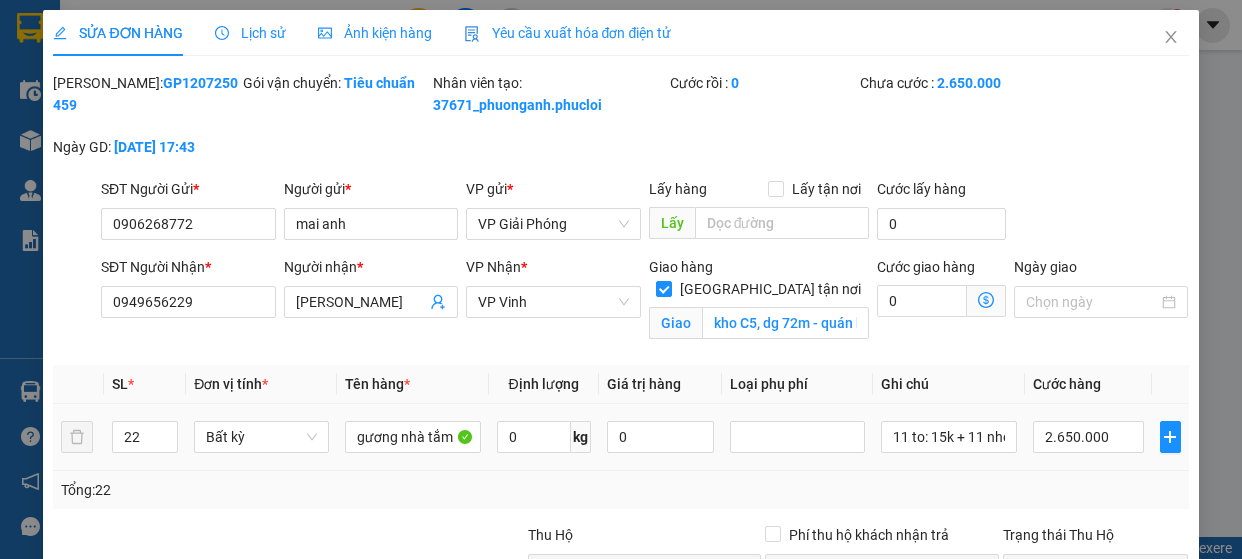 scroll, scrollTop: 0, scrollLeft: 0, axis: both 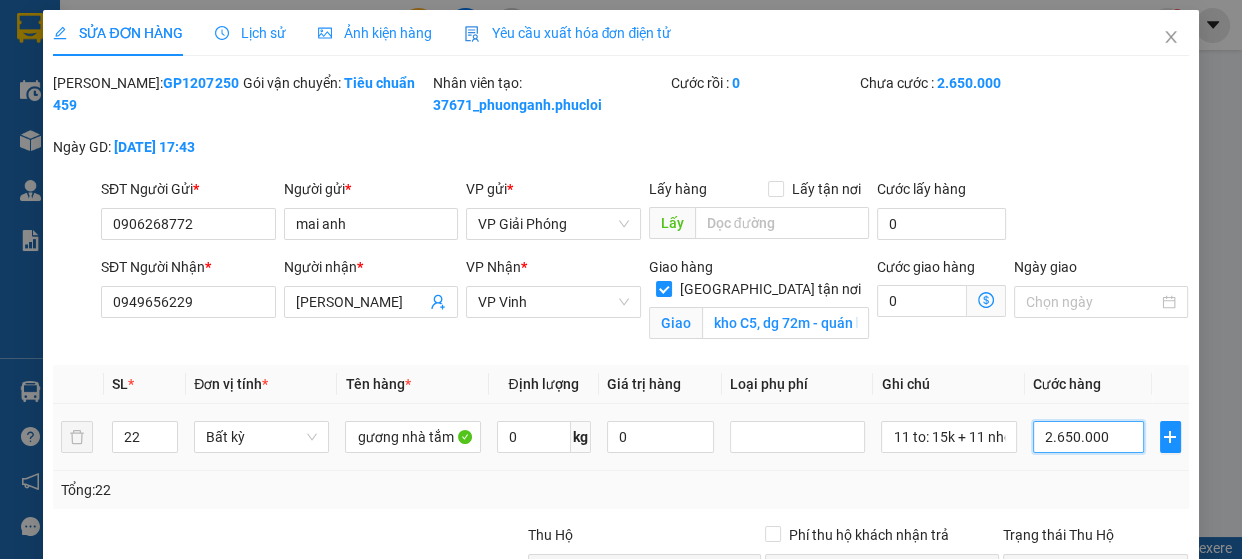 click on "2.650.000" at bounding box center (1089, 437) 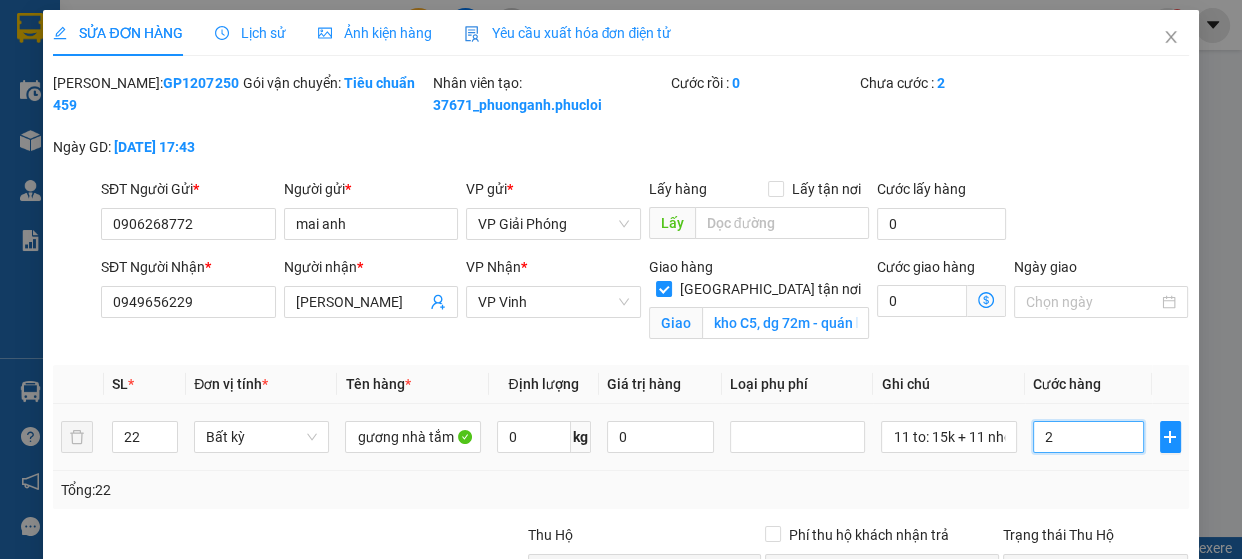 type on "27" 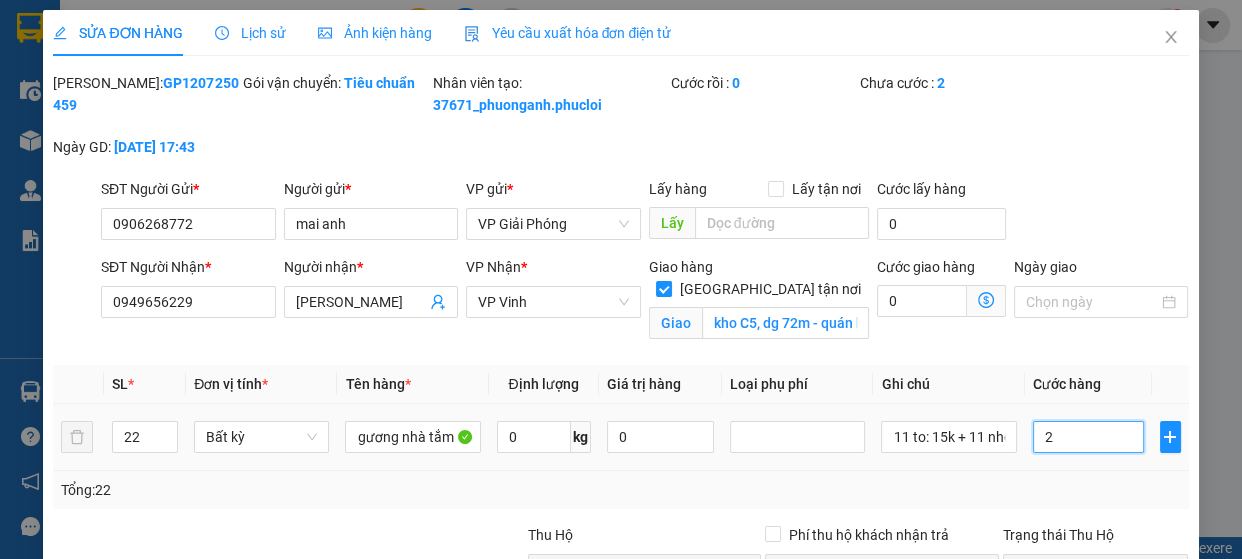 type on "27" 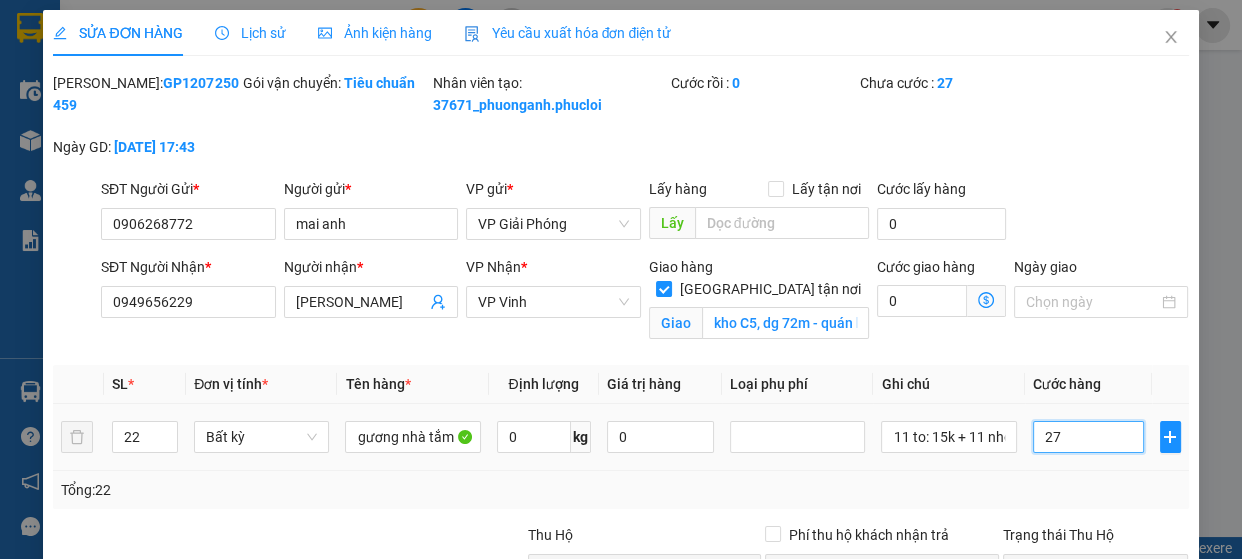 type on "275" 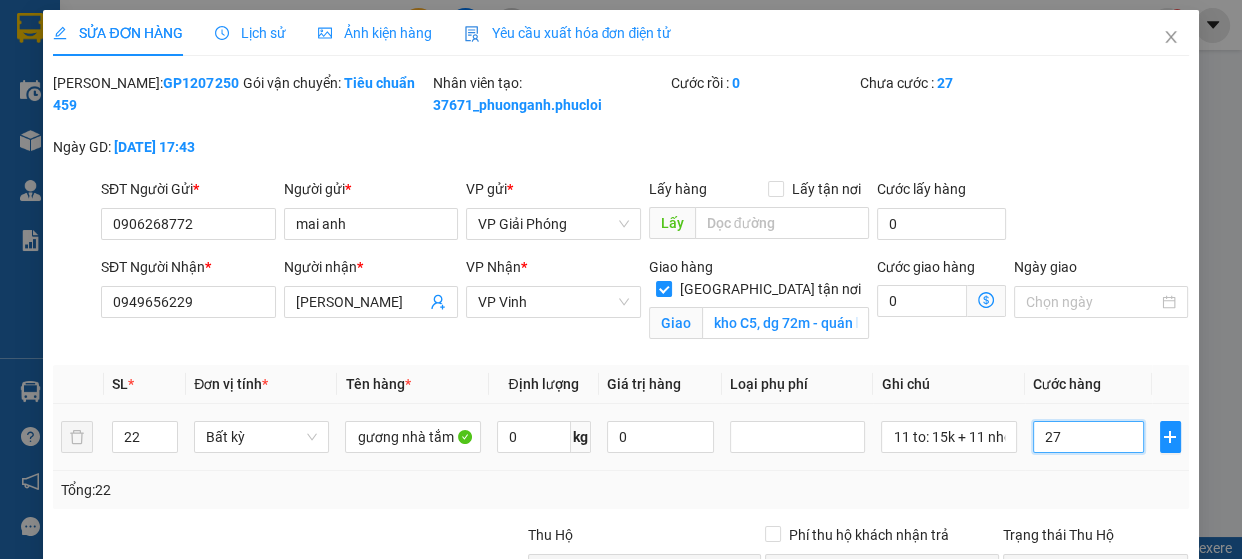 type on "275" 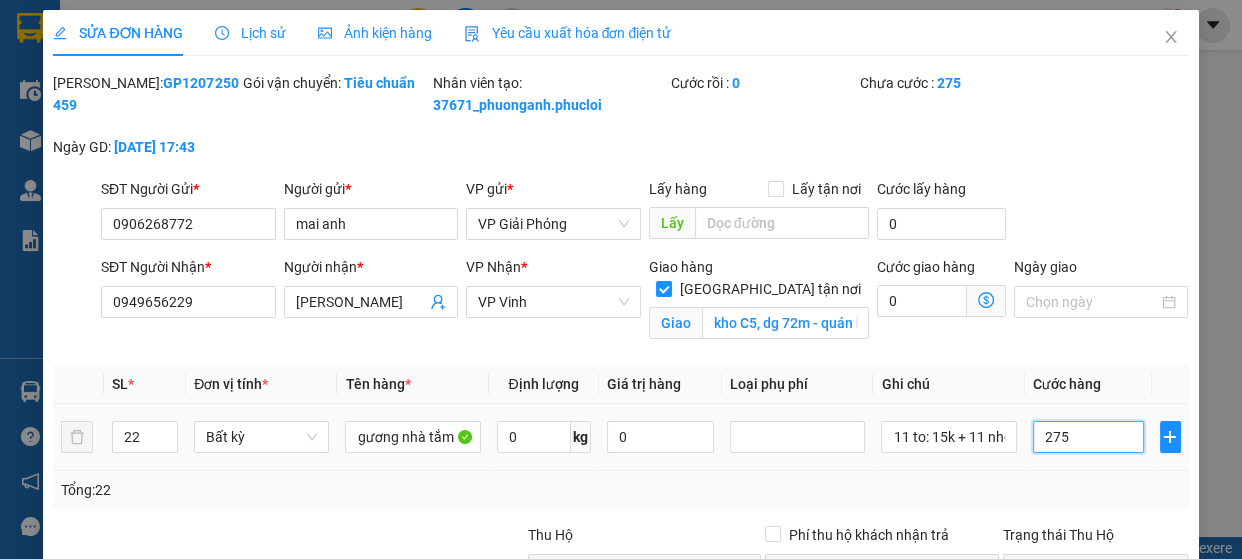 type on "2.750" 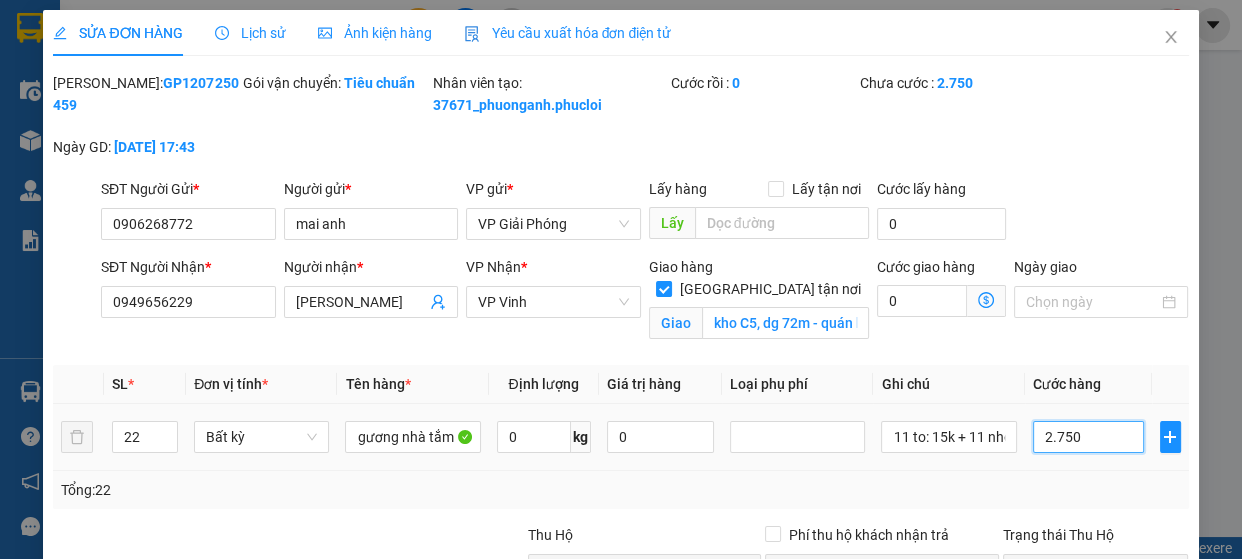type on "27.500" 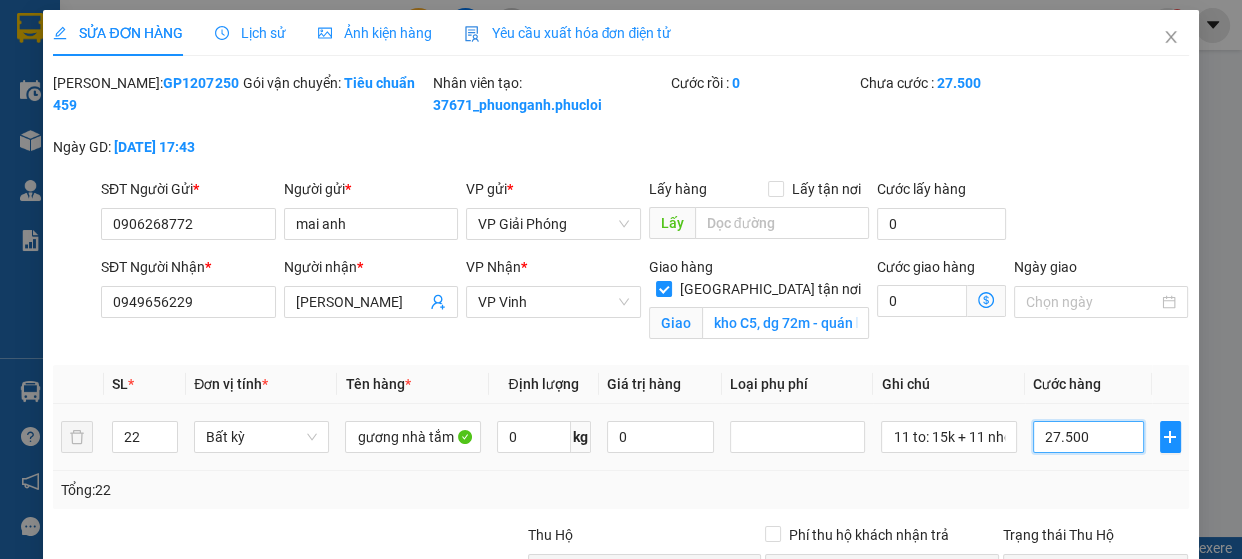 type on "275.000" 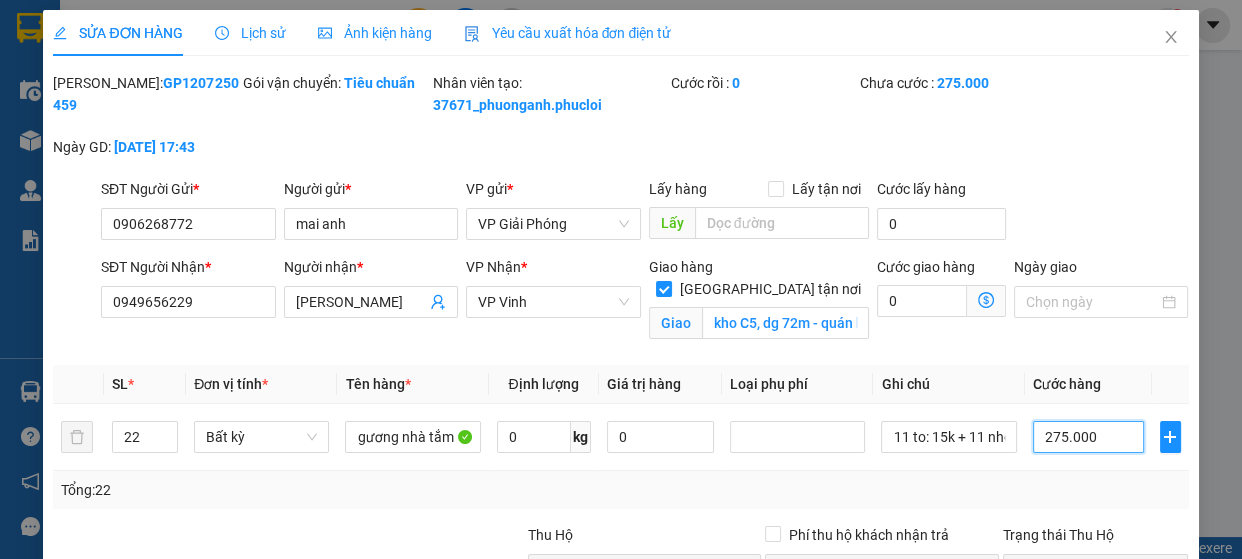 type on "275.000" 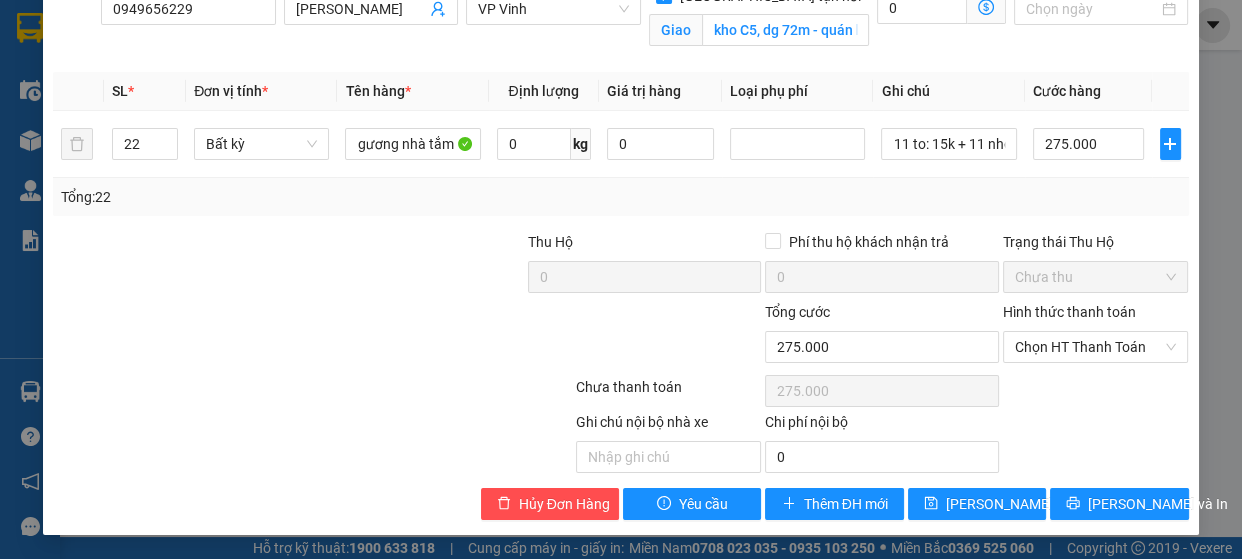 scroll, scrollTop: 313, scrollLeft: 0, axis: vertical 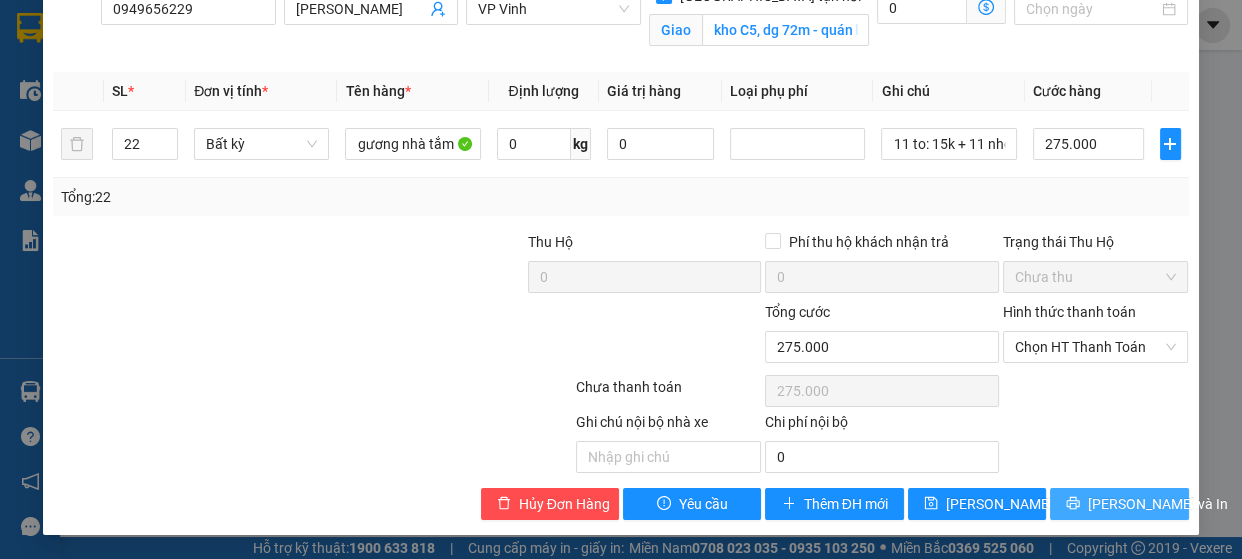 click on "Lưu và In" at bounding box center (1158, 504) 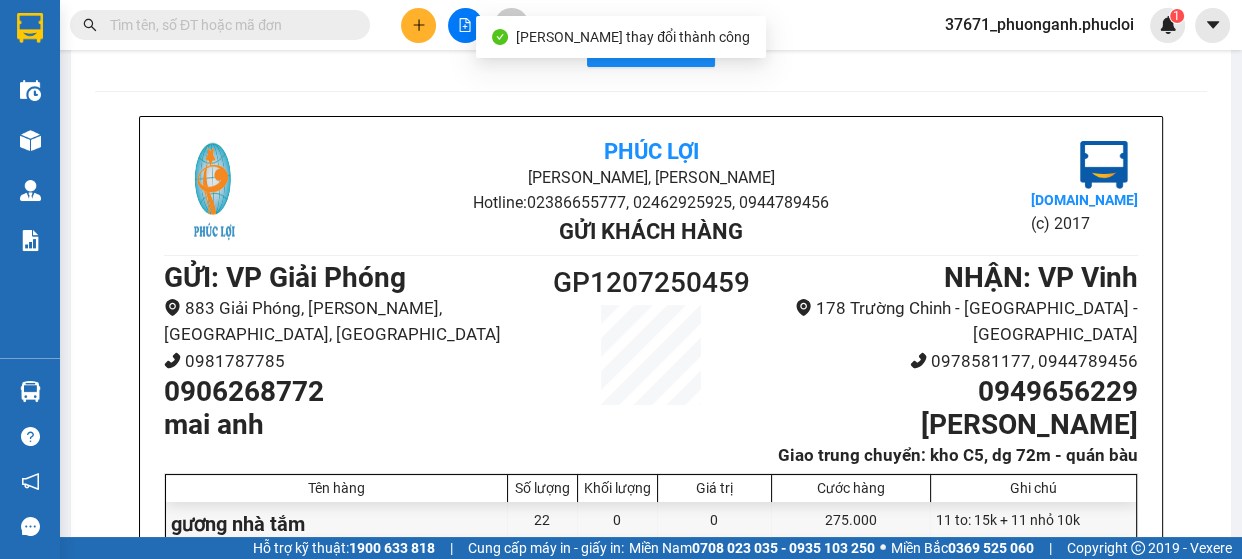 scroll, scrollTop: 90, scrollLeft: 0, axis: vertical 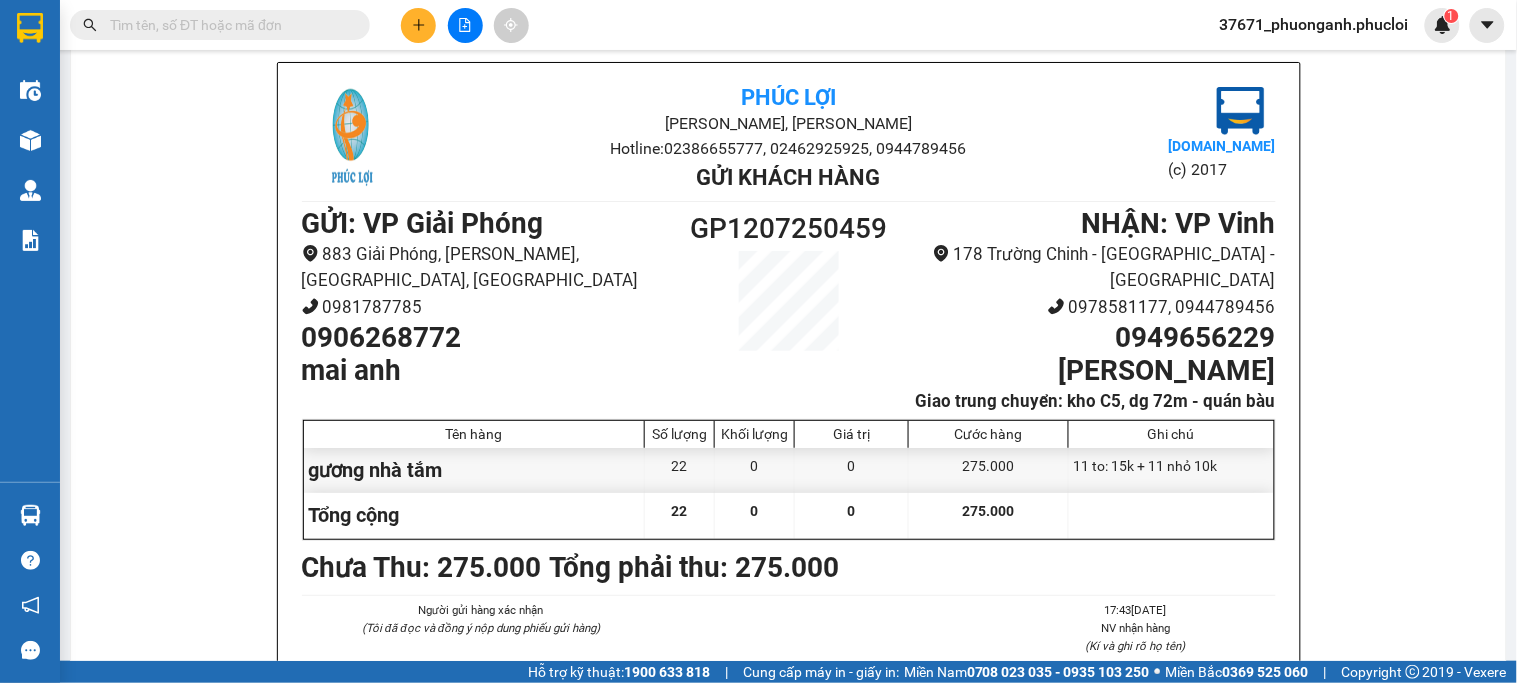 click on "0906268772" at bounding box center (484, 338) 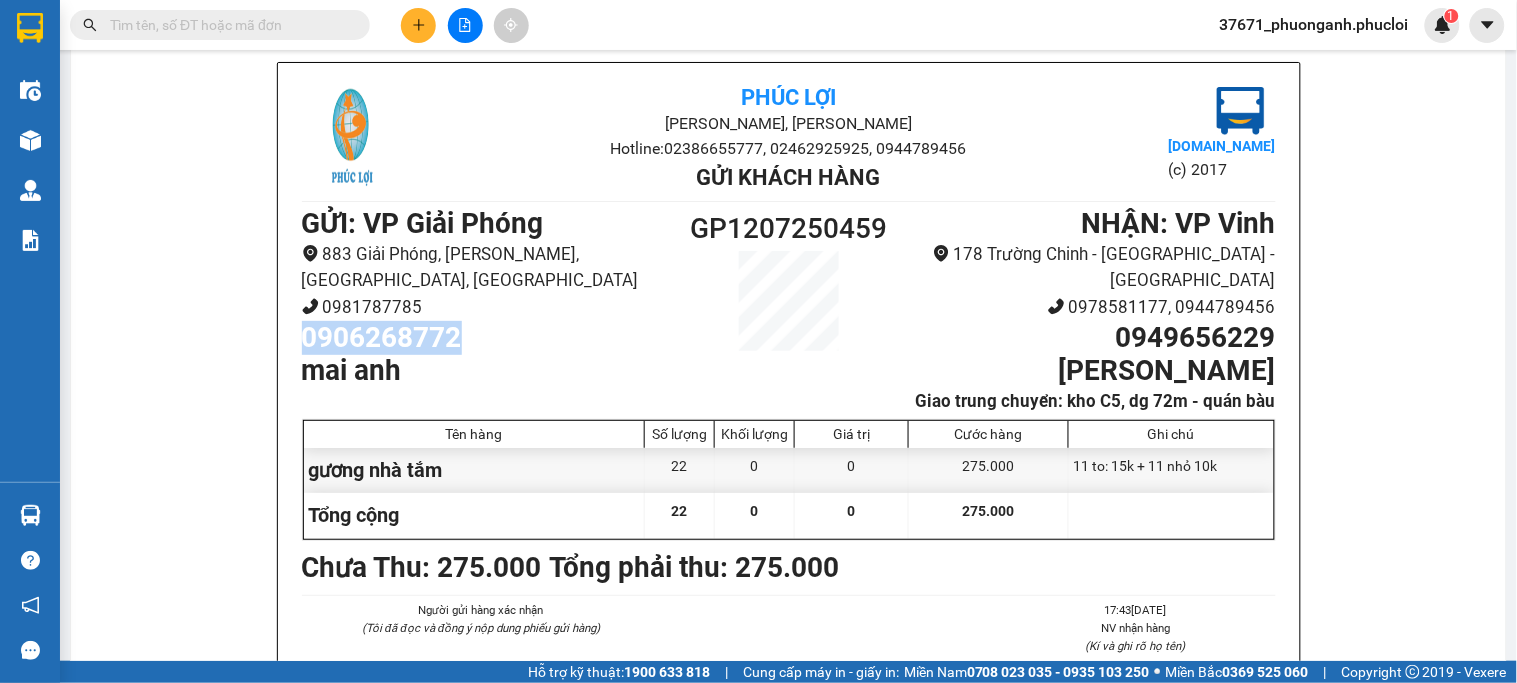 click on "0906268772" at bounding box center (484, 338) 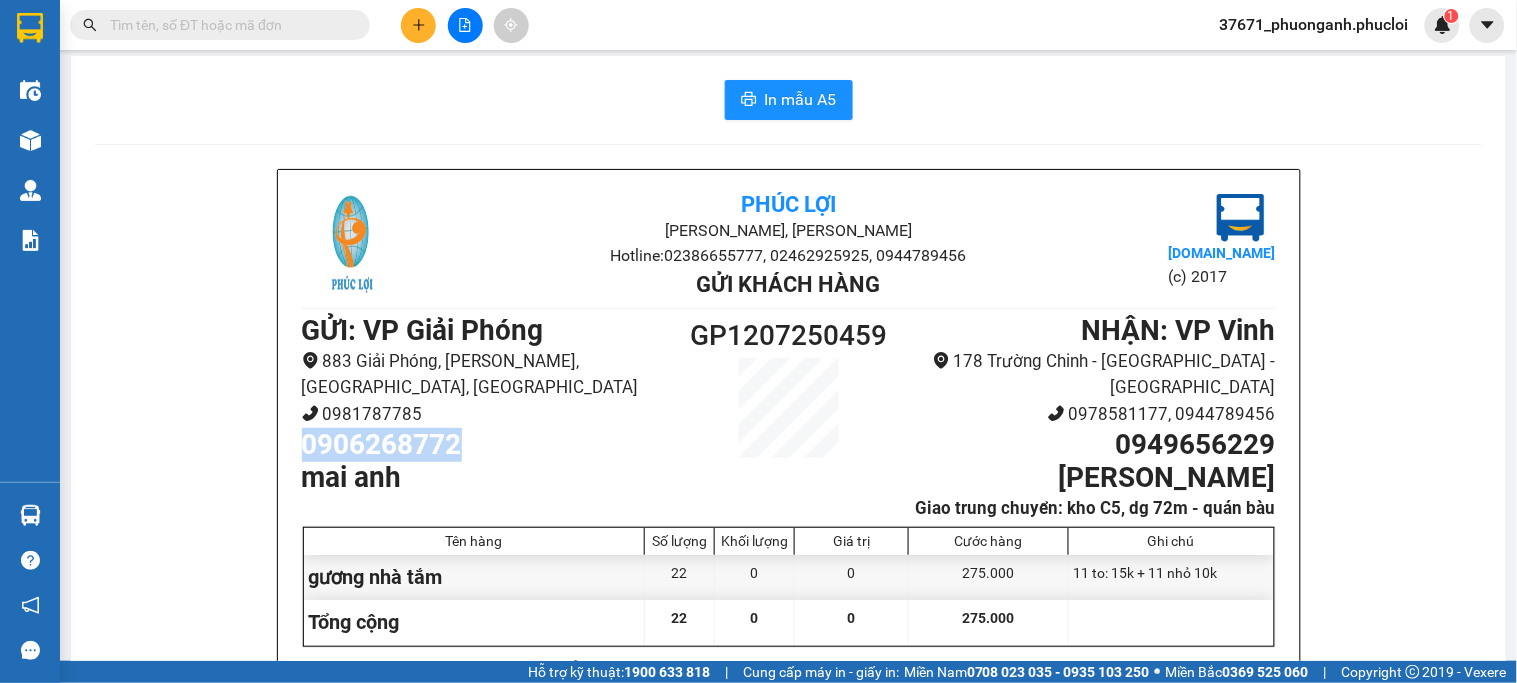 scroll, scrollTop: 0, scrollLeft: 0, axis: both 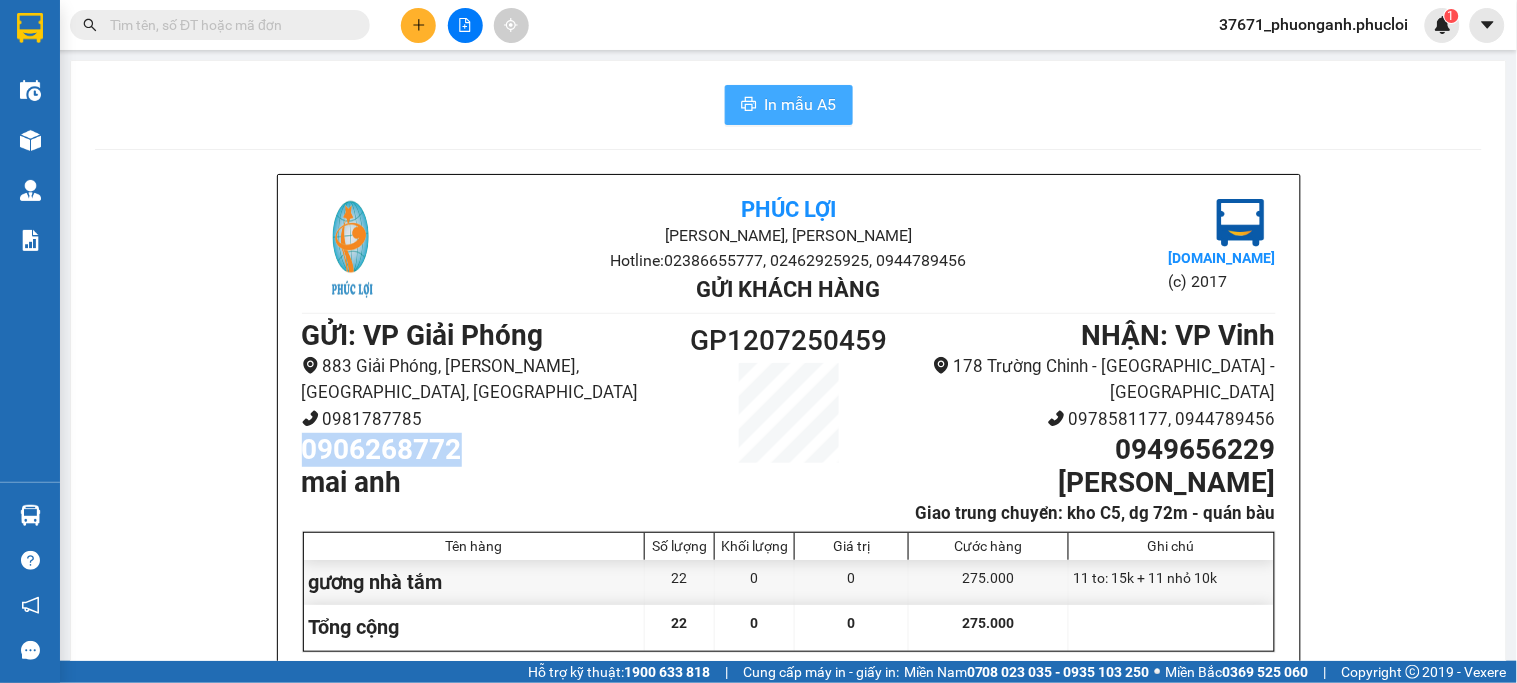 click on "In mẫu A5" at bounding box center (801, 104) 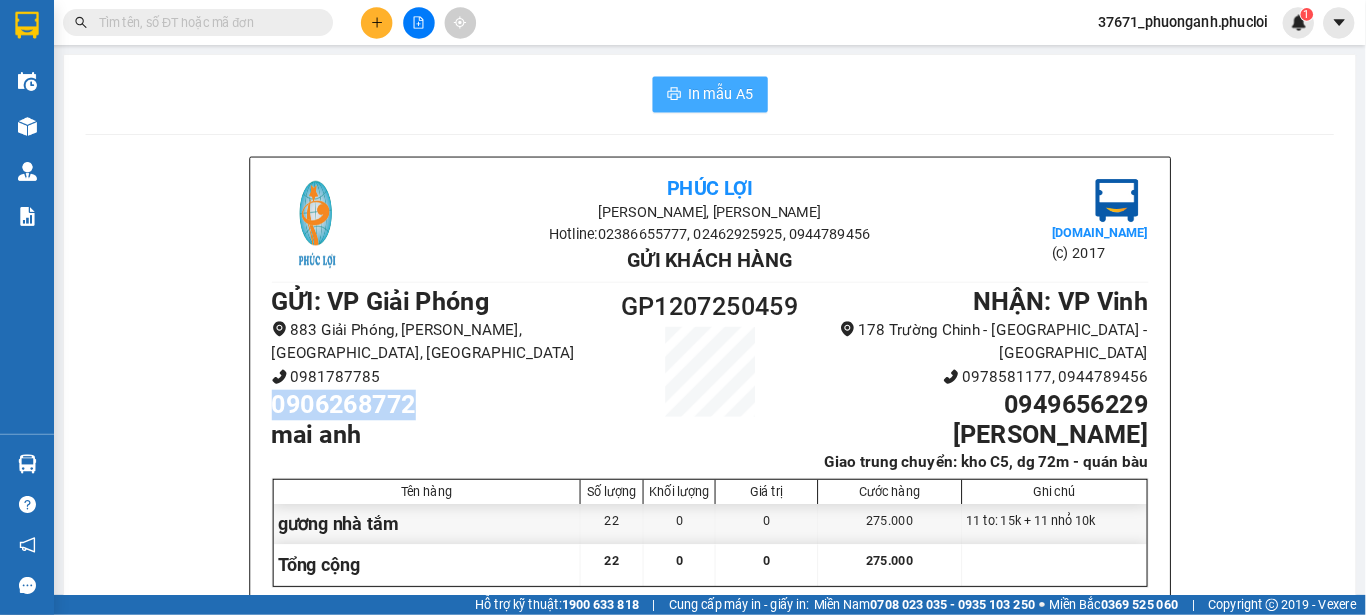 scroll, scrollTop: 0, scrollLeft: 0, axis: both 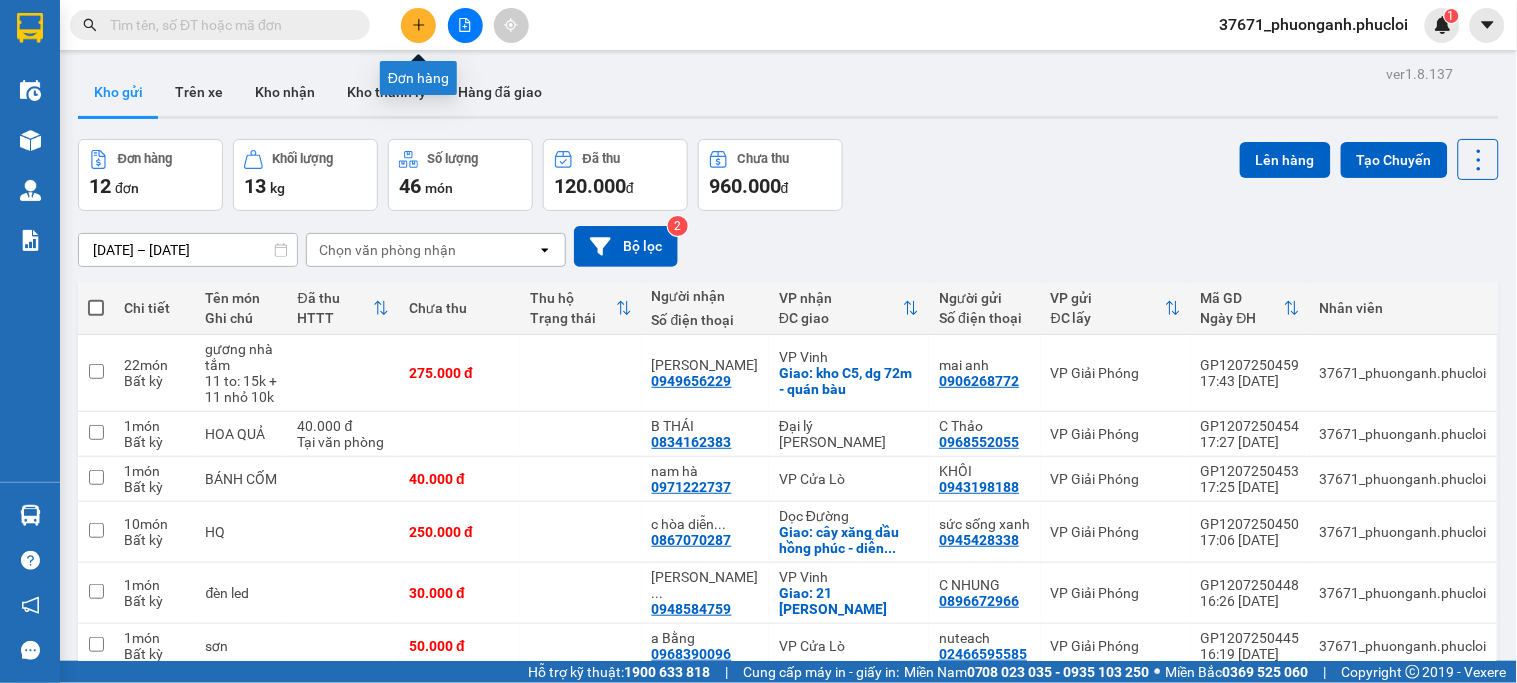 click at bounding box center (418, 25) 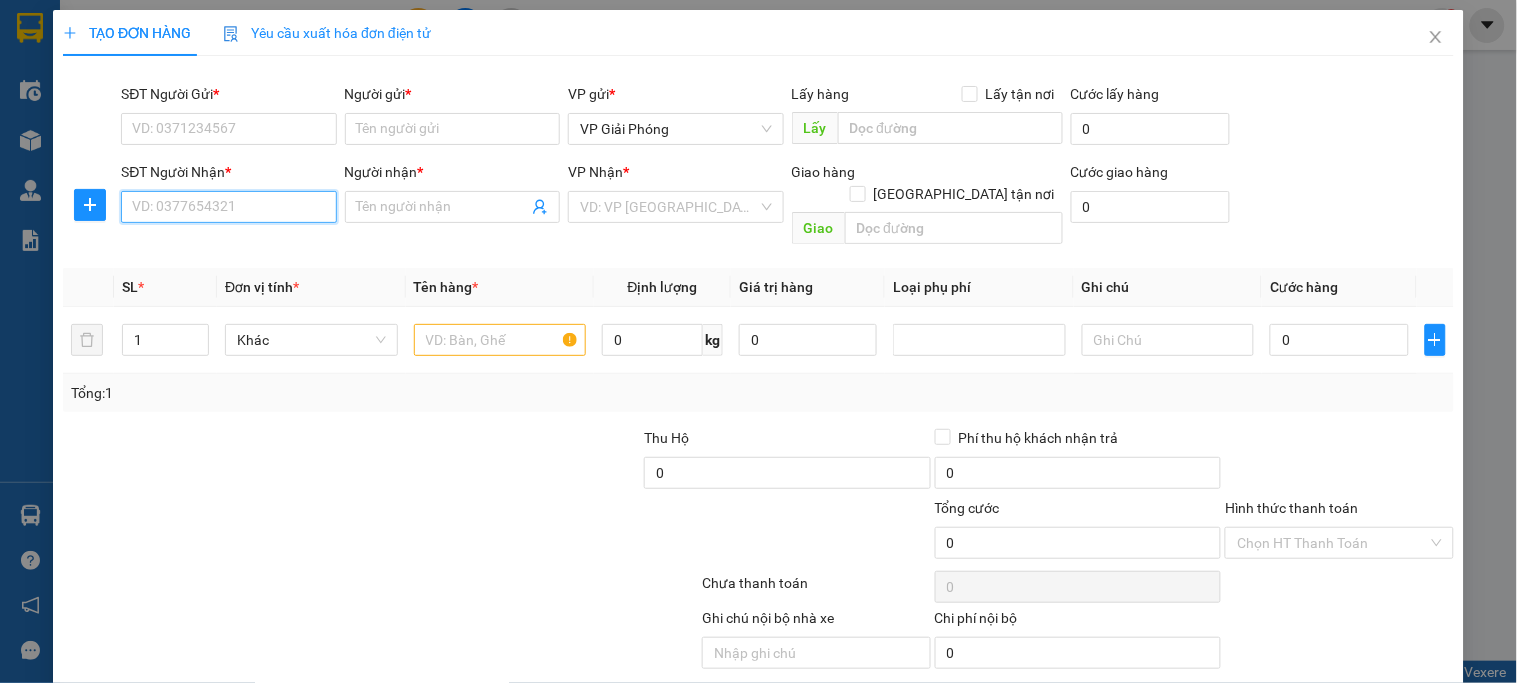 click on "SĐT Người Nhận  *" at bounding box center (228, 207) 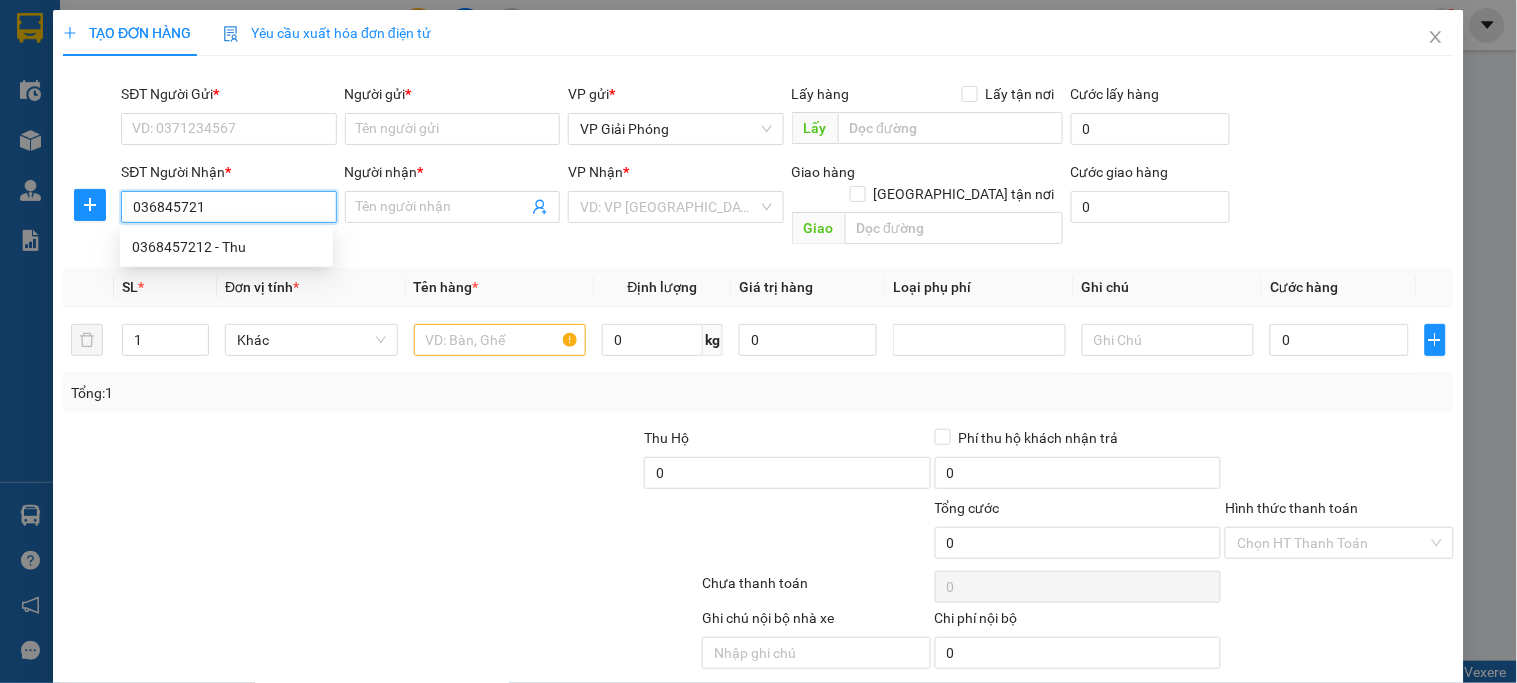 type on "0368457212" 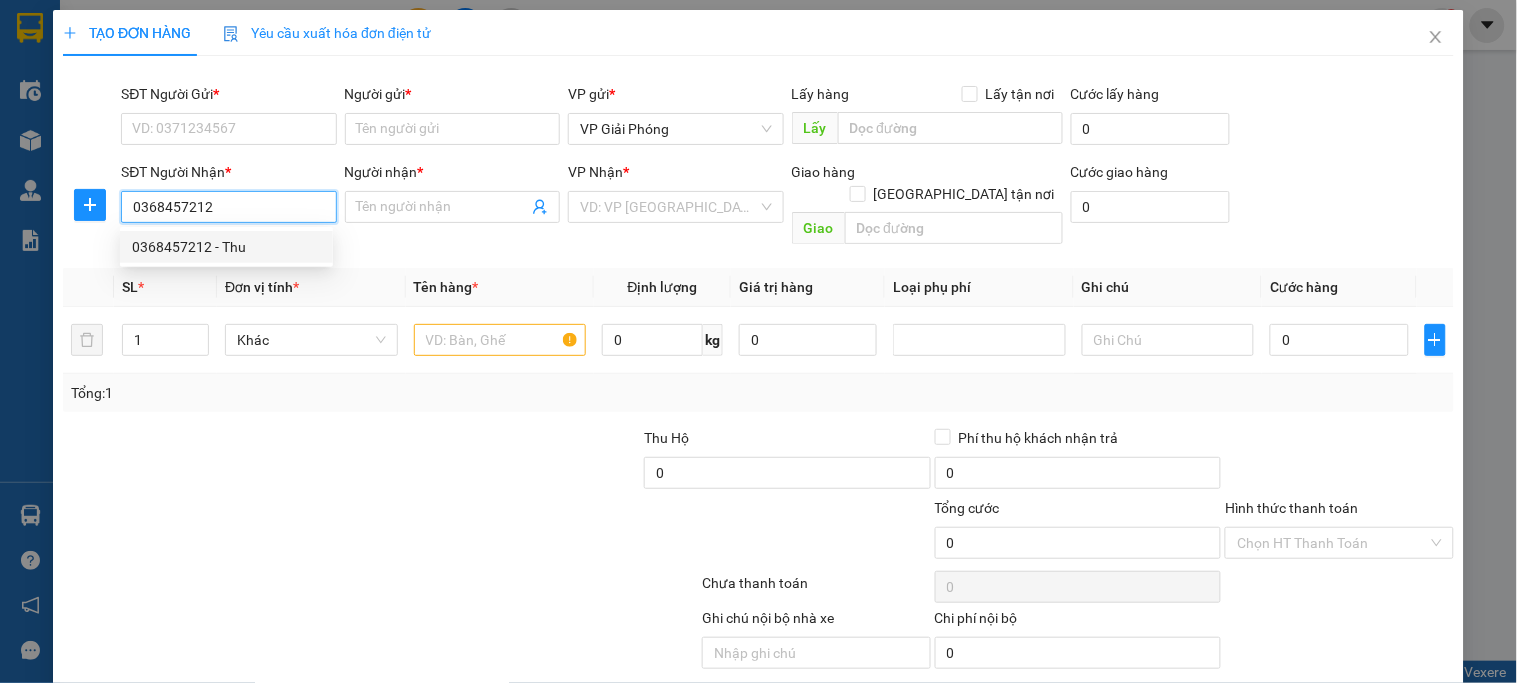 click on "0368457212 - Thu" at bounding box center (226, 247) 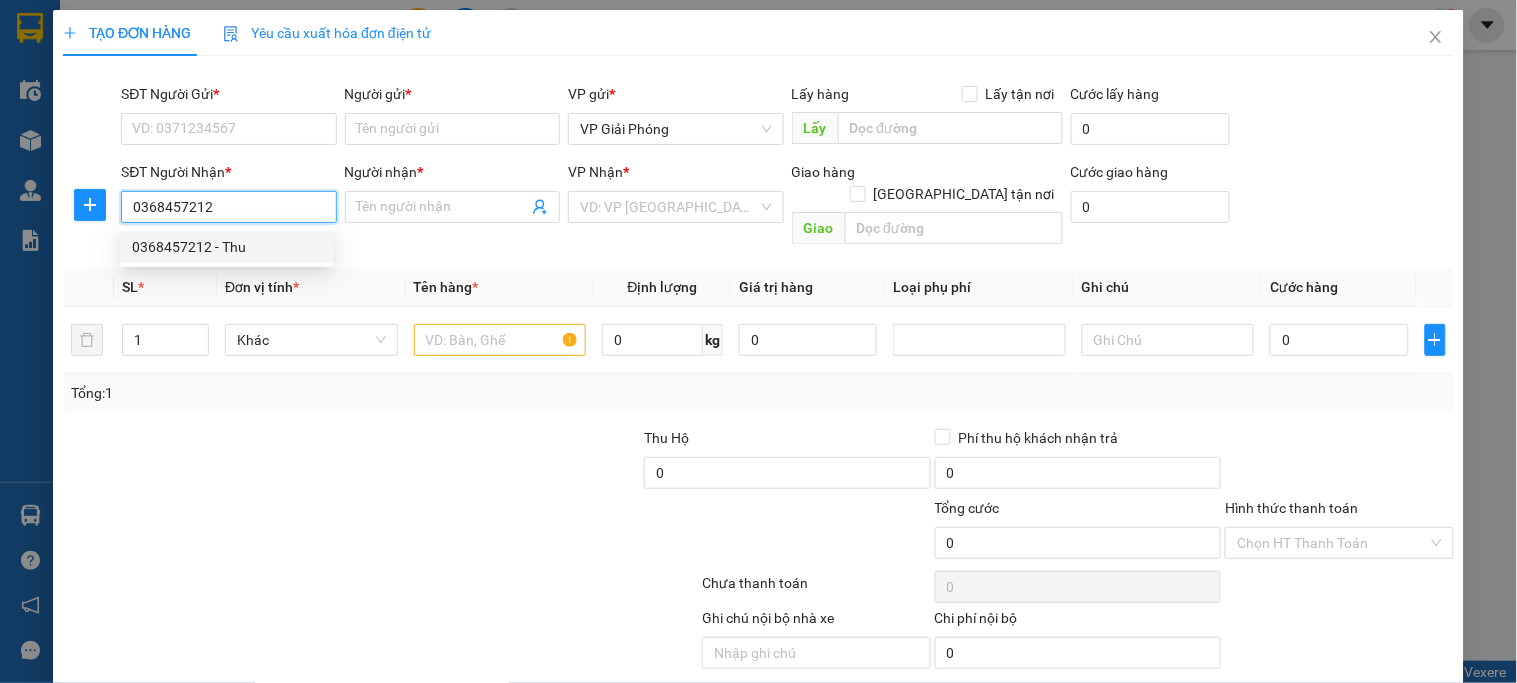 type on "Thu" 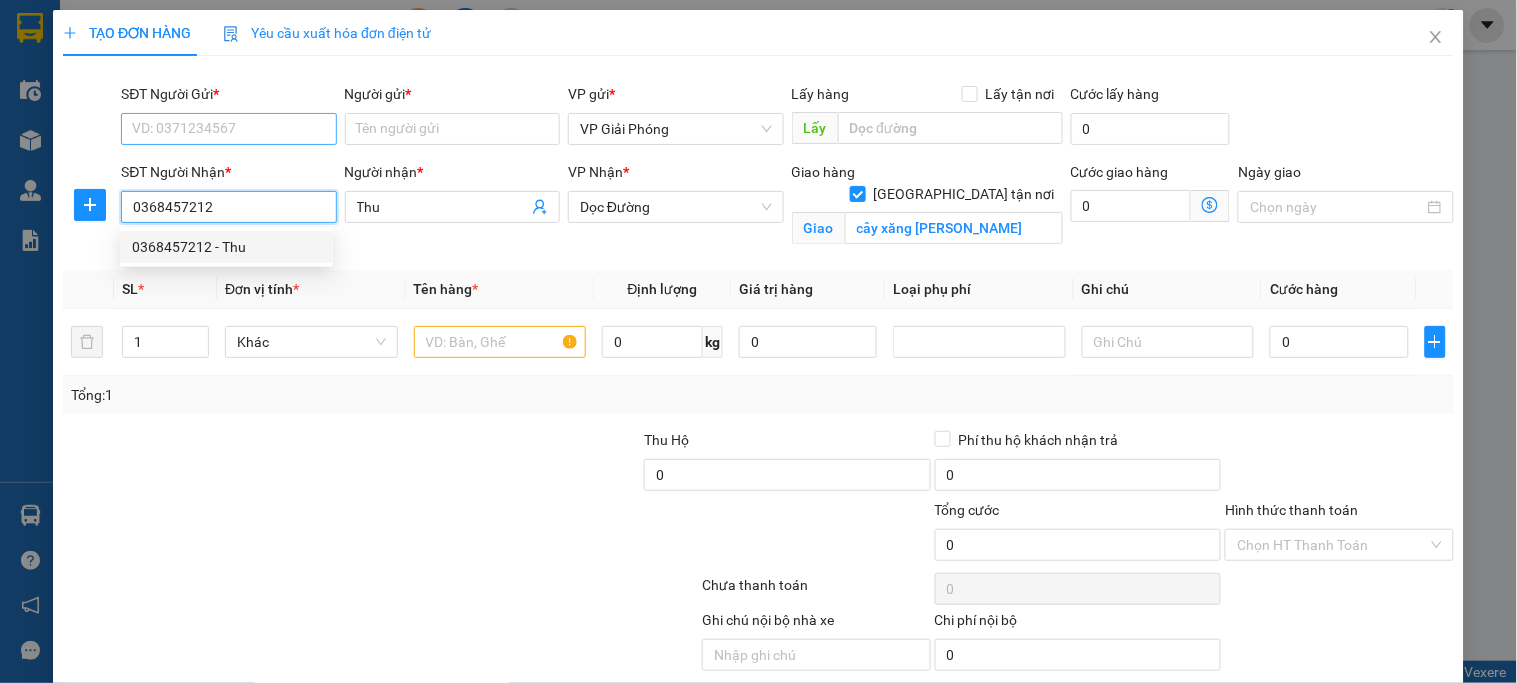 type on "0368457212" 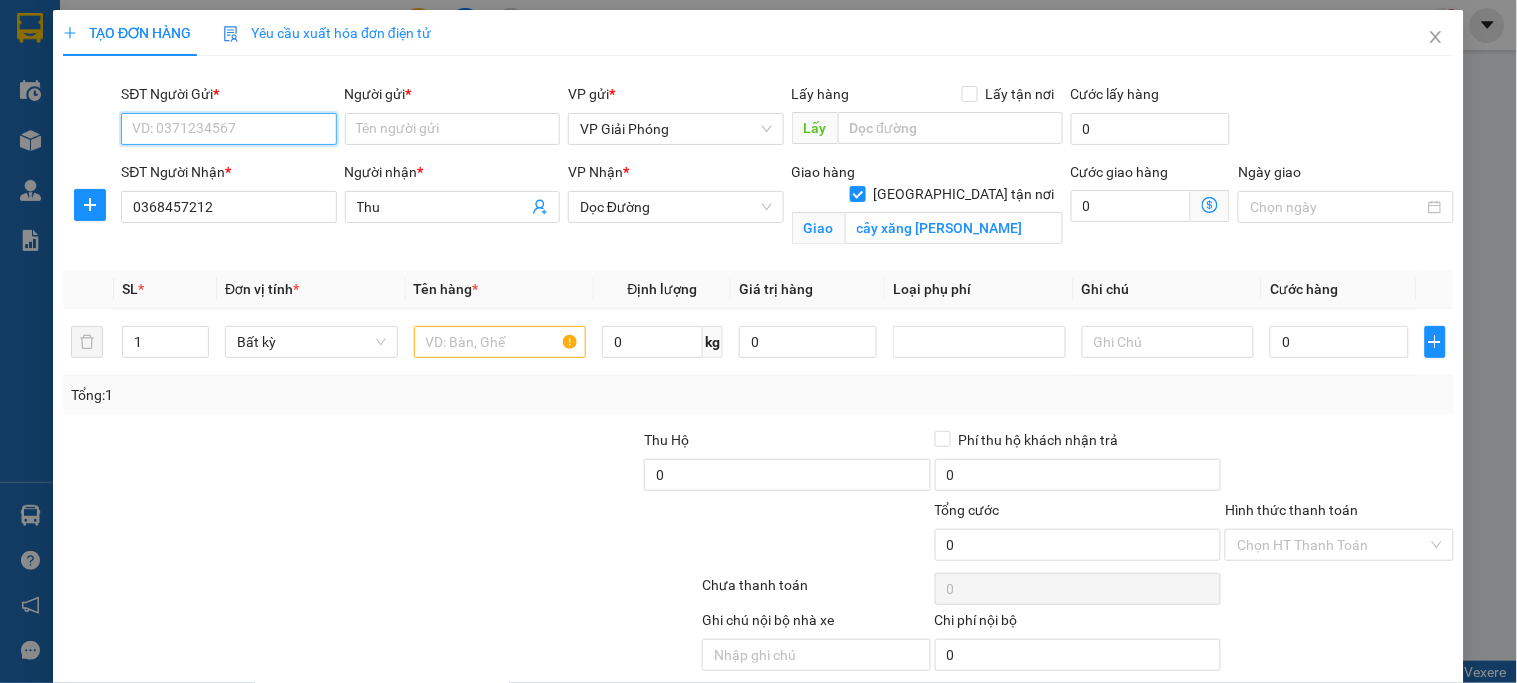 click on "SĐT Người Gửi  *" at bounding box center [228, 129] 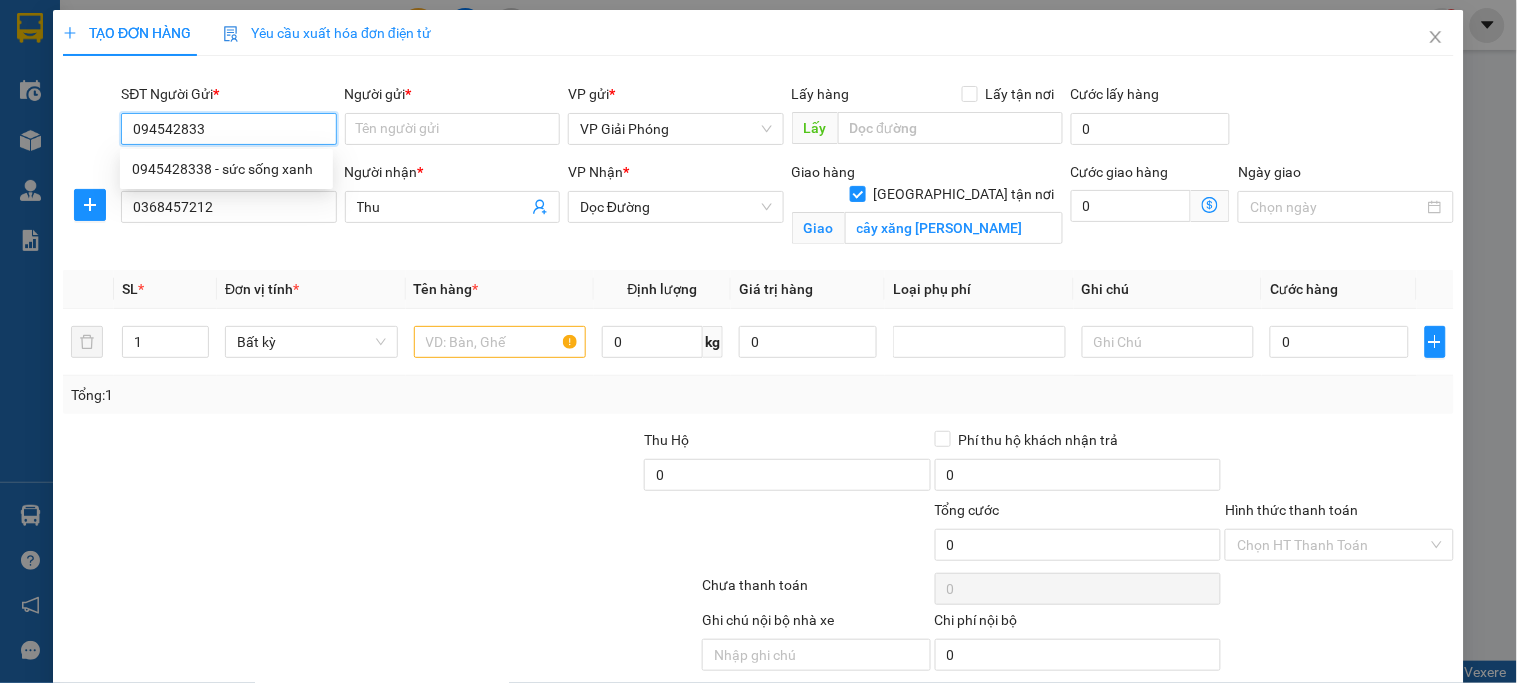 type on "0945428338" 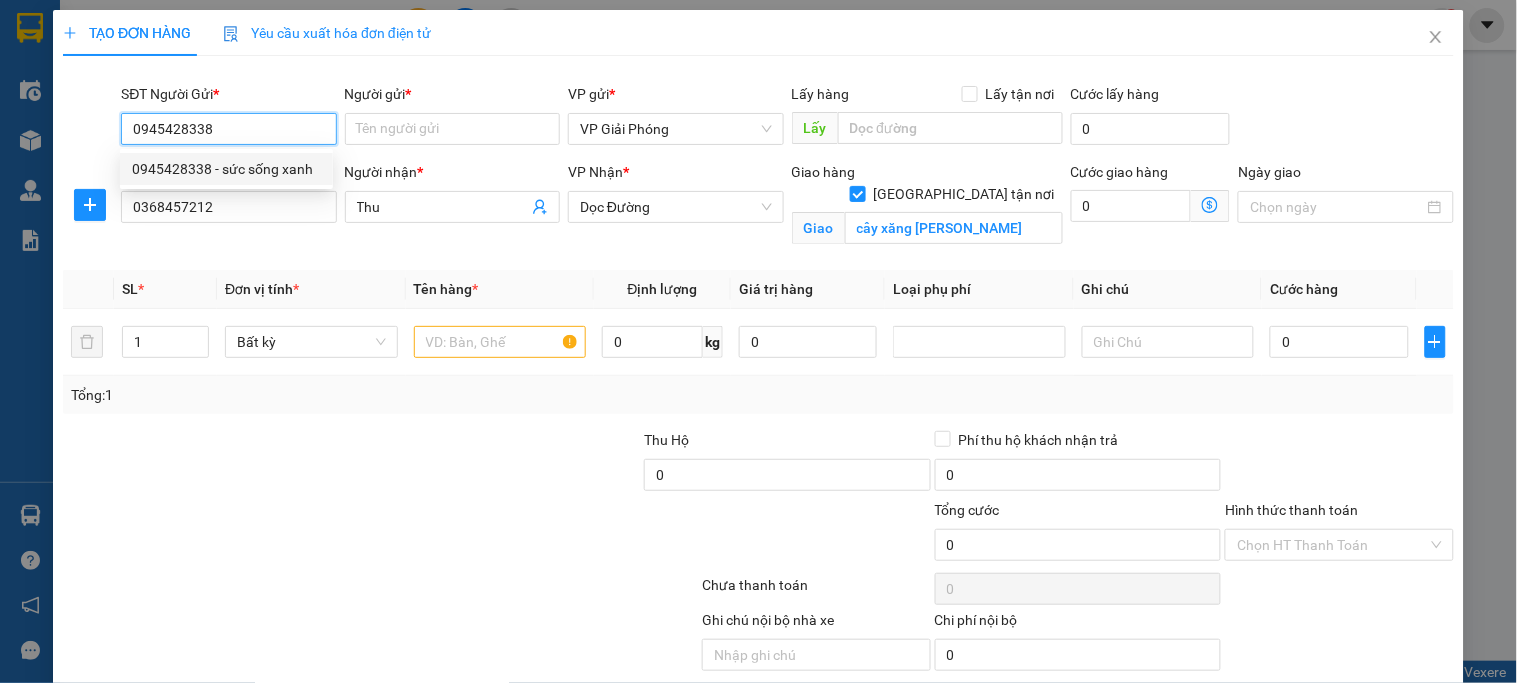 click on "0945428338 - sức sống xanh" at bounding box center [226, 169] 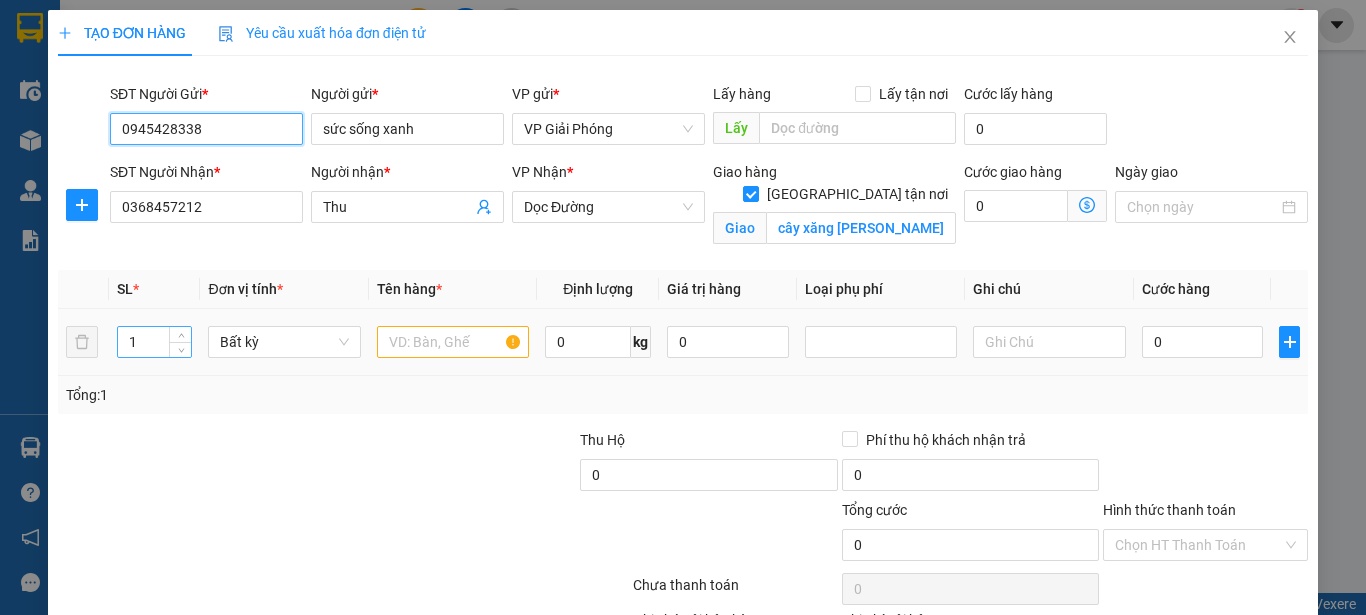 type on "0945428338" 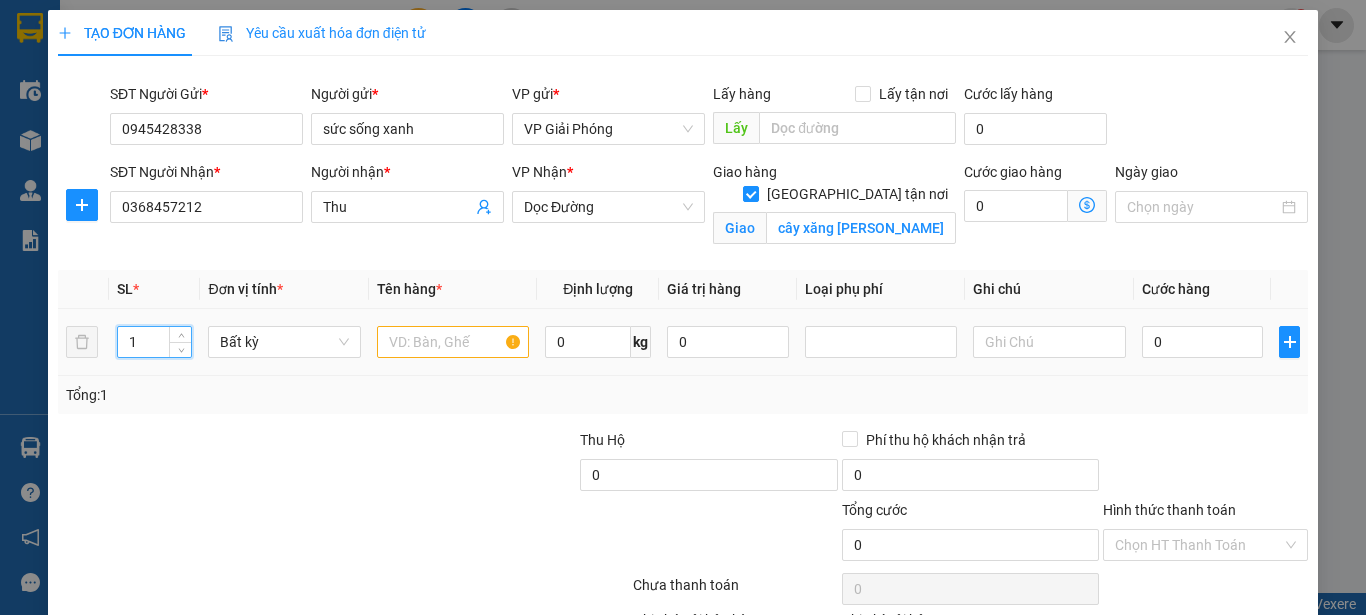 click on "1" at bounding box center [155, 342] 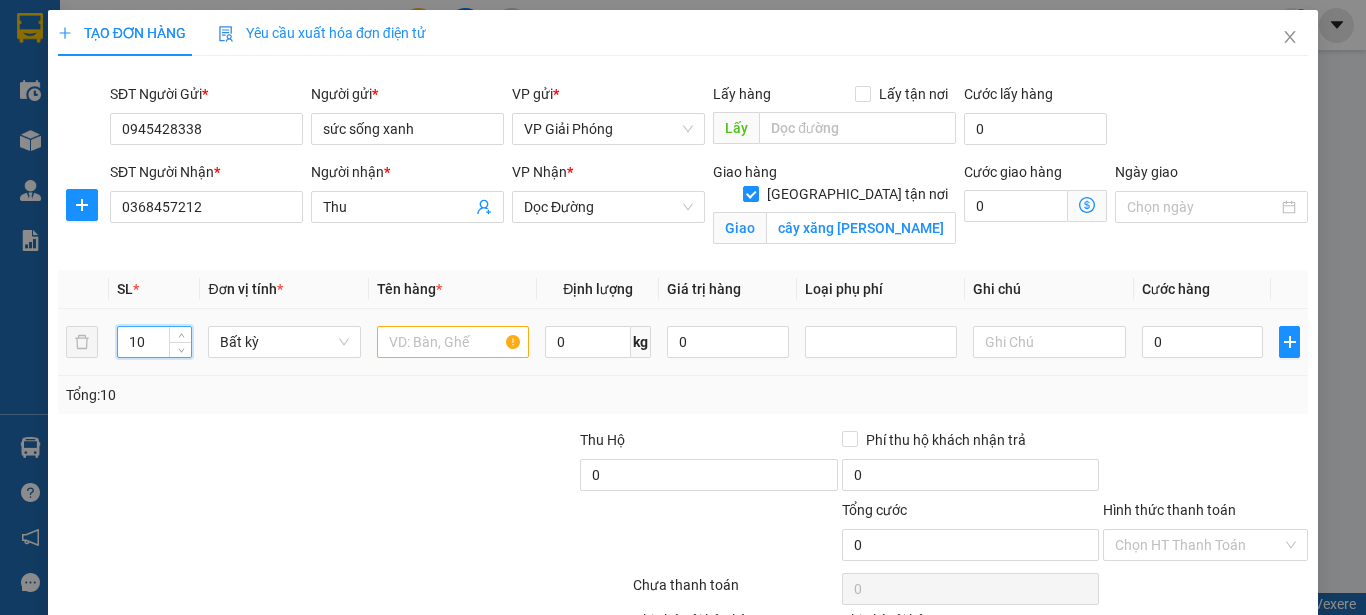 type on "10" 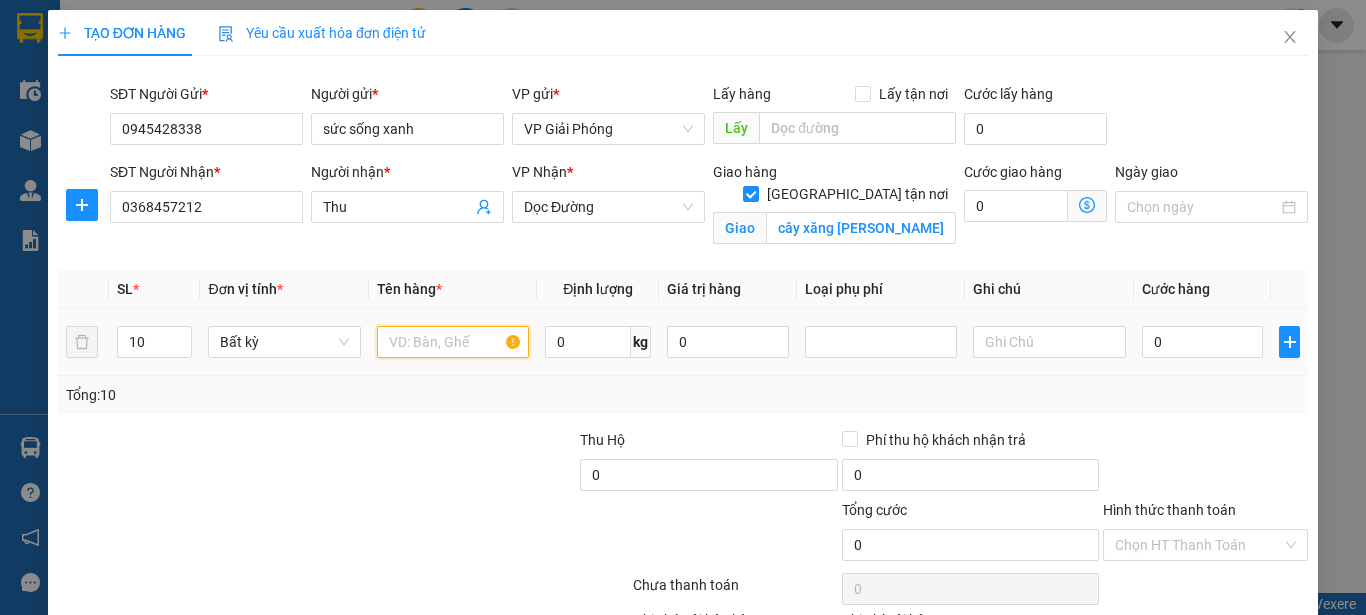click at bounding box center (453, 342) 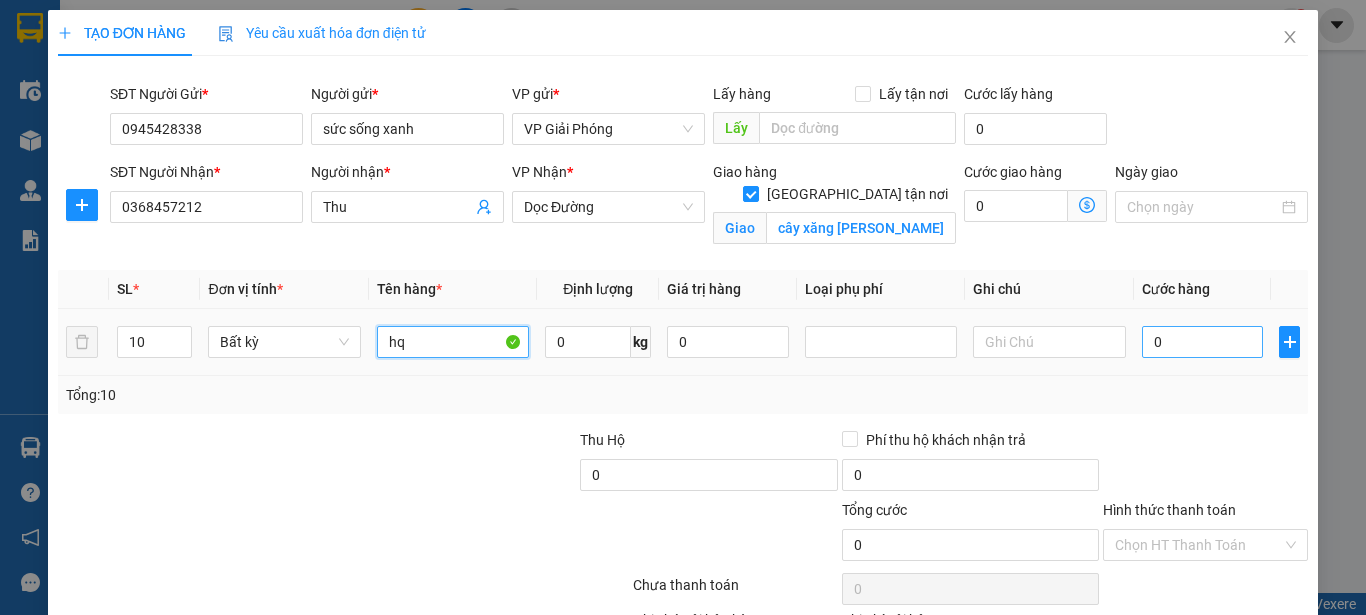 type on "hq" 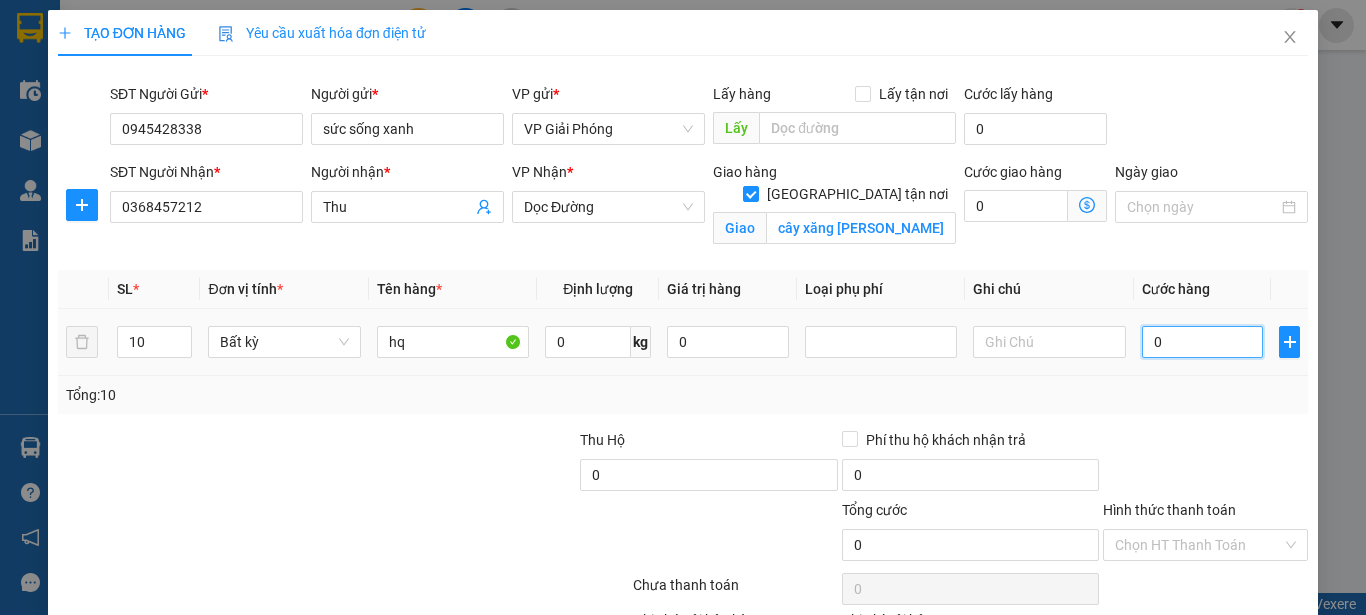click on "0" at bounding box center (1203, 342) 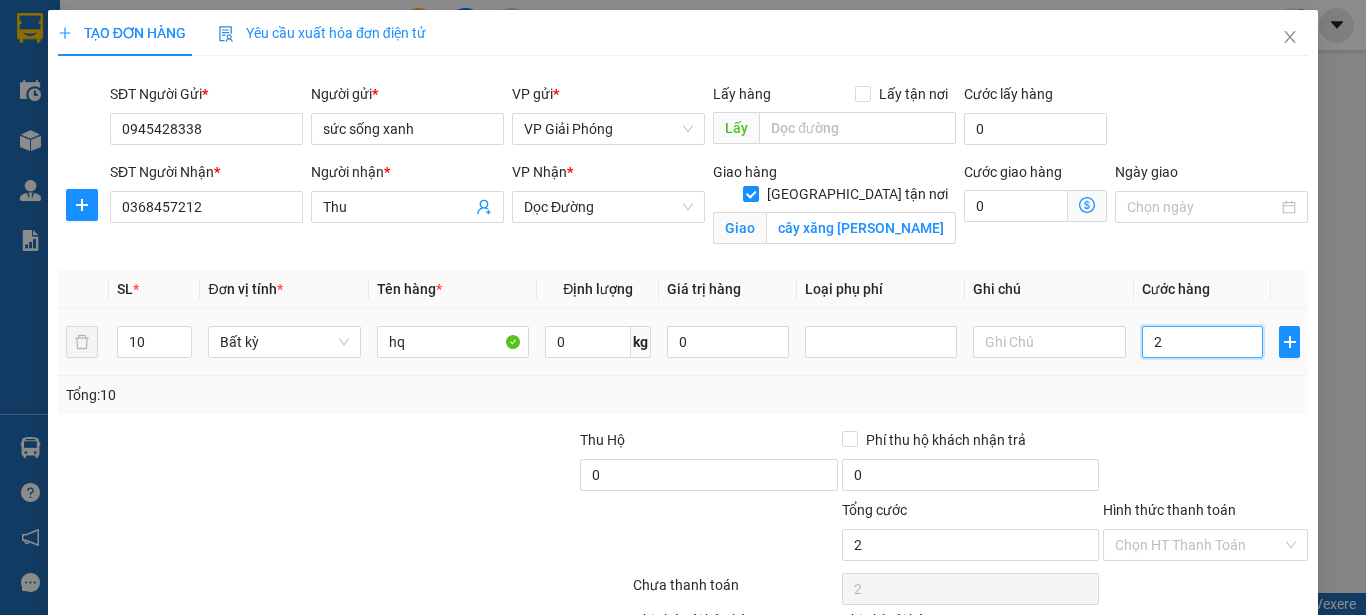 type on "25" 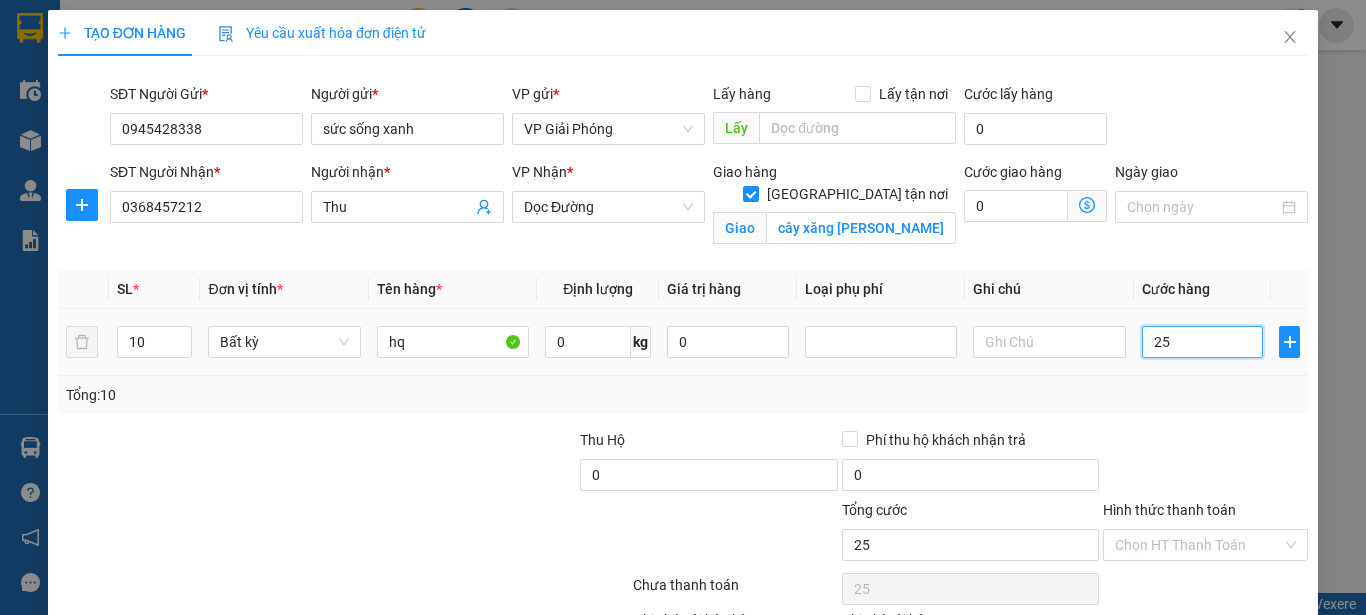 type on "250" 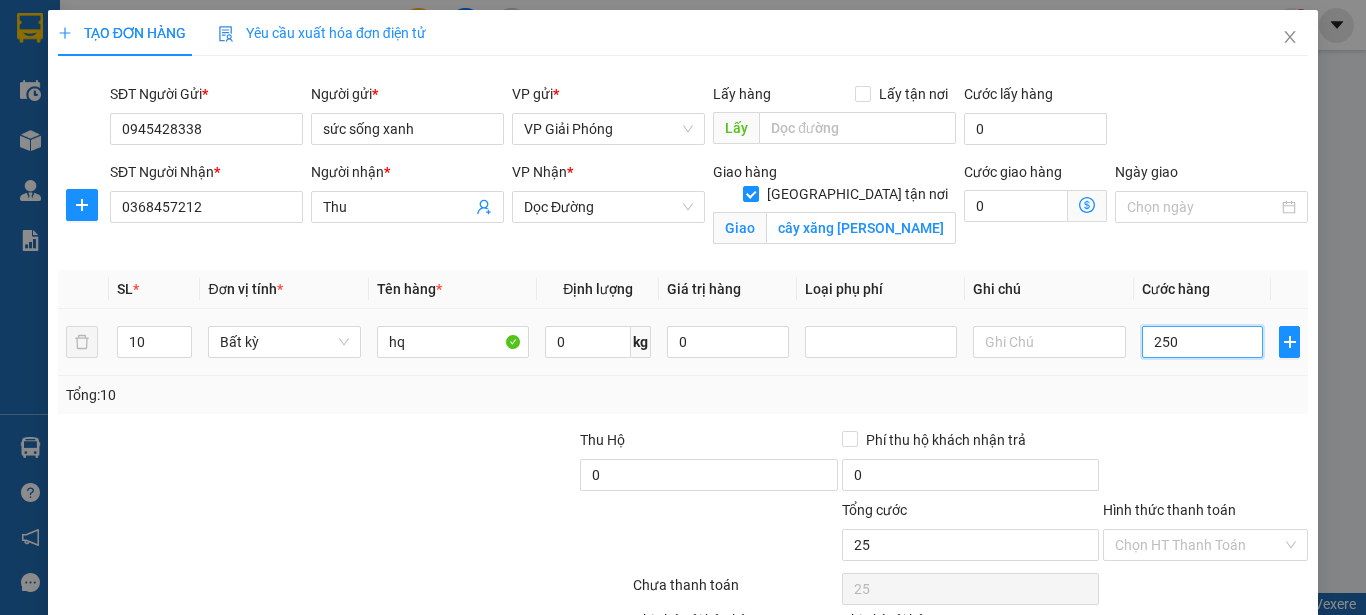 type on "250" 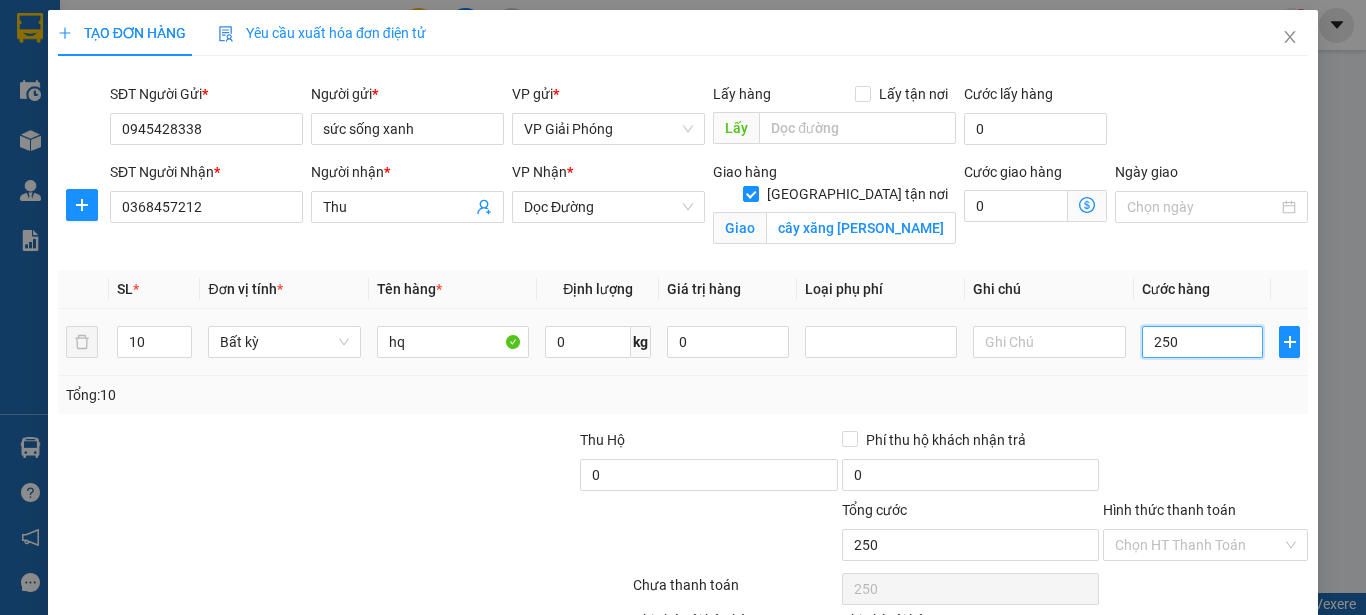 type on "2.500" 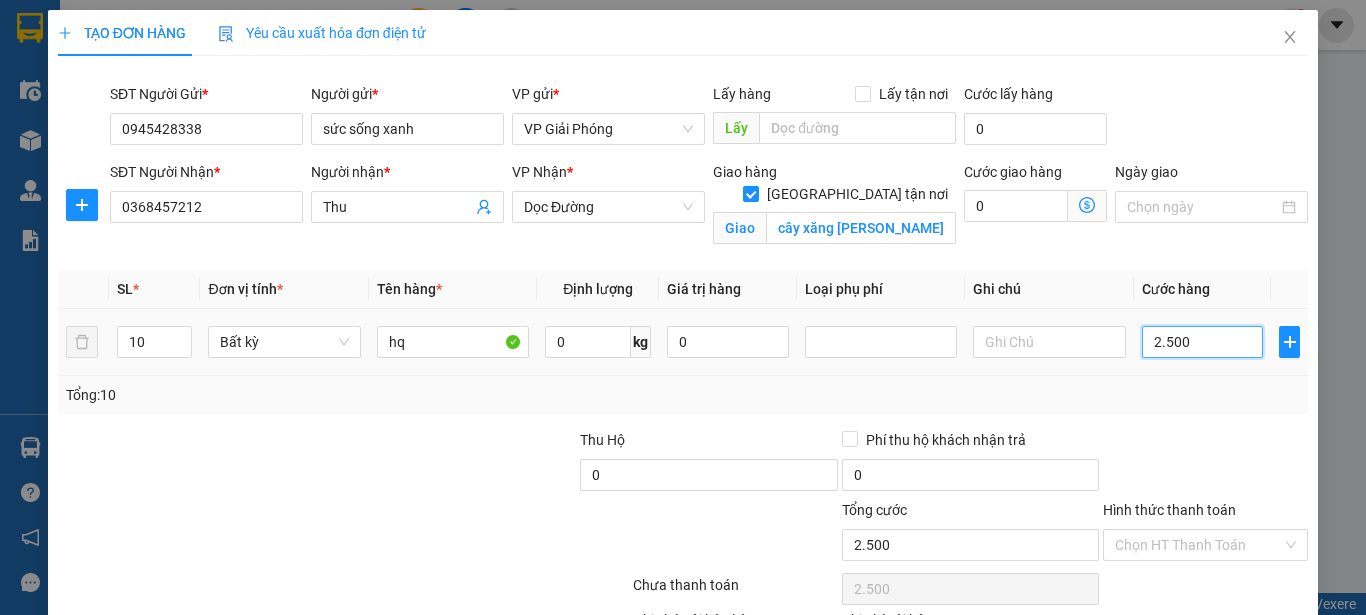 type on "25.000" 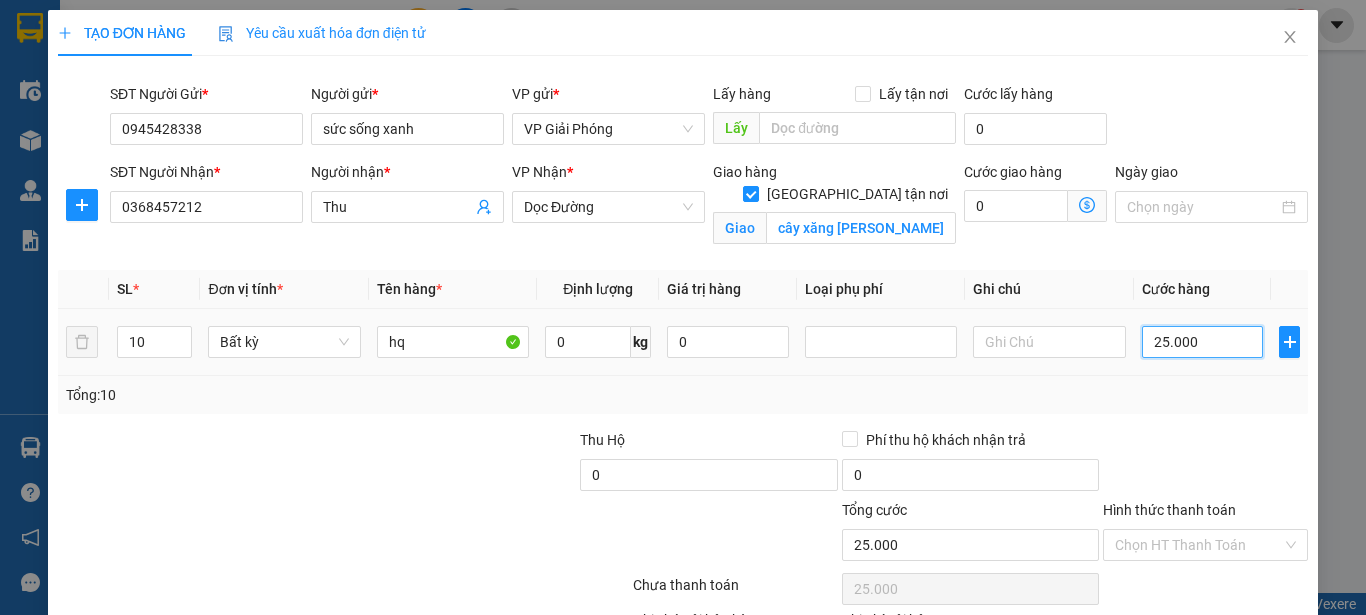 type on "250.000" 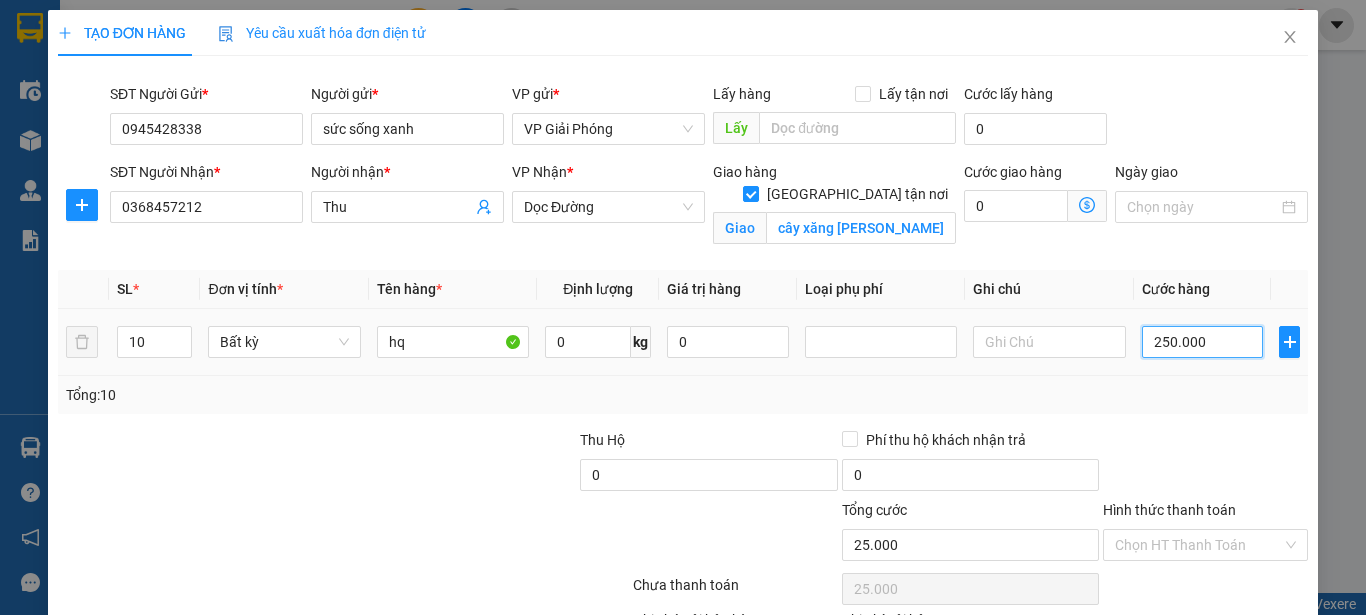 type on "250.000" 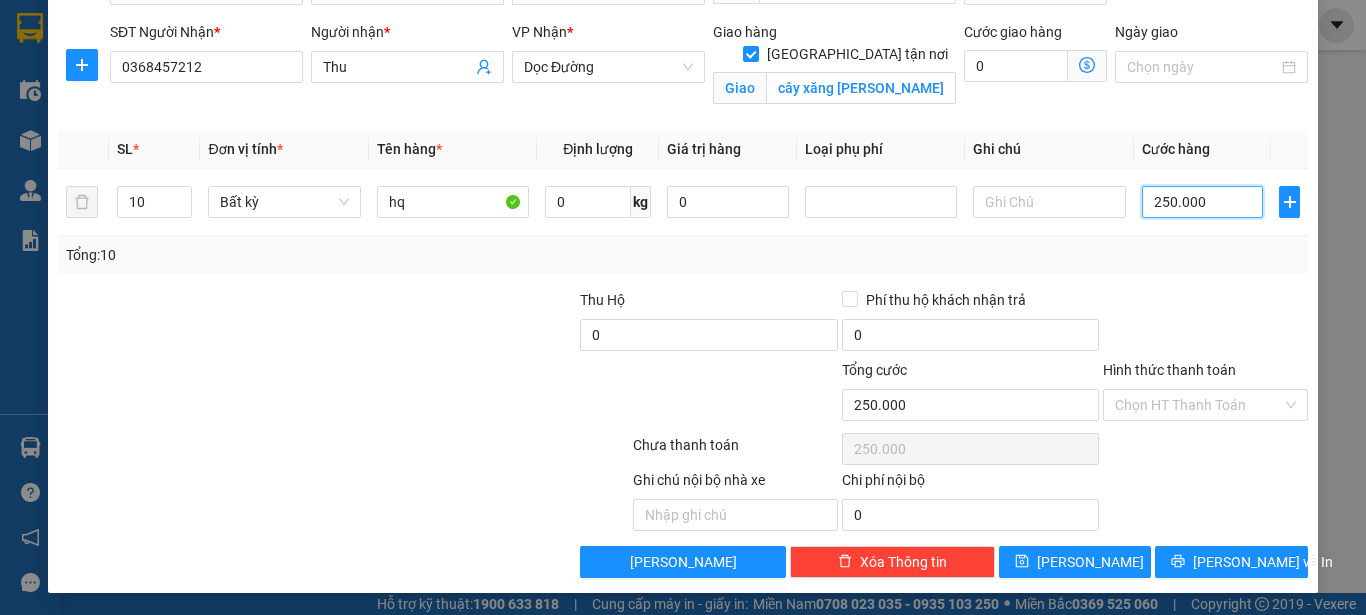 scroll, scrollTop: 142, scrollLeft: 0, axis: vertical 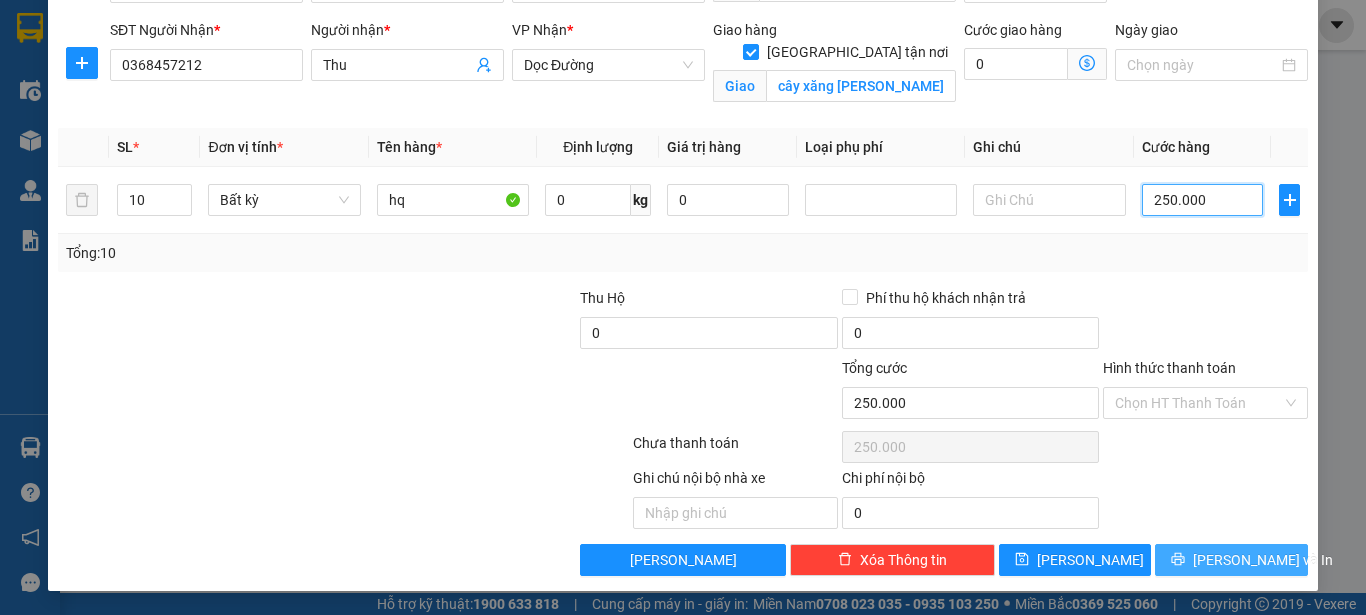type on "250.000" 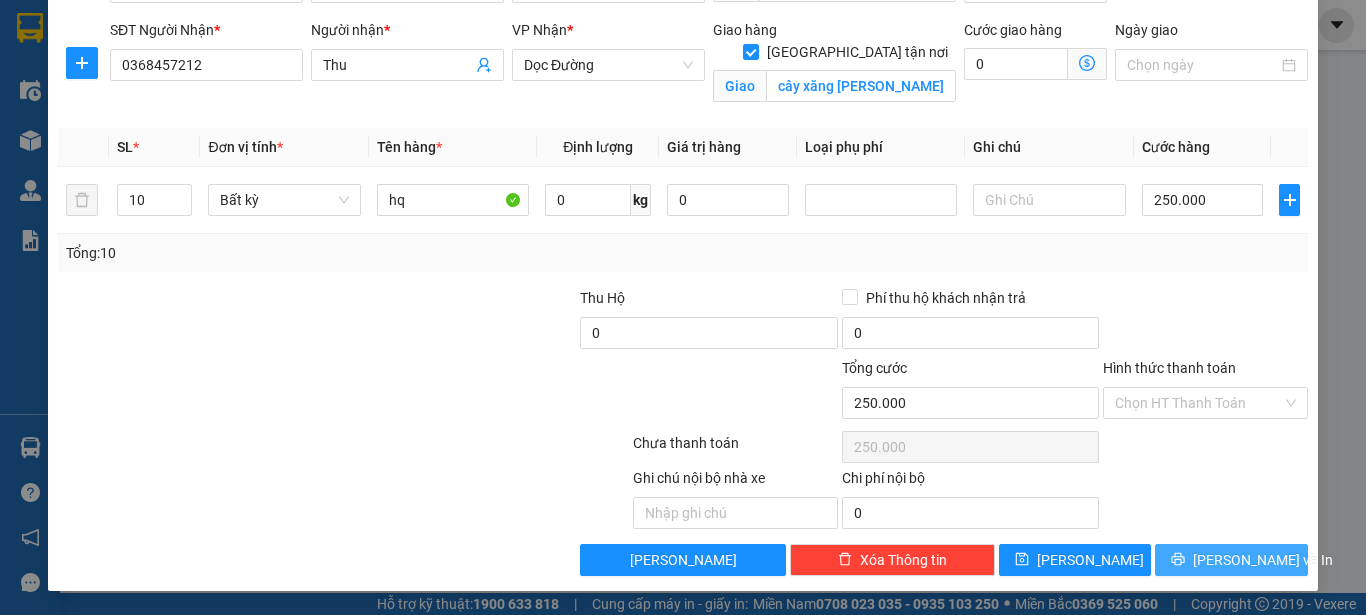 click 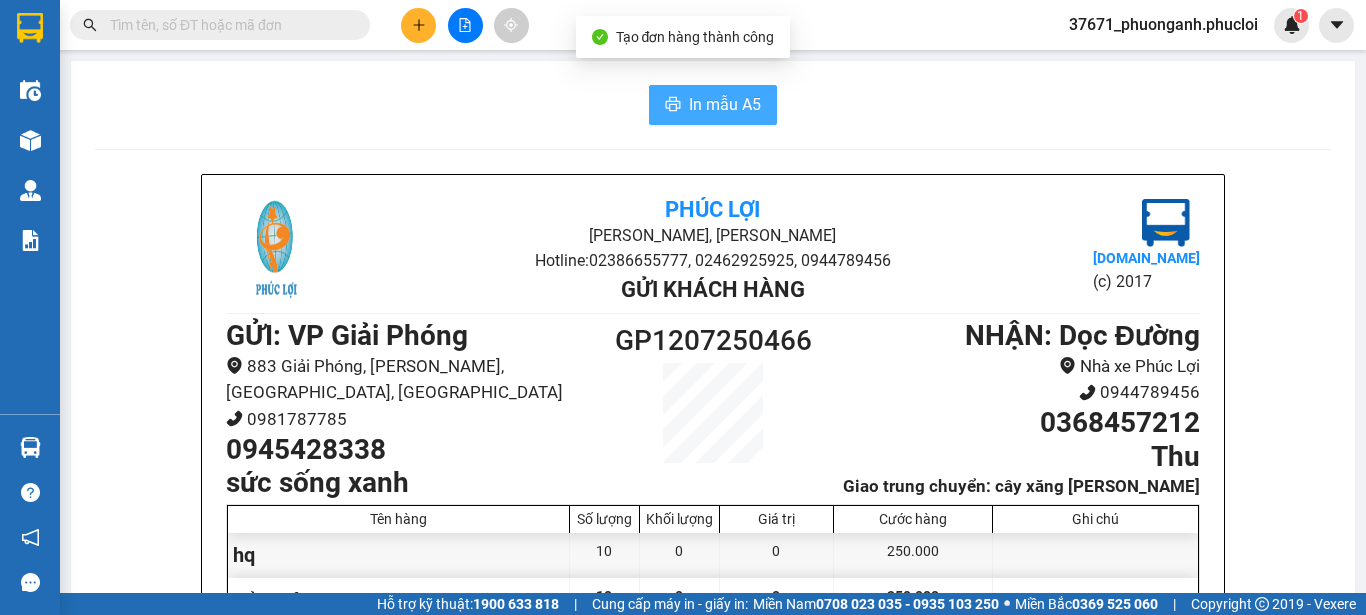 click on "In mẫu A5" at bounding box center (725, 104) 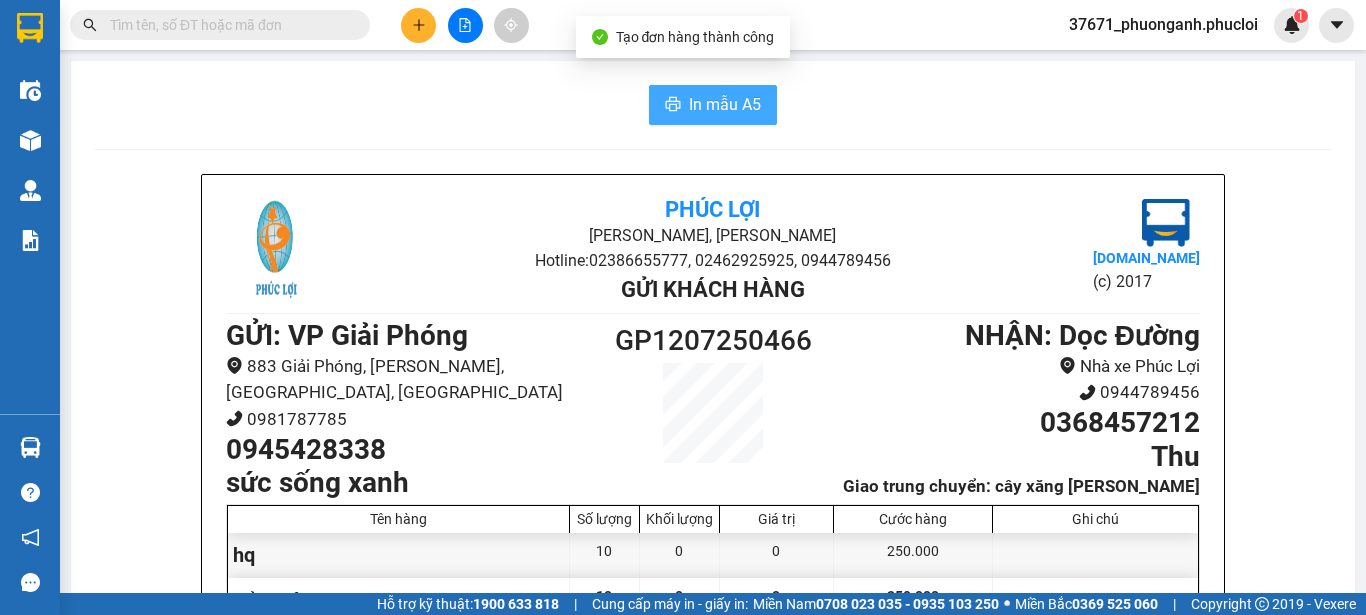scroll, scrollTop: 0, scrollLeft: 0, axis: both 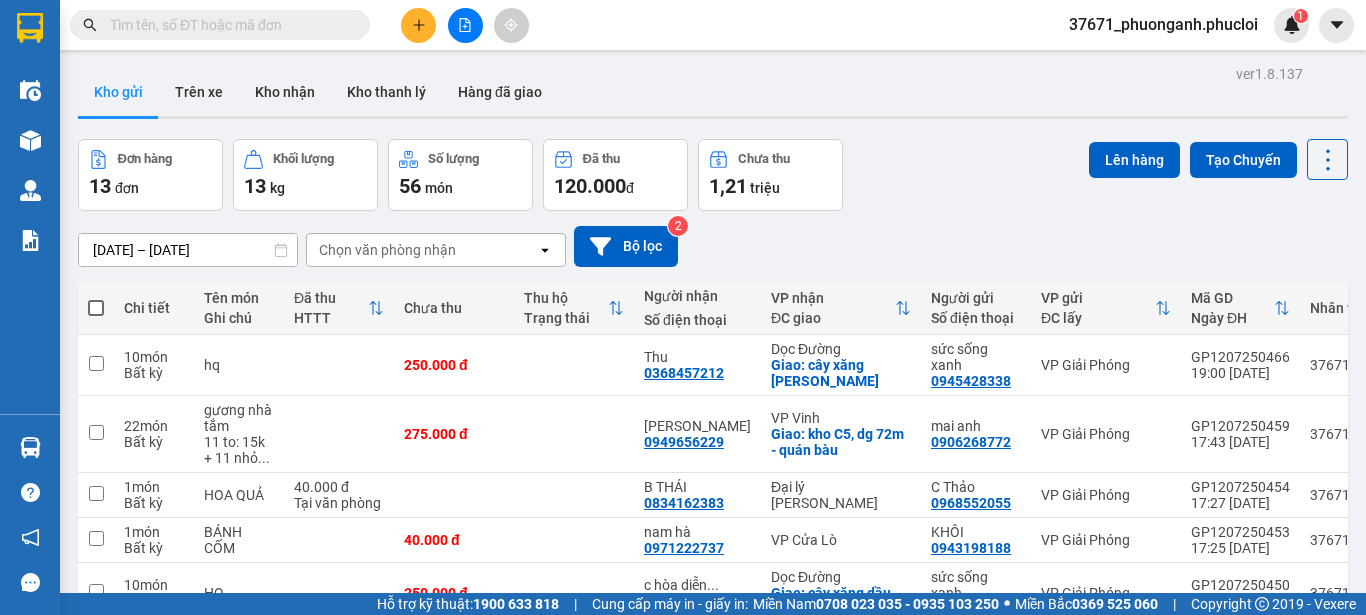 click at bounding box center (418, 25) 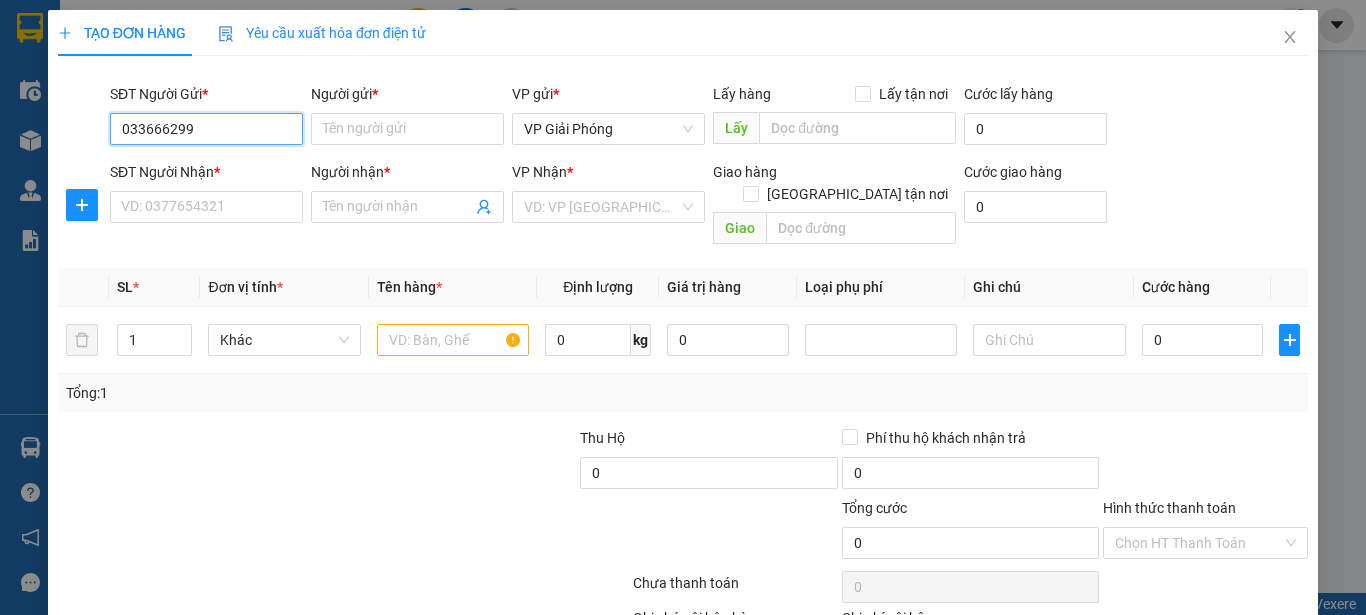 type on "0336662996" 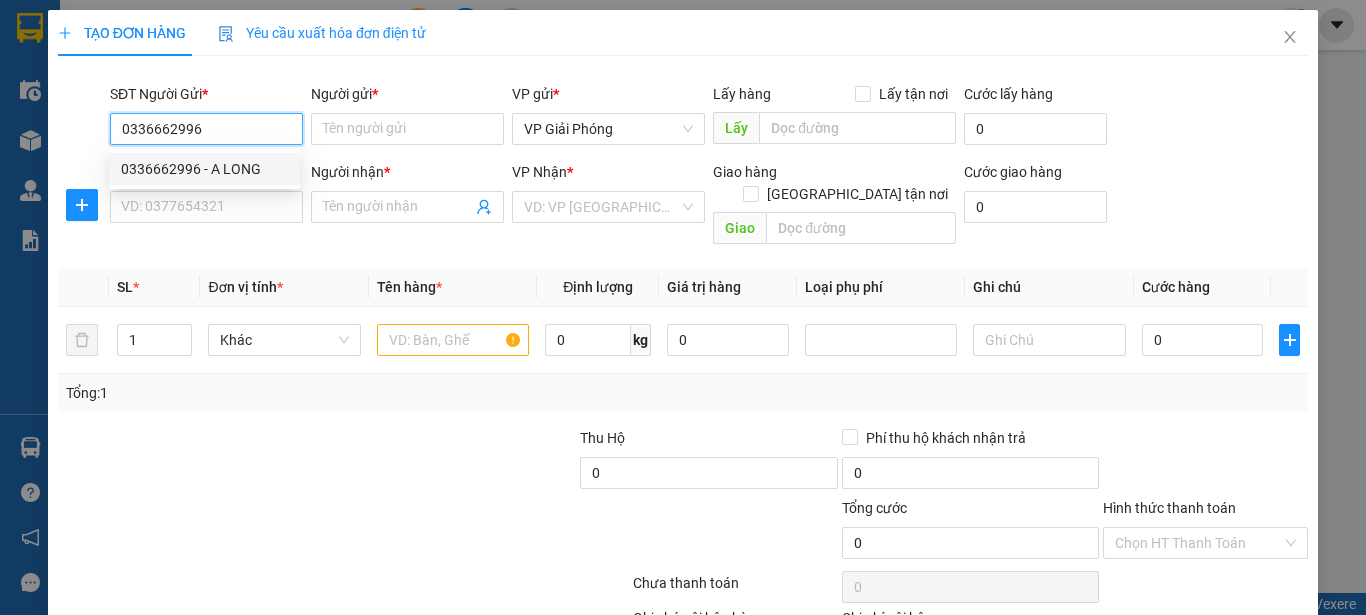 click on "0336662996 - A LONG" at bounding box center [204, 169] 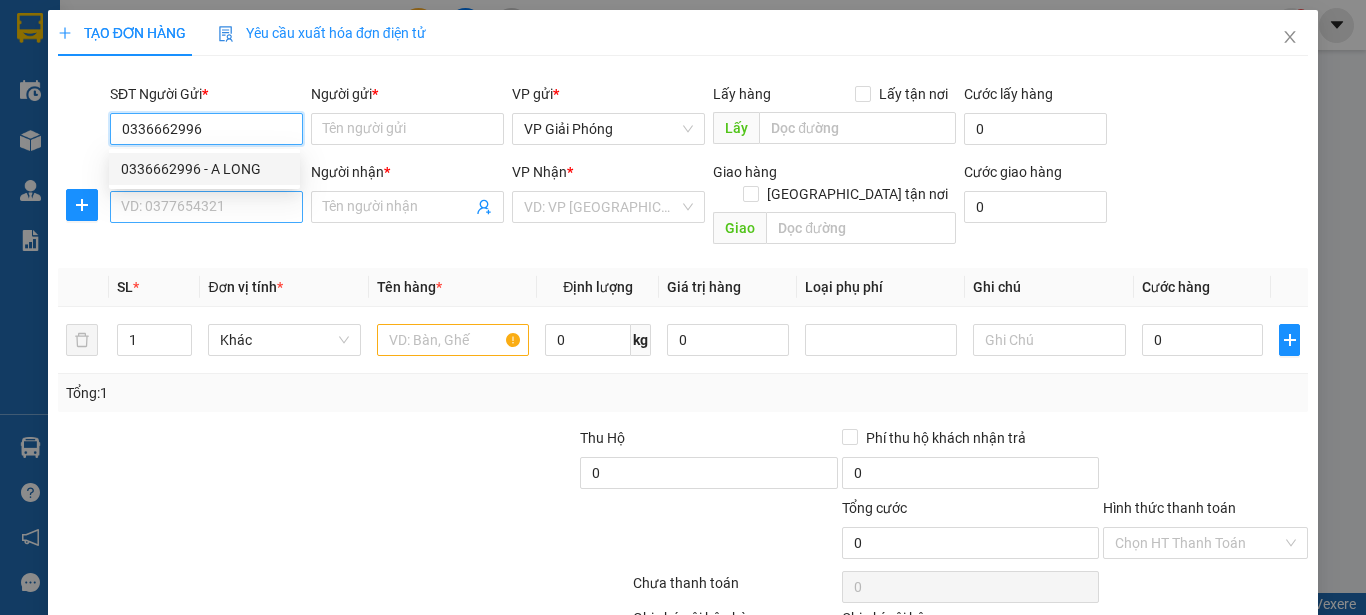 type on "A LONG" 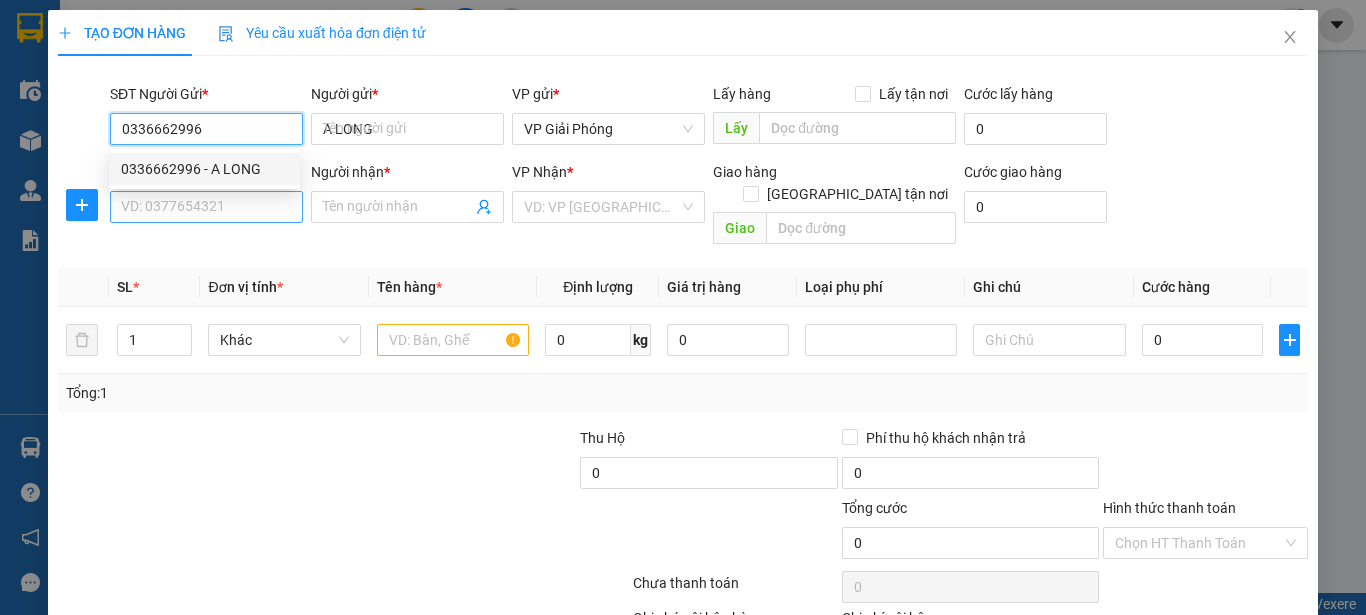 type on "0336662996" 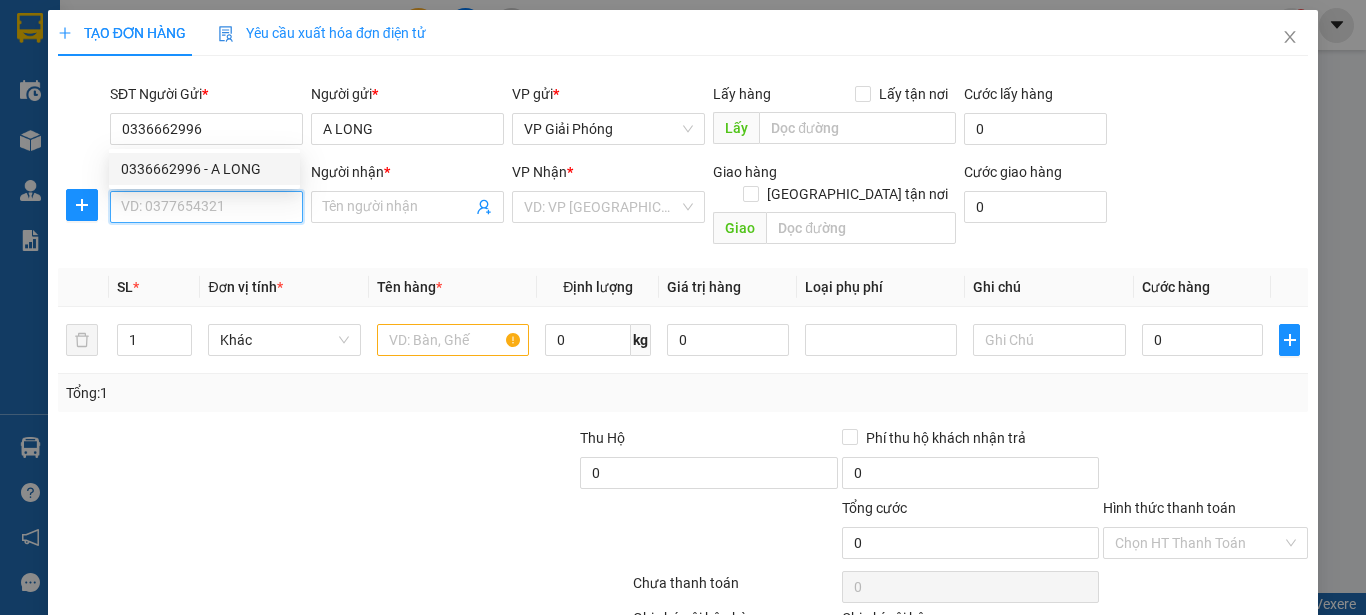 click on "SĐT Người Nhận  *" at bounding box center [206, 207] 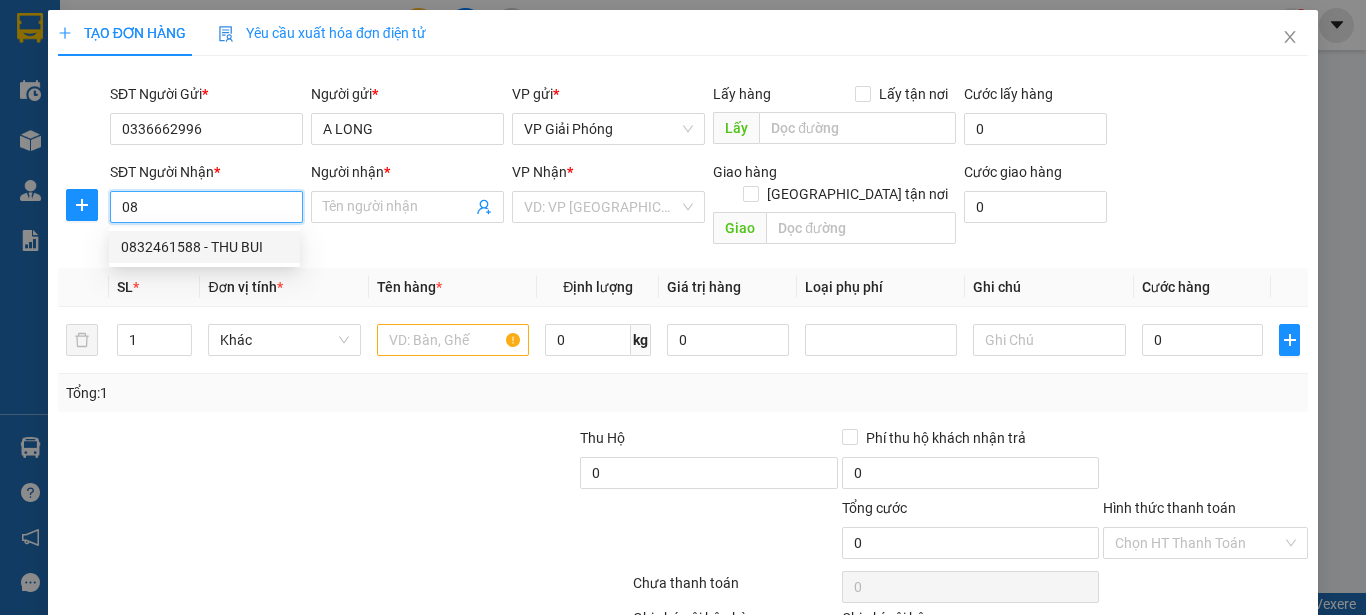 click on "0832461588 - THU BUI" at bounding box center (204, 247) 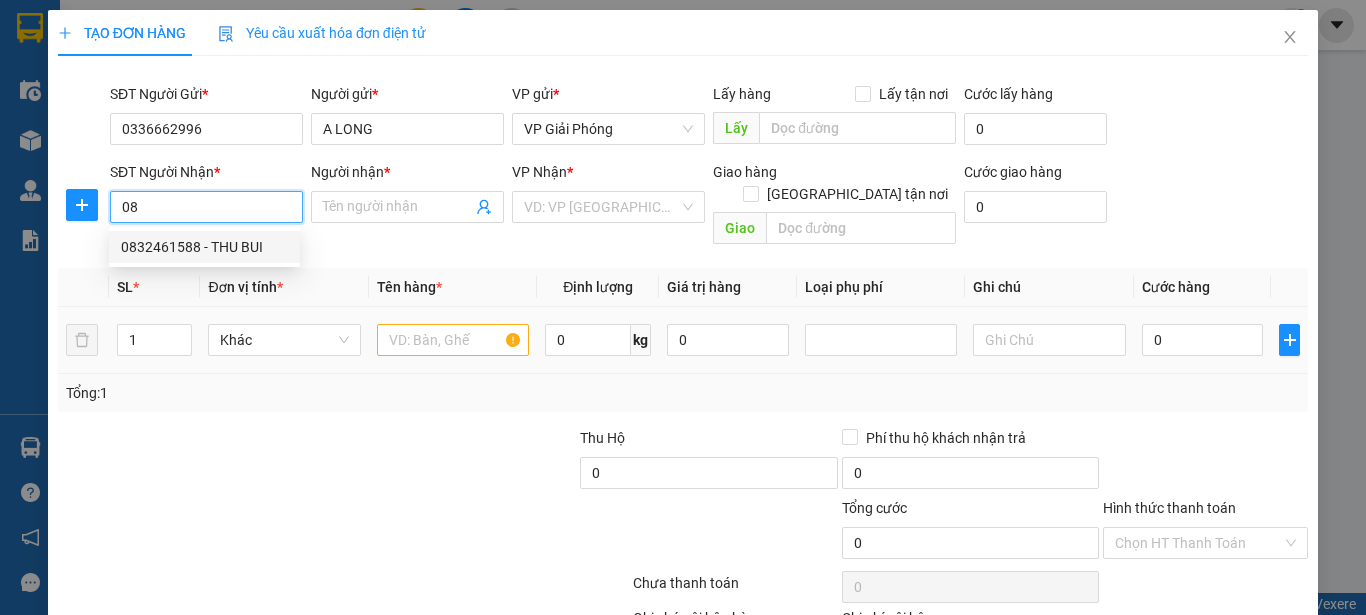 type on "0832461588" 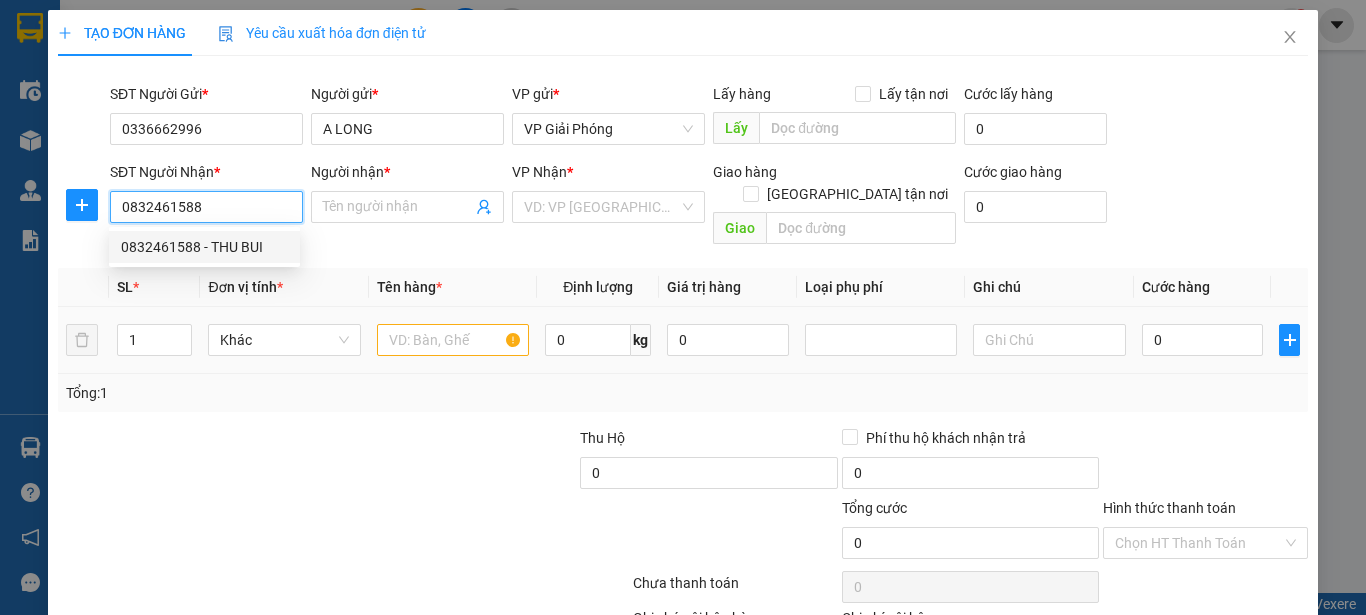 type on "THU BUI" 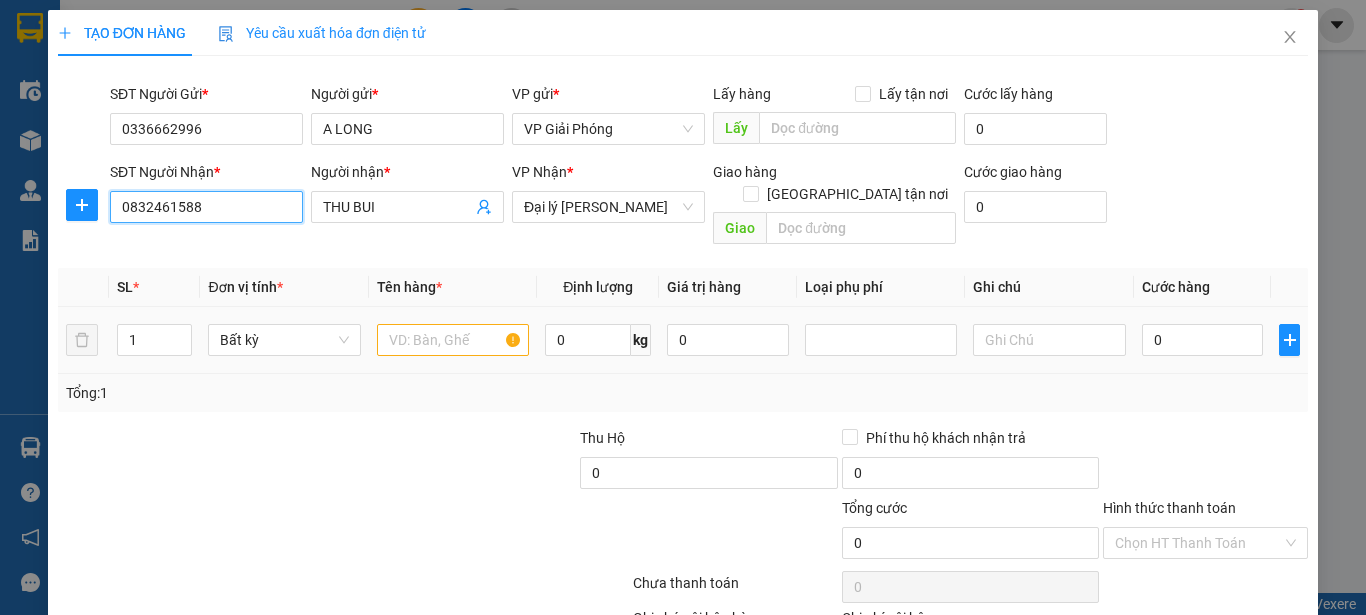 type on "0832461588" 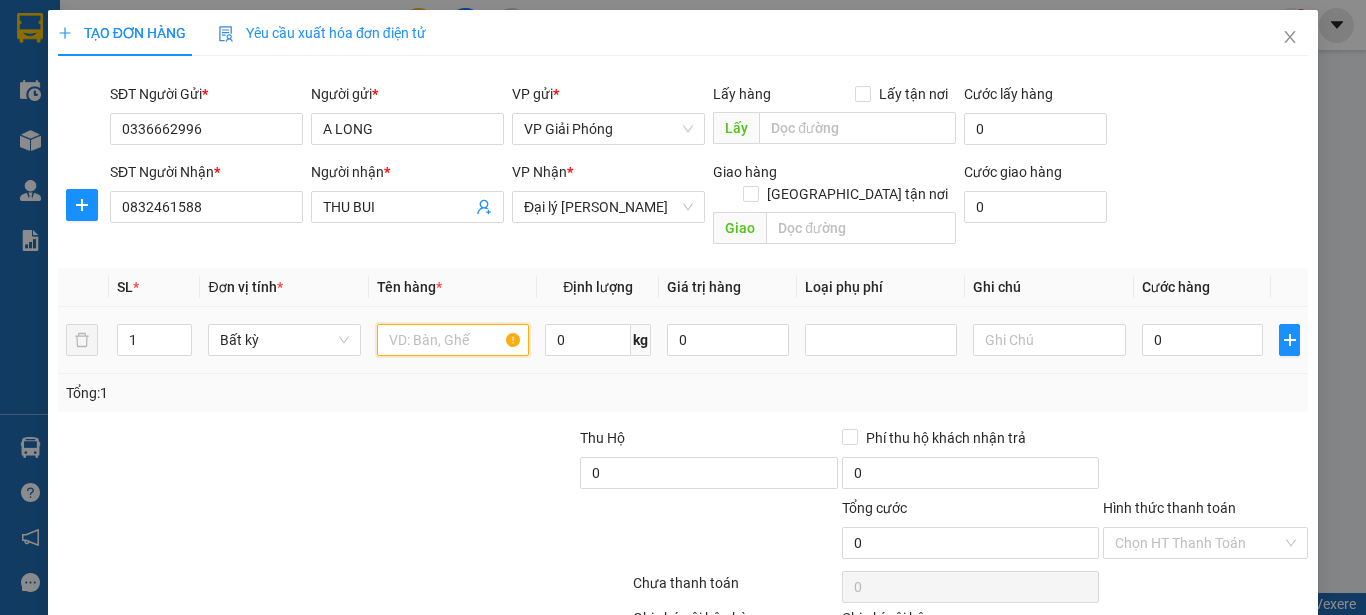 click at bounding box center (453, 340) 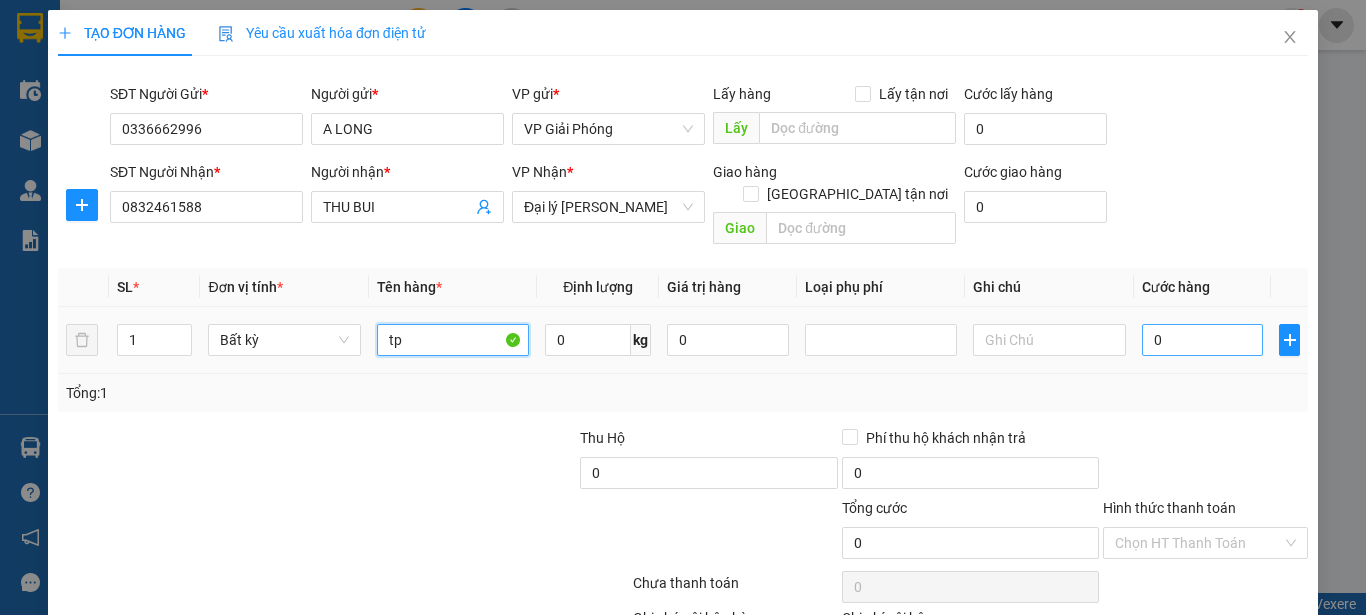 type on "tp" 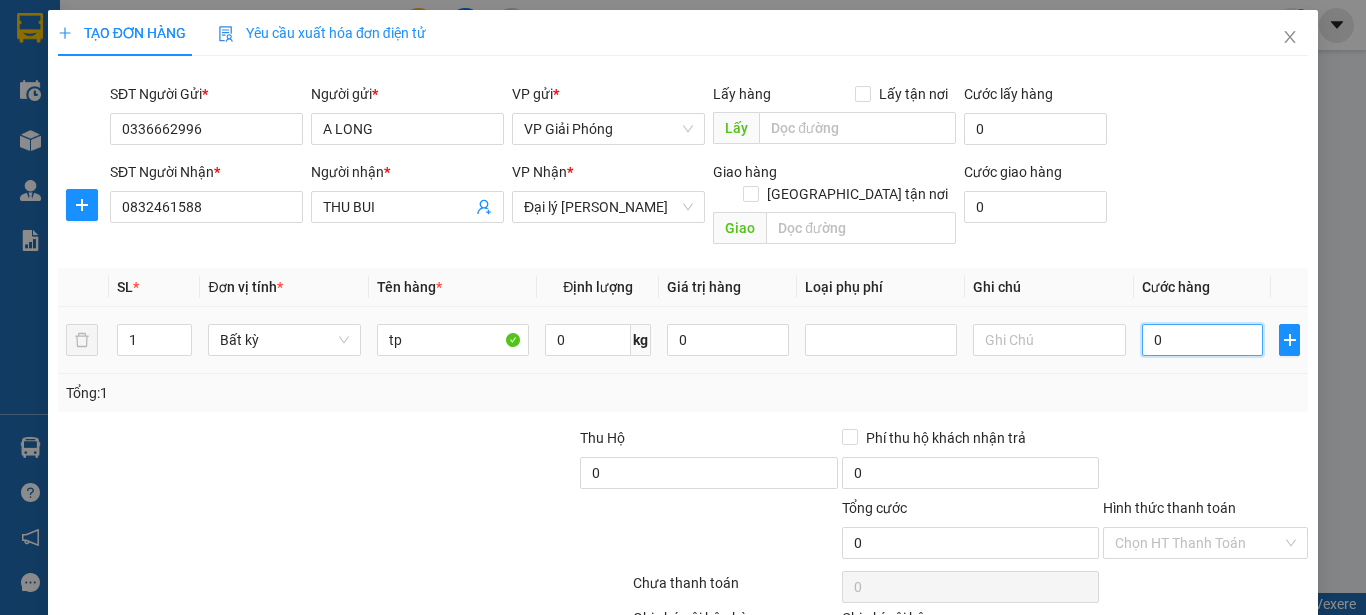 click on "0" at bounding box center [1203, 340] 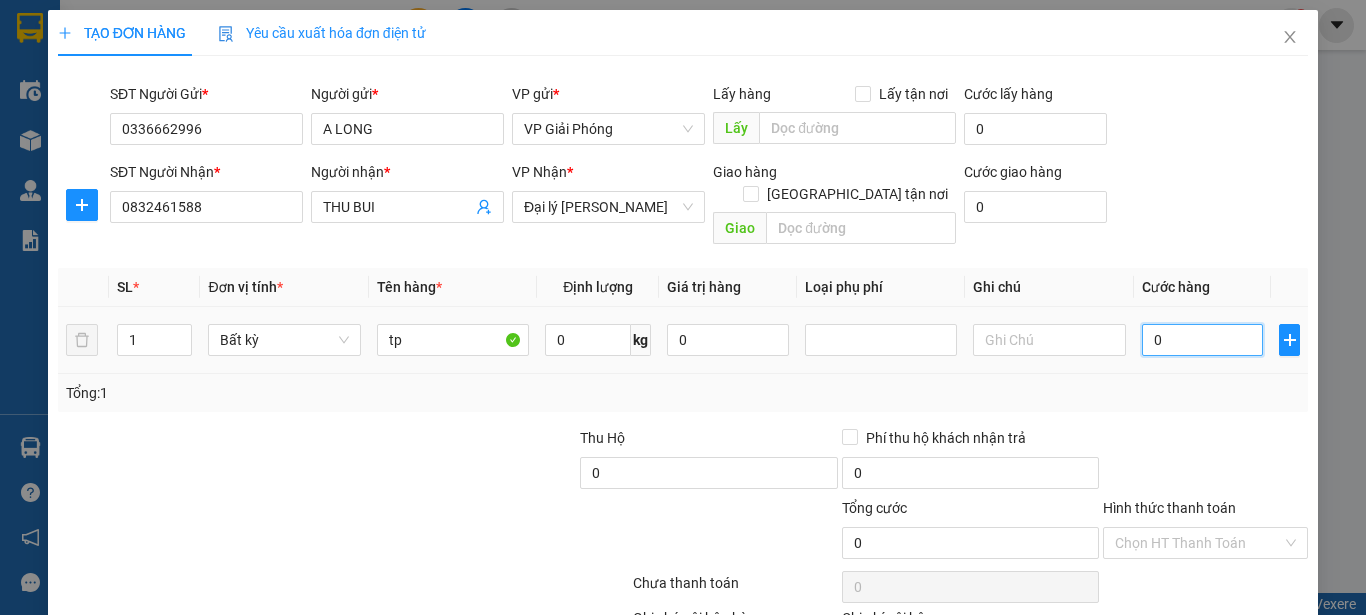 type on "4" 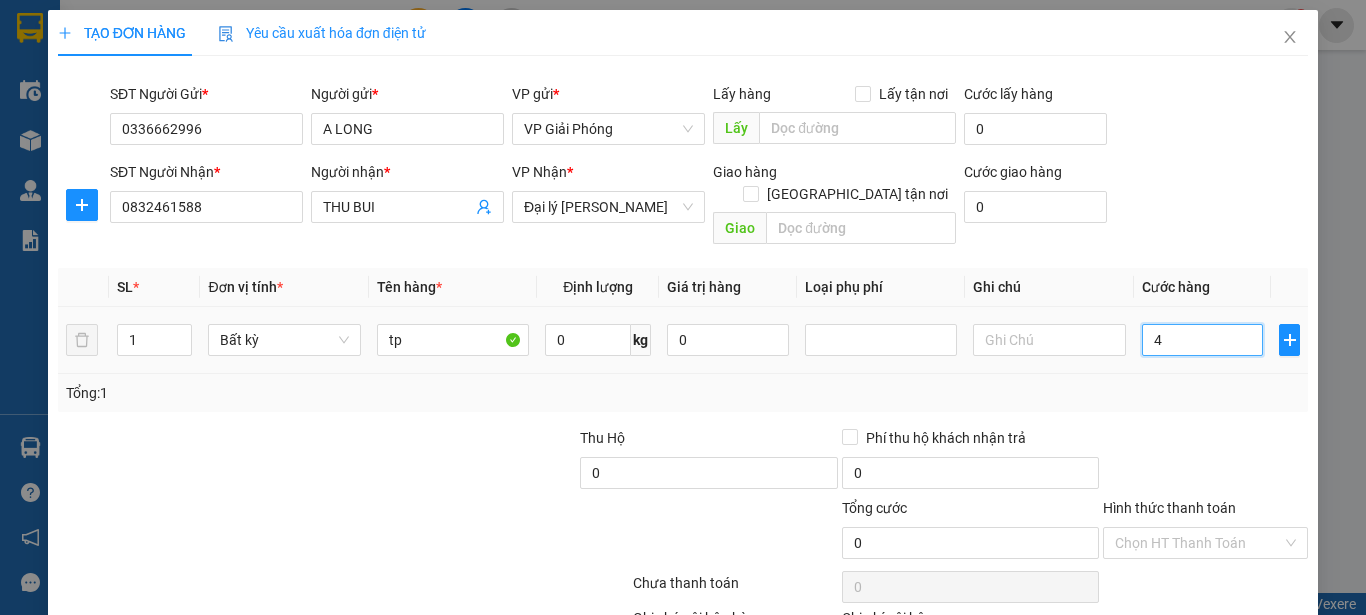 type on "4" 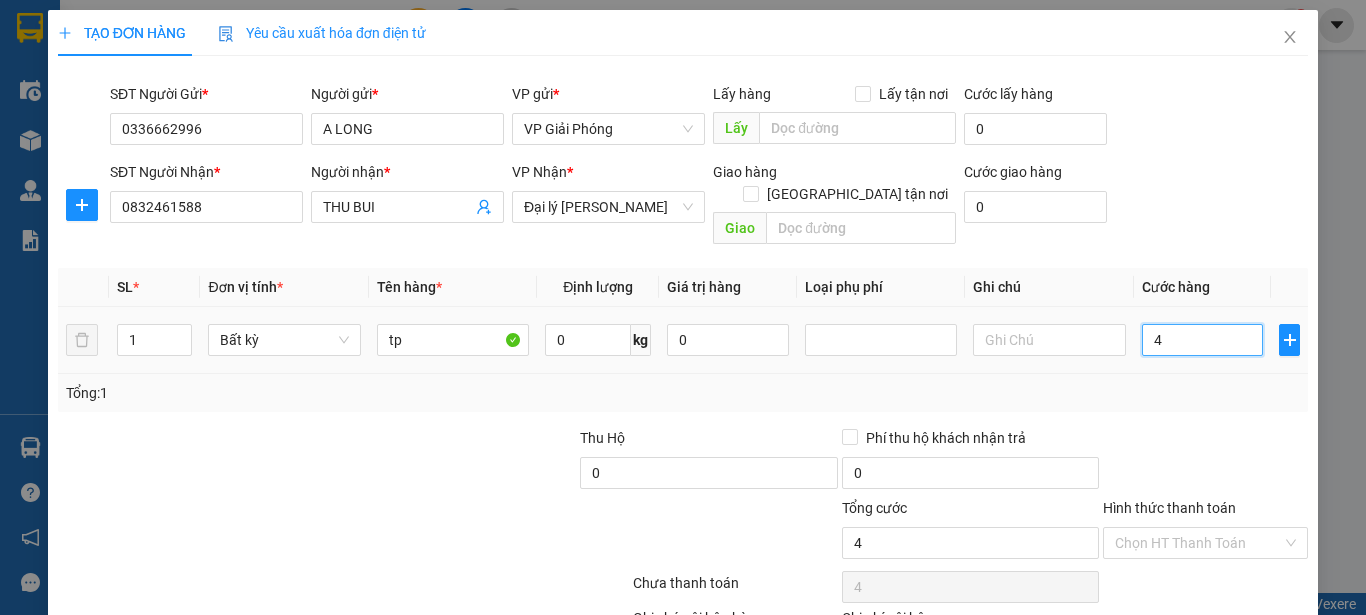 type on "40" 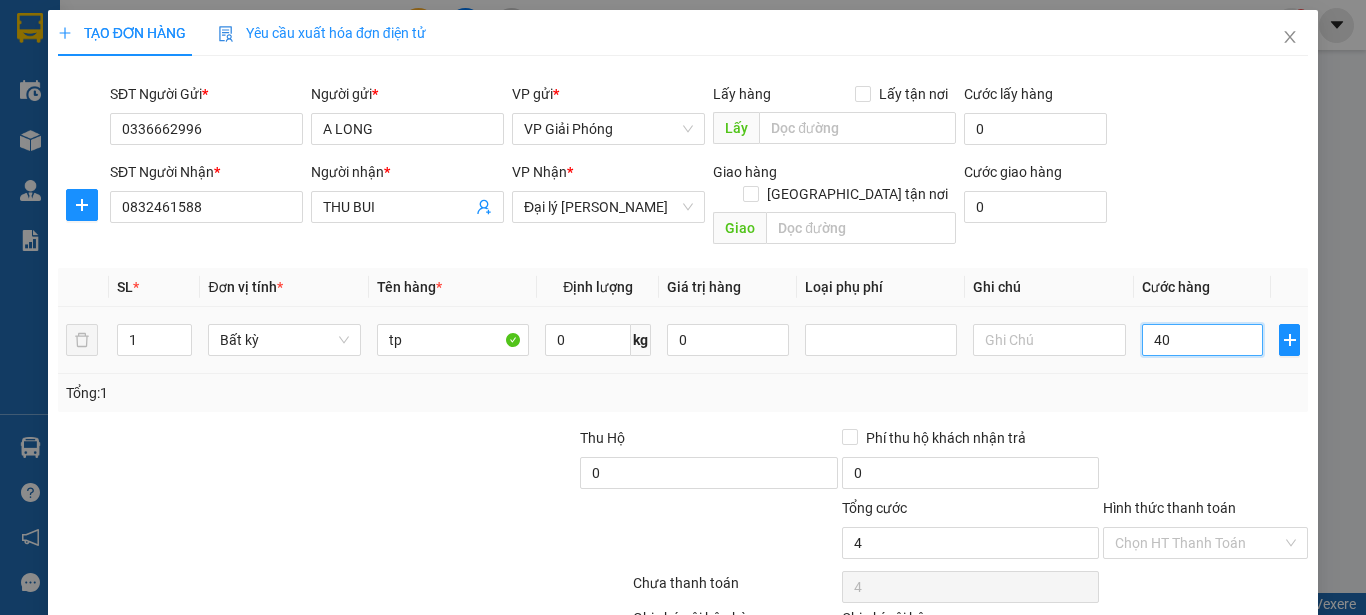 type on "40" 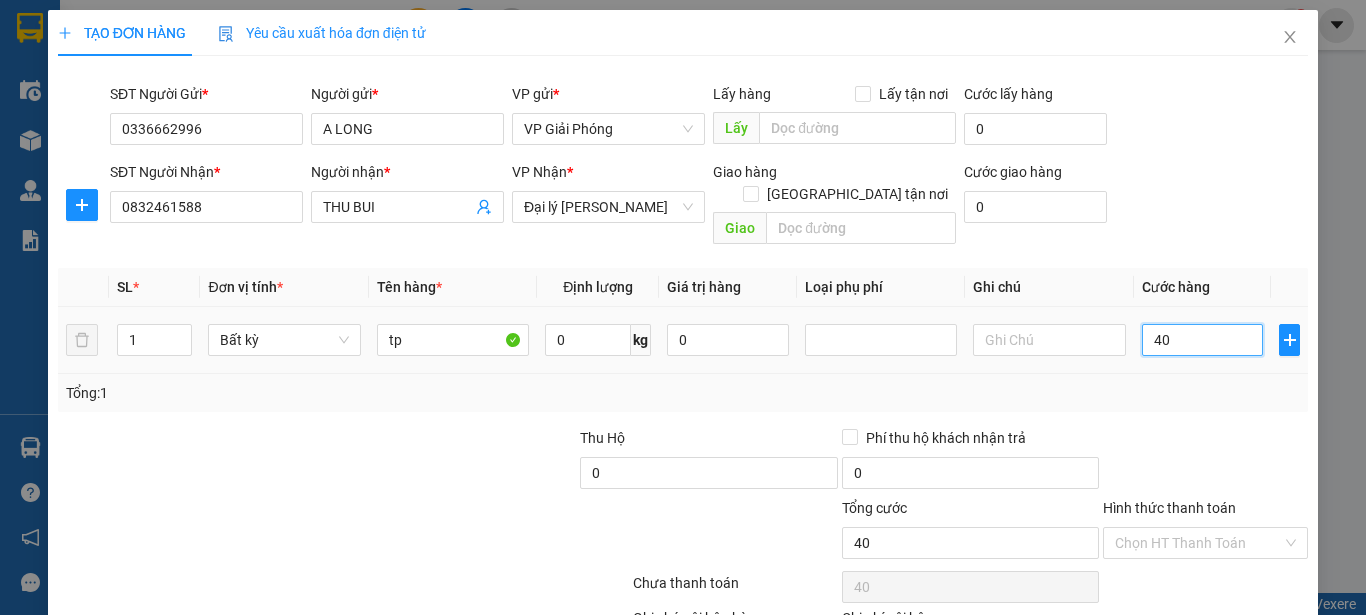 type on "400" 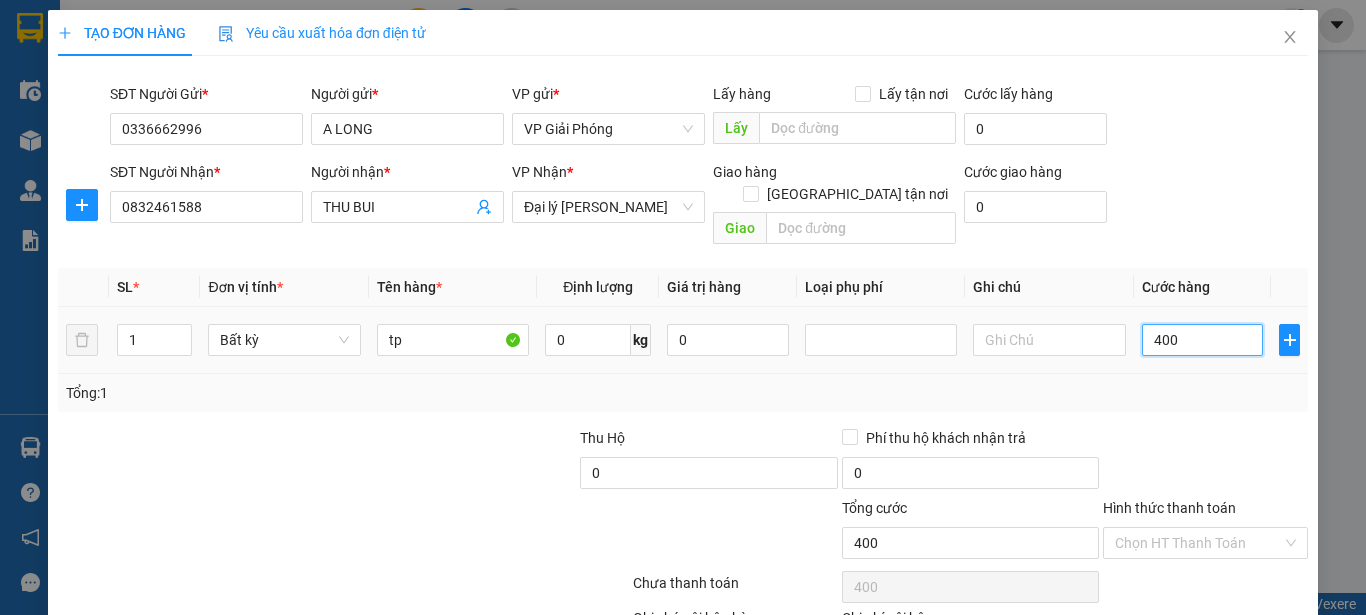 type on "4.000" 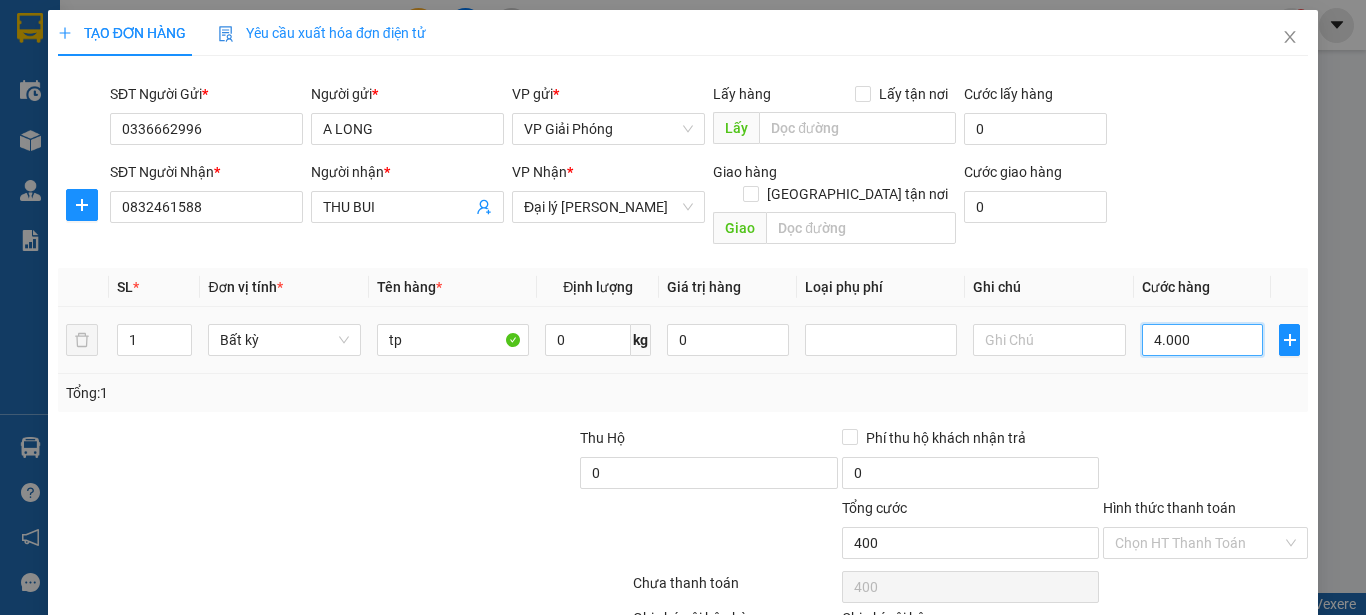 type on "4.000" 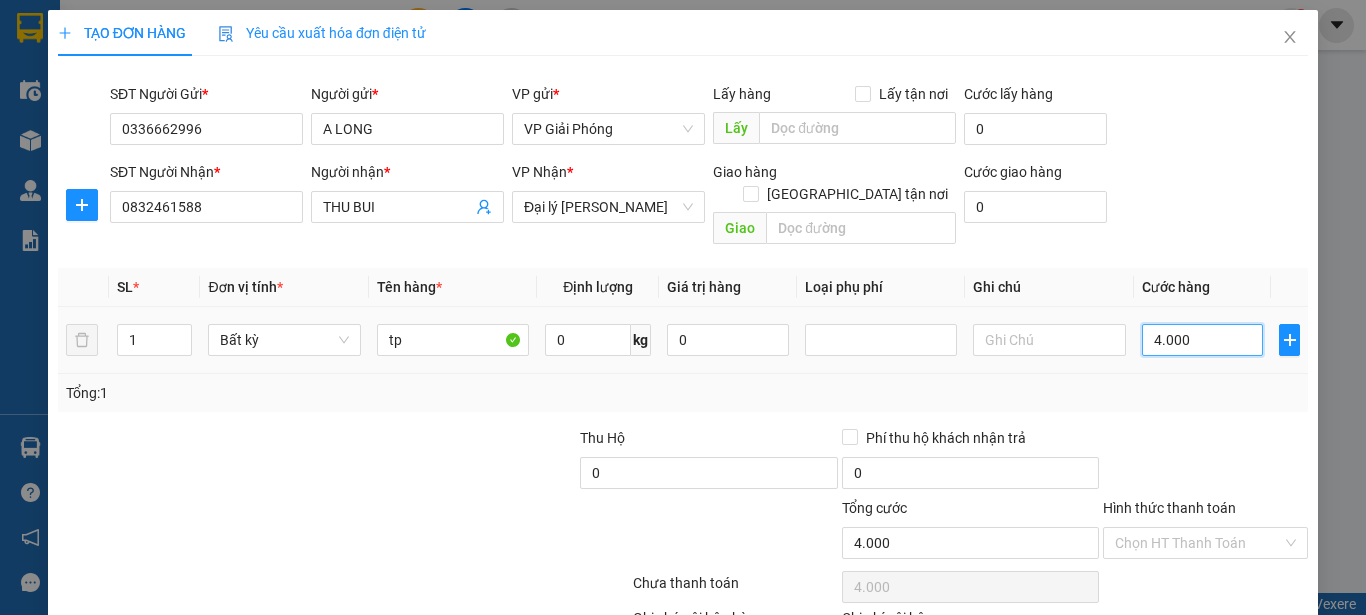 type on "40.000" 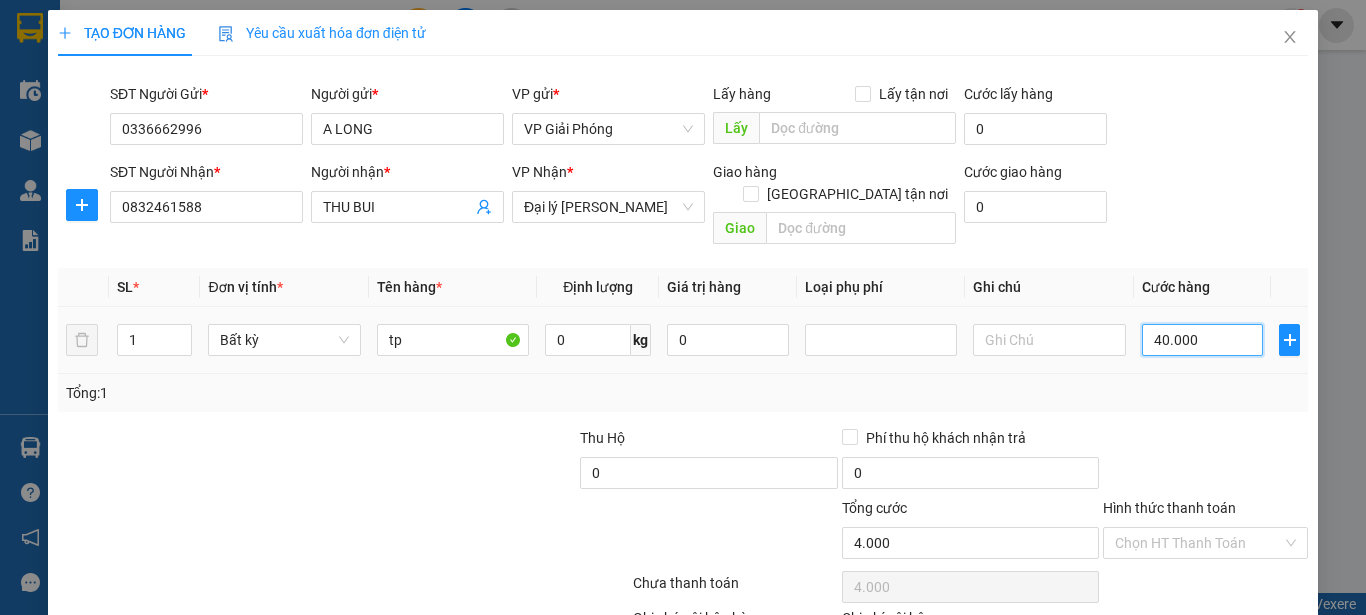 type on "40.000" 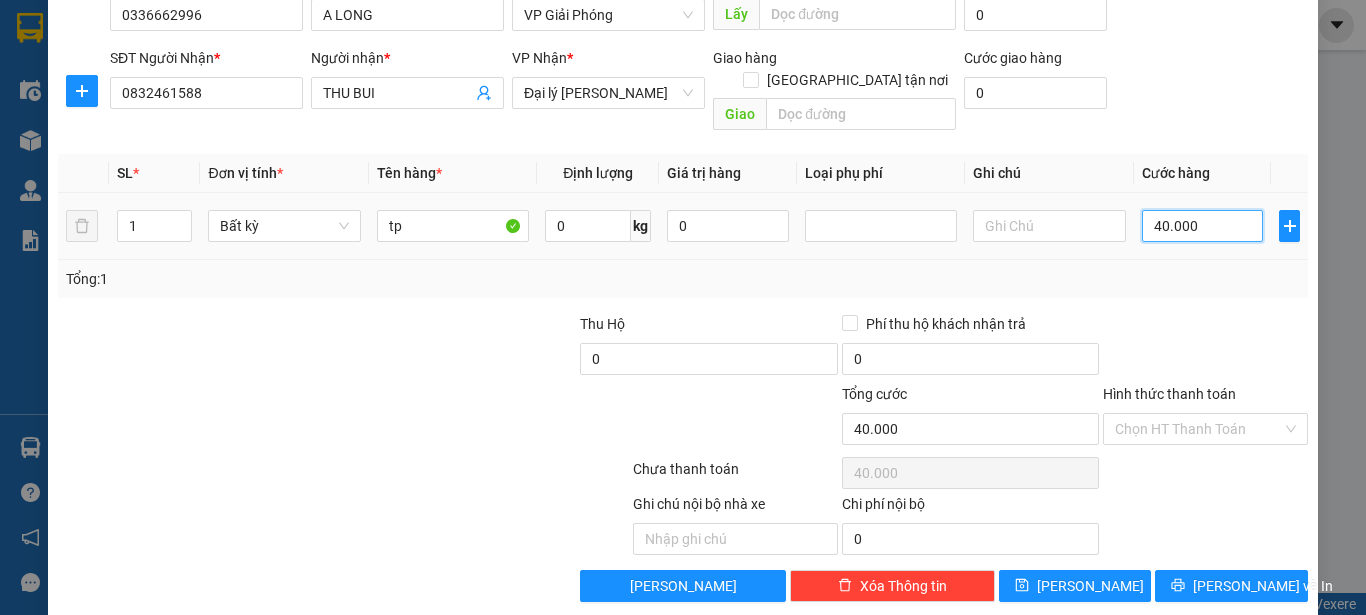 scroll, scrollTop: 118, scrollLeft: 0, axis: vertical 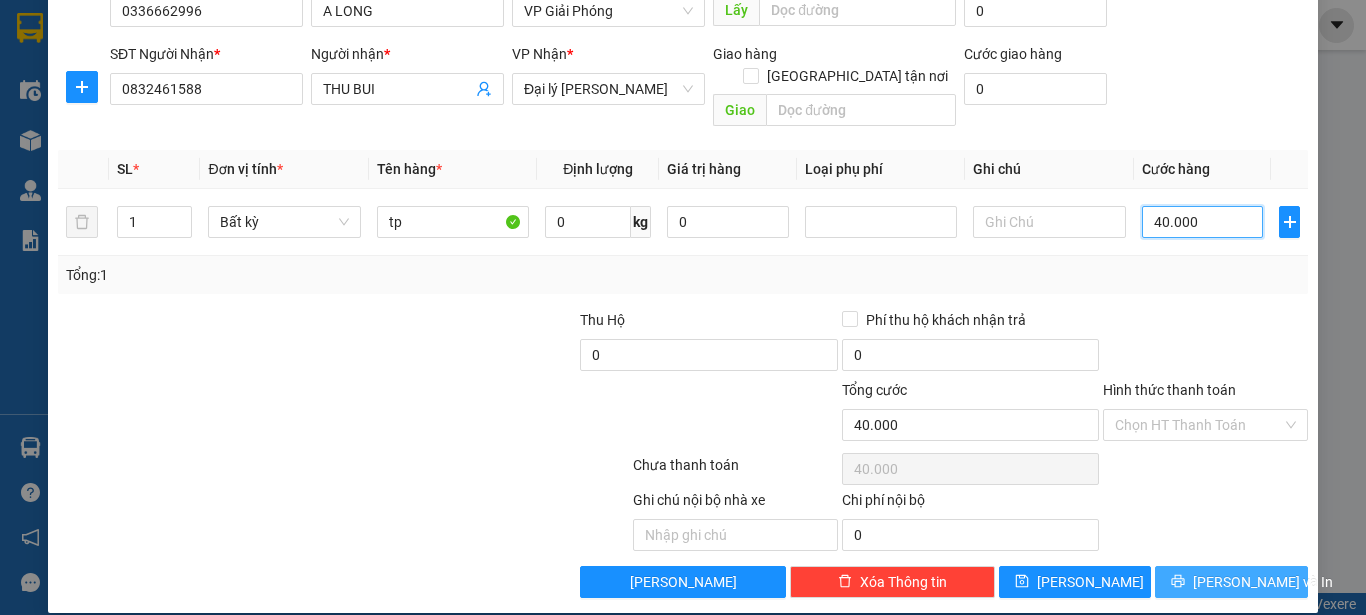 type on "40.000" 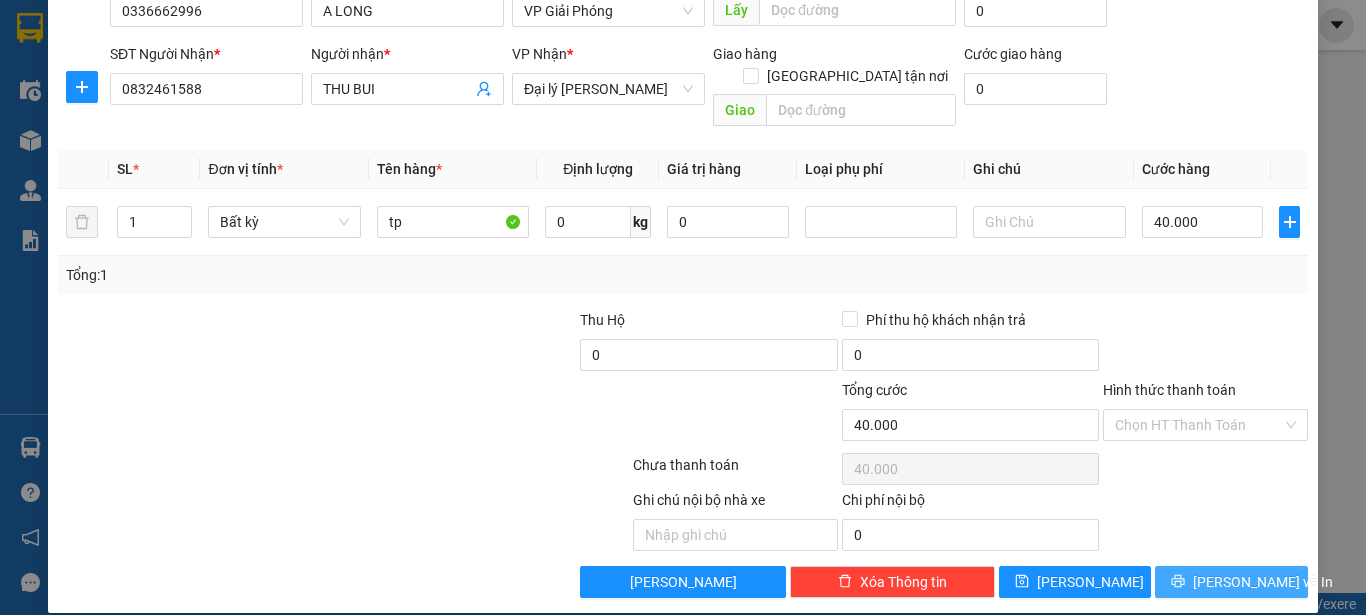 drag, startPoint x: 1233, startPoint y: 543, endPoint x: 1240, endPoint y: 569, distance: 26.925823 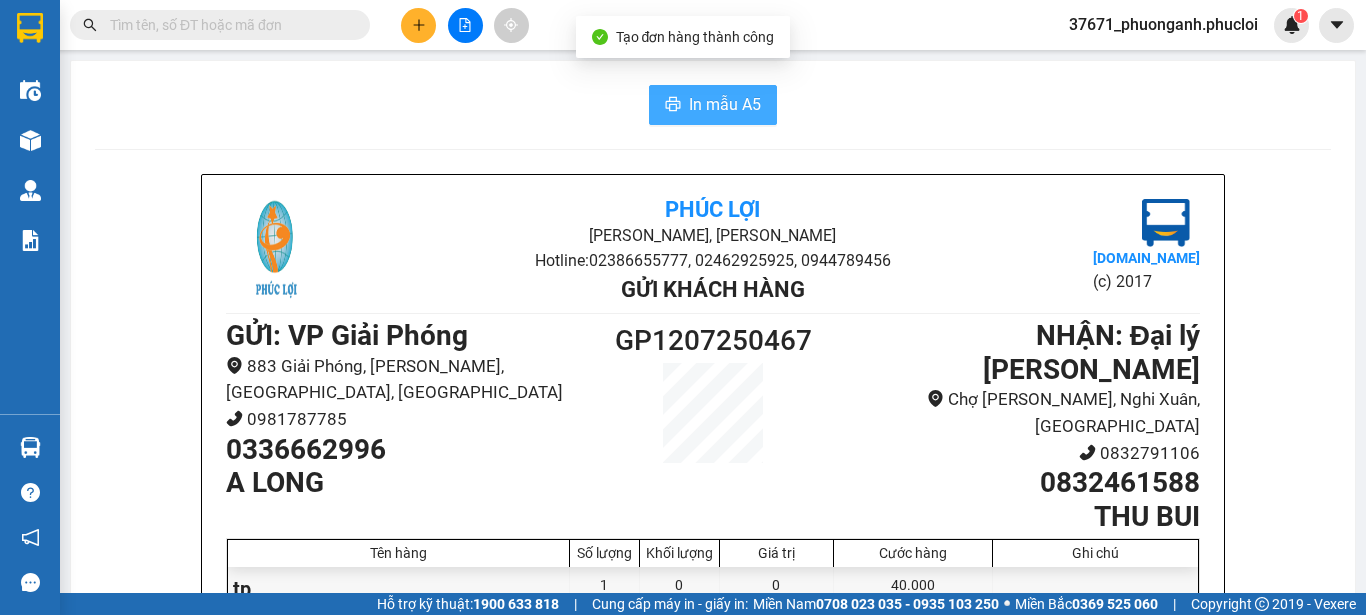 click on "In mẫu A5" at bounding box center (713, 105) 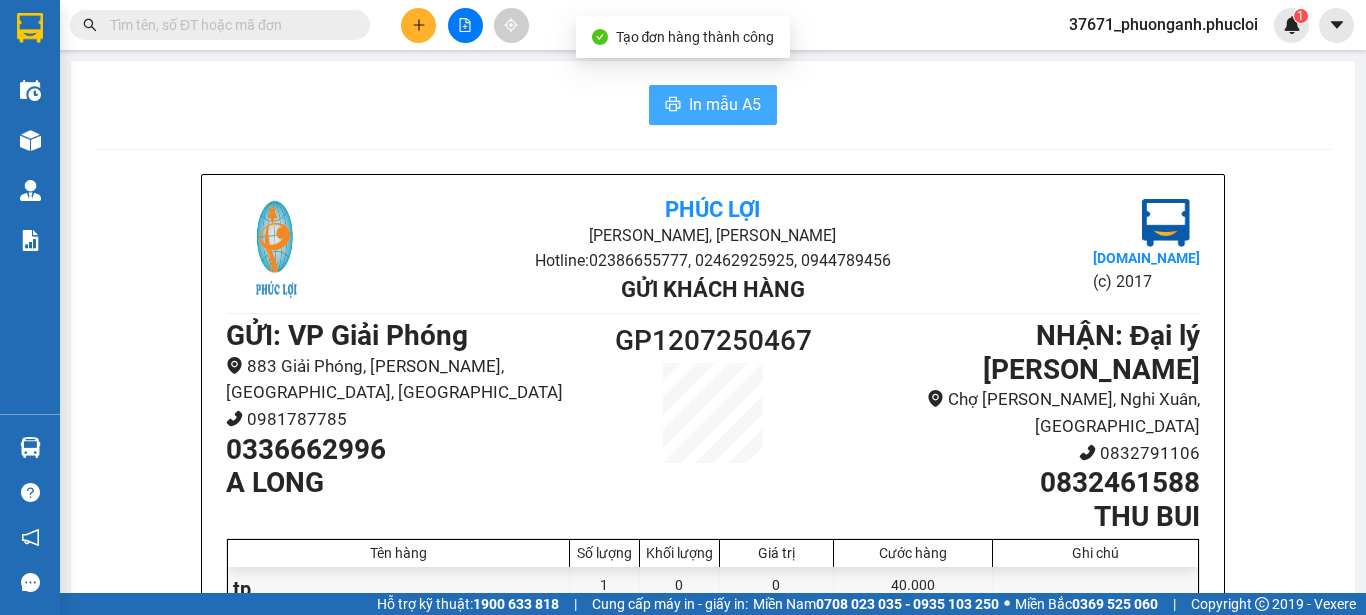 scroll, scrollTop: 0, scrollLeft: 0, axis: both 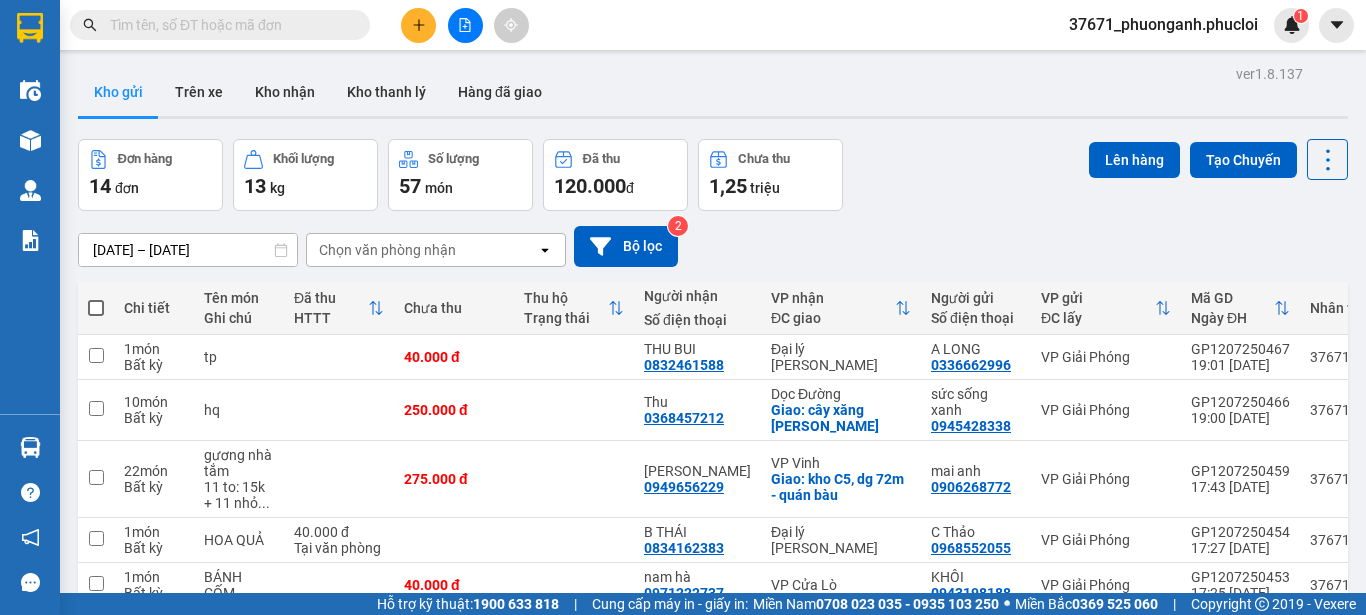 click at bounding box center (418, 25) 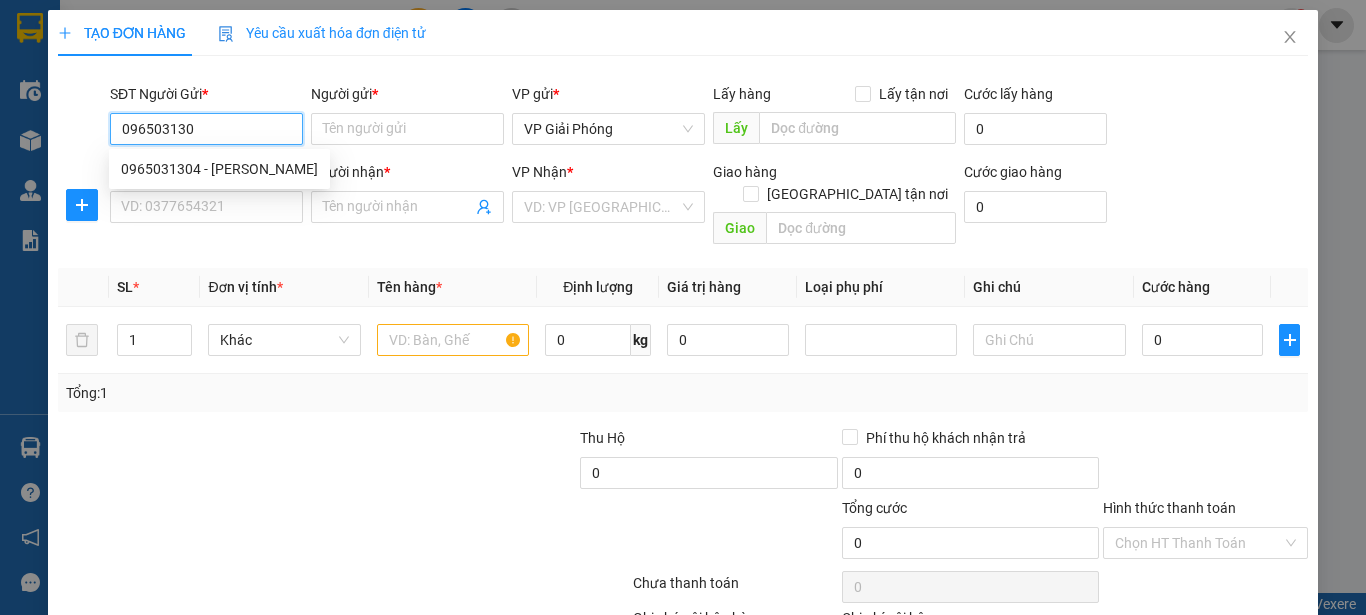 type on "0965031304" 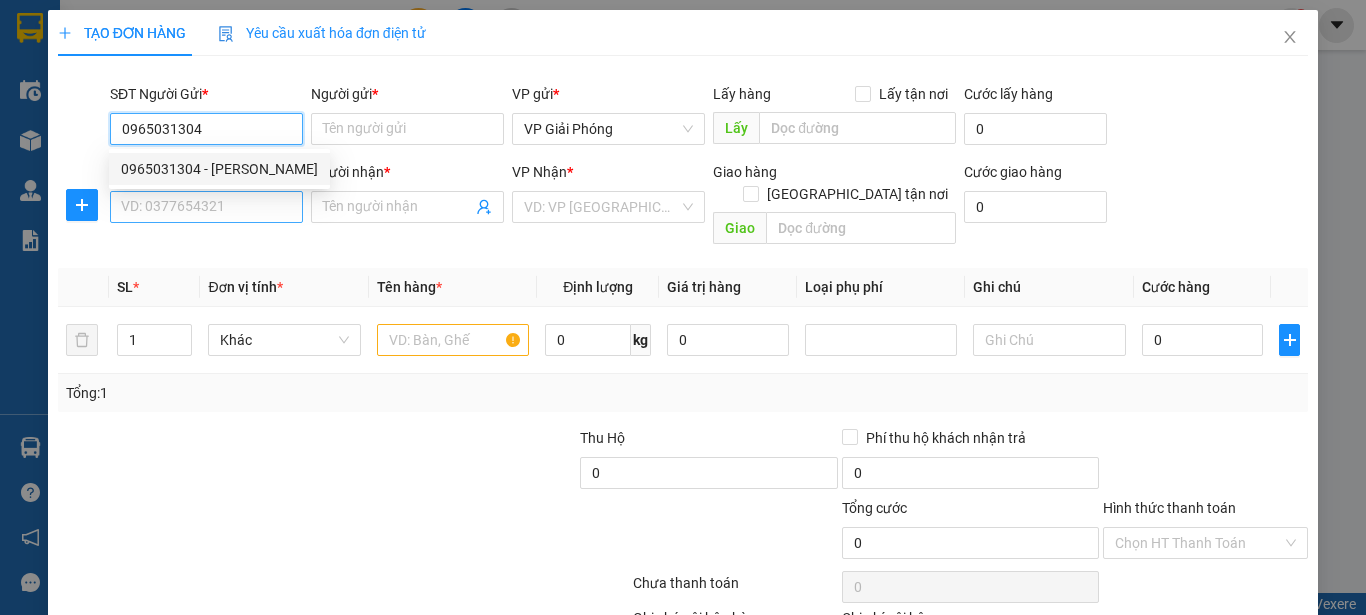 drag, startPoint x: 255, startPoint y: 163, endPoint x: 283, endPoint y: 217, distance: 60.827625 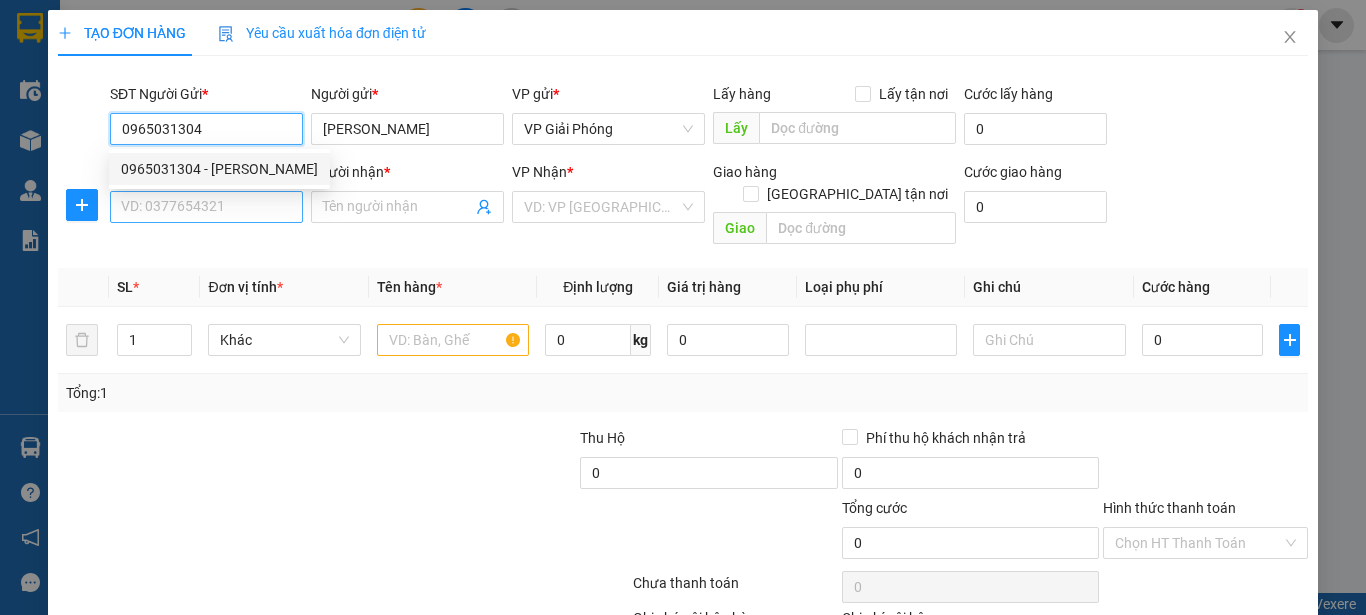 type on "0965031304" 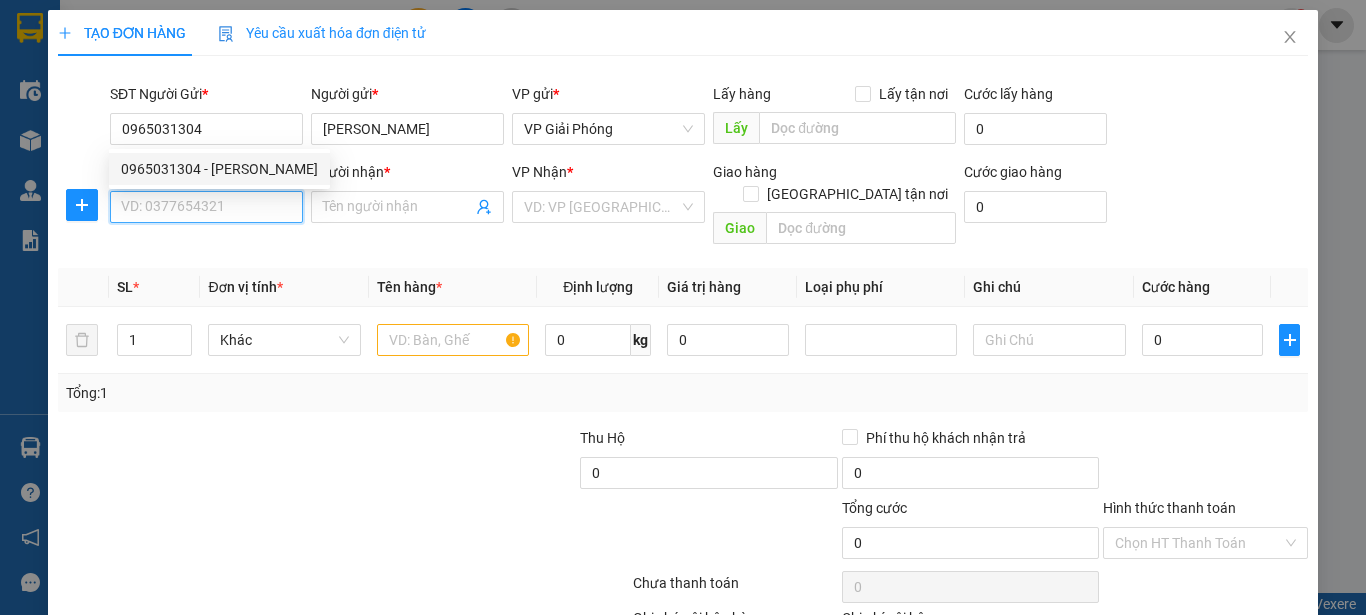 click on "SĐT Người Nhận  *" at bounding box center (206, 207) 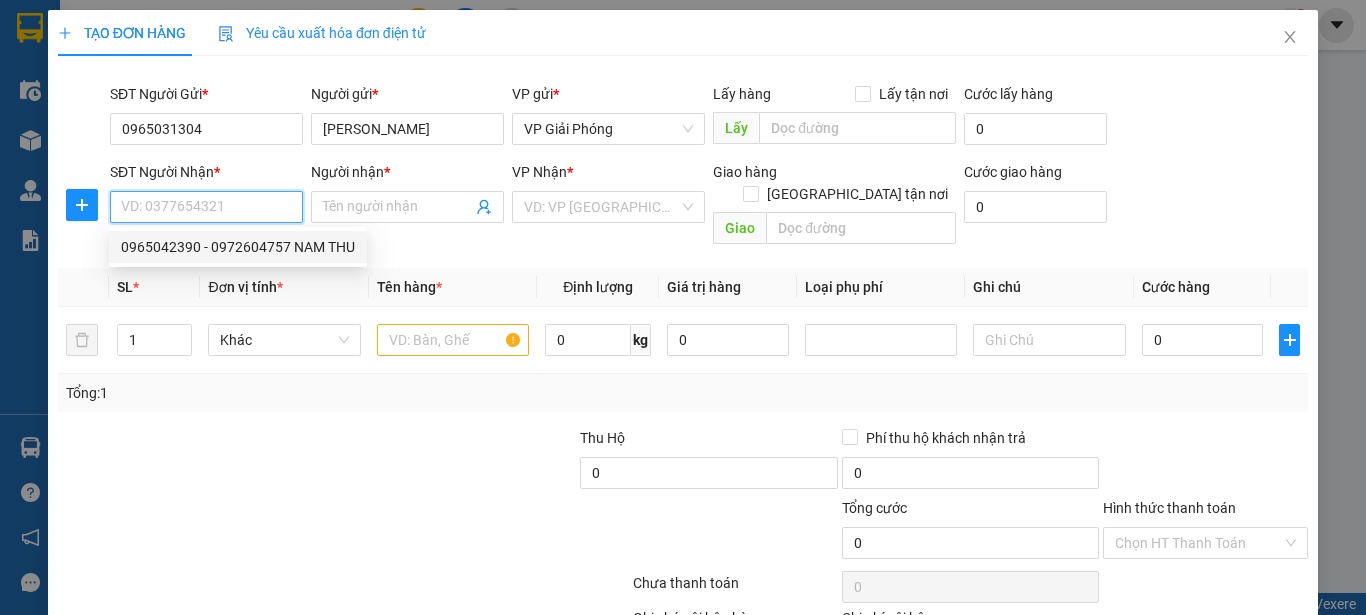 click on "0965042390 - 0972604757 NAM THU" at bounding box center [238, 247] 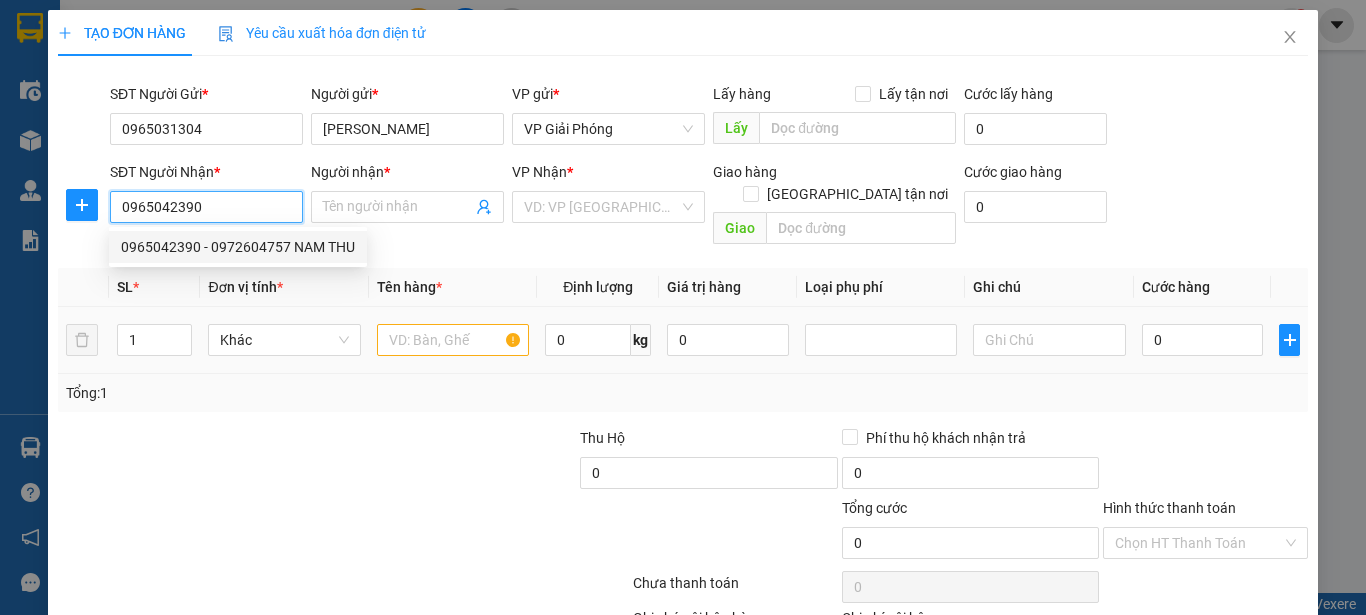 type on "0972604757 NAM THU" 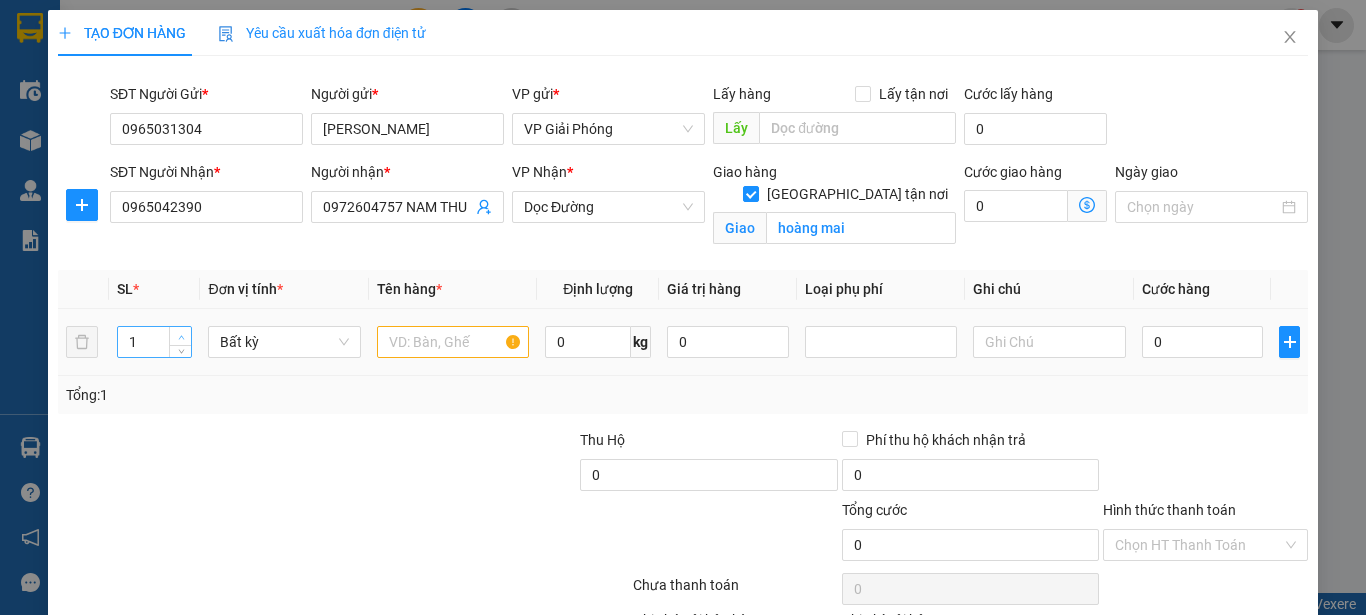 type on "2" 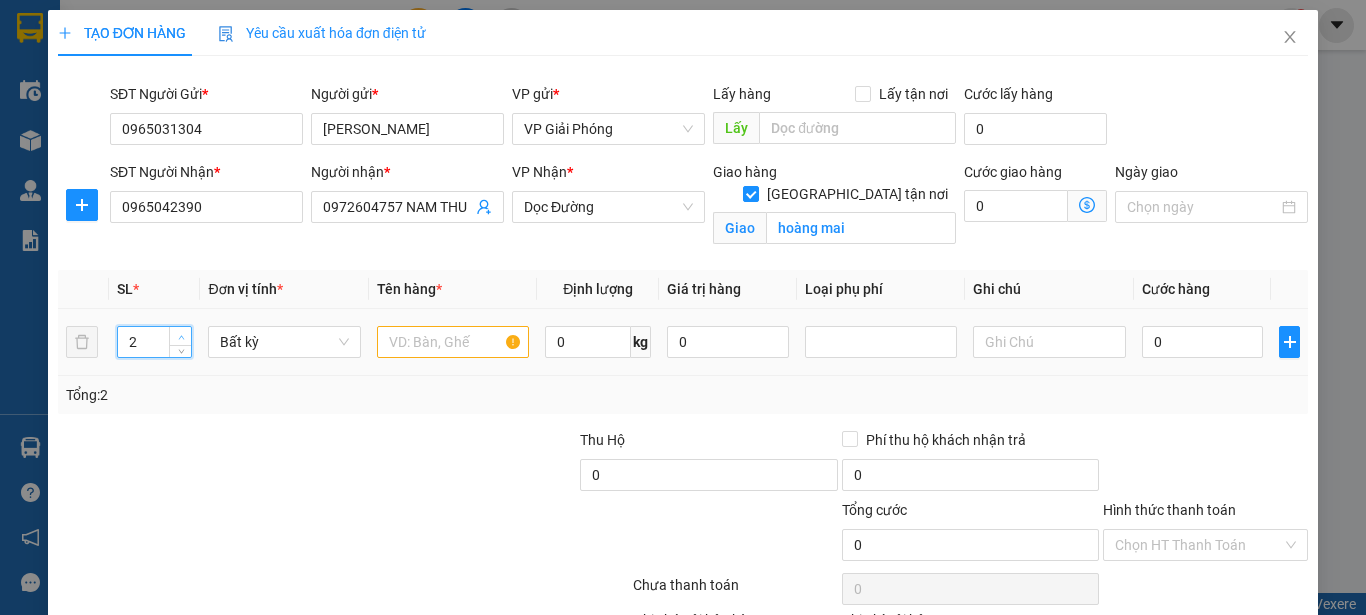 click at bounding box center (180, 336) 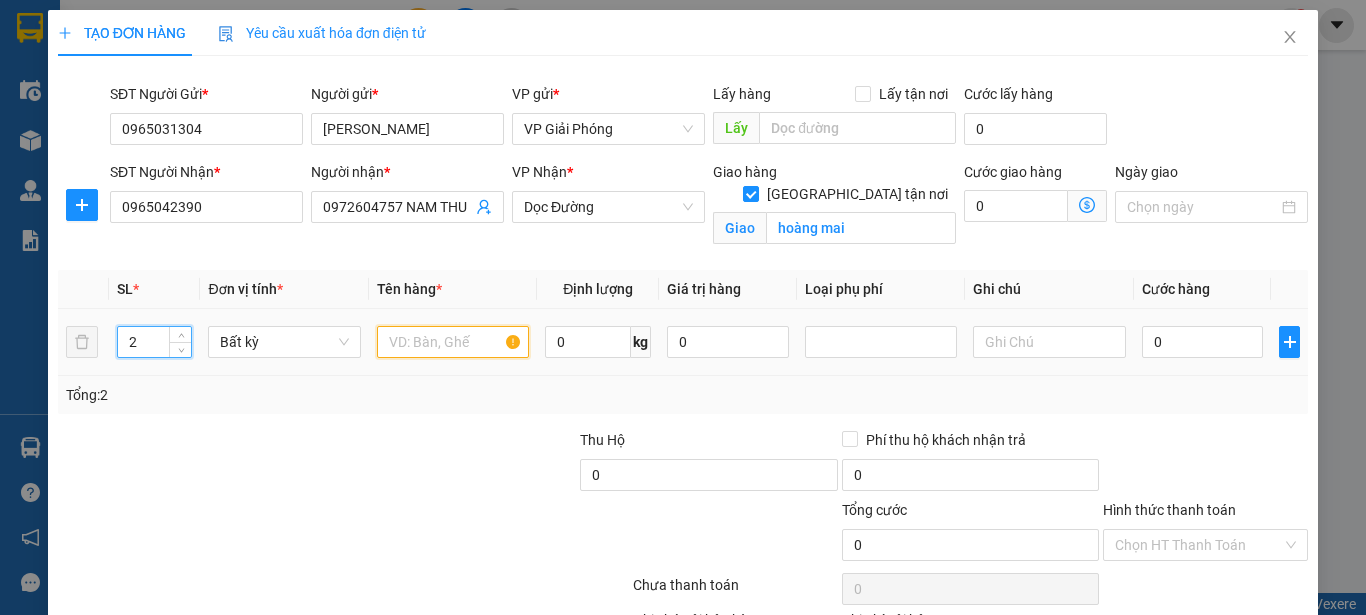 click at bounding box center [453, 342] 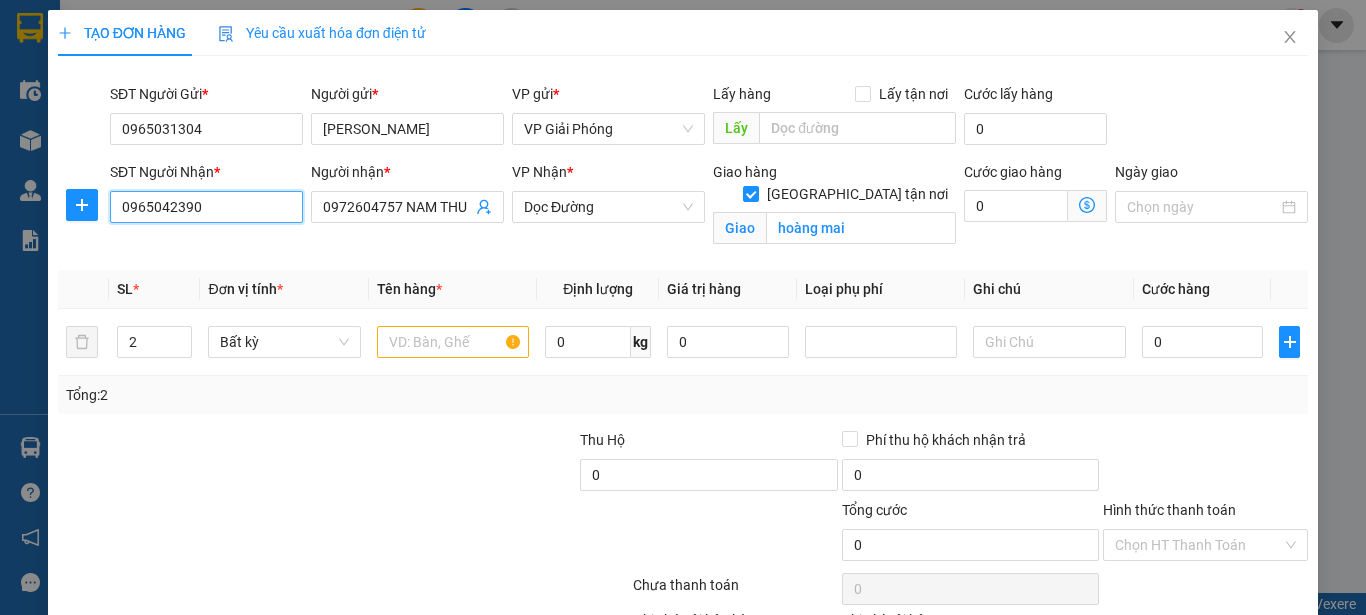 click on "0965042390" at bounding box center [206, 207] 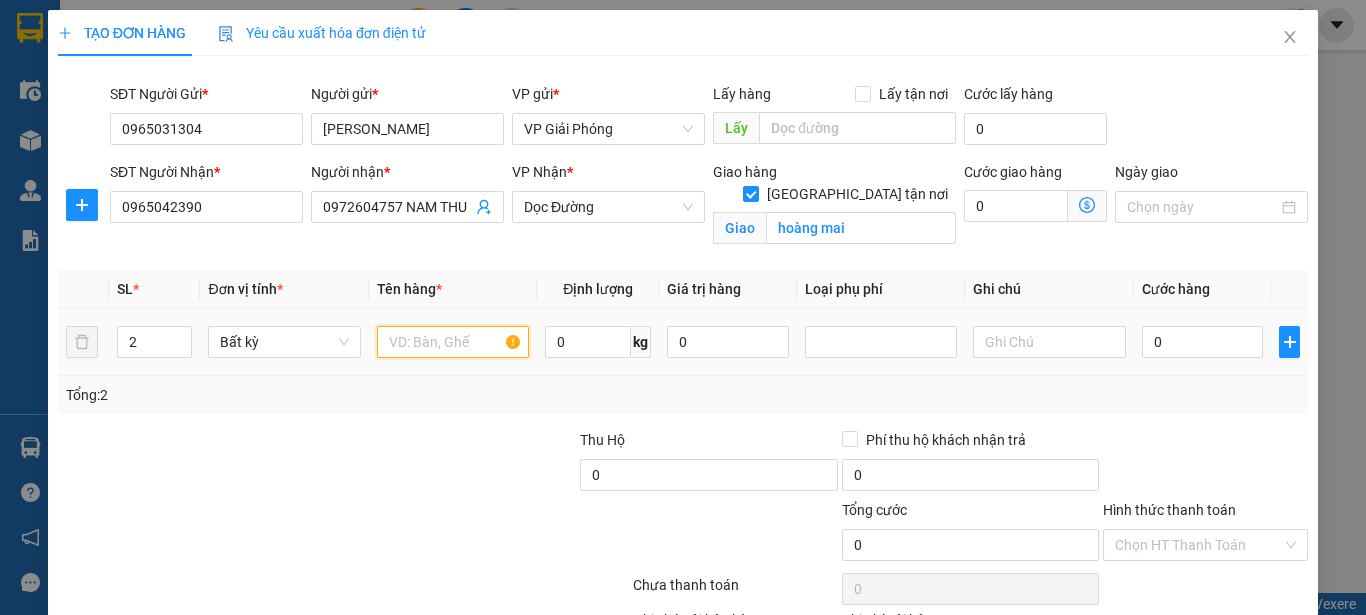 click at bounding box center [453, 342] 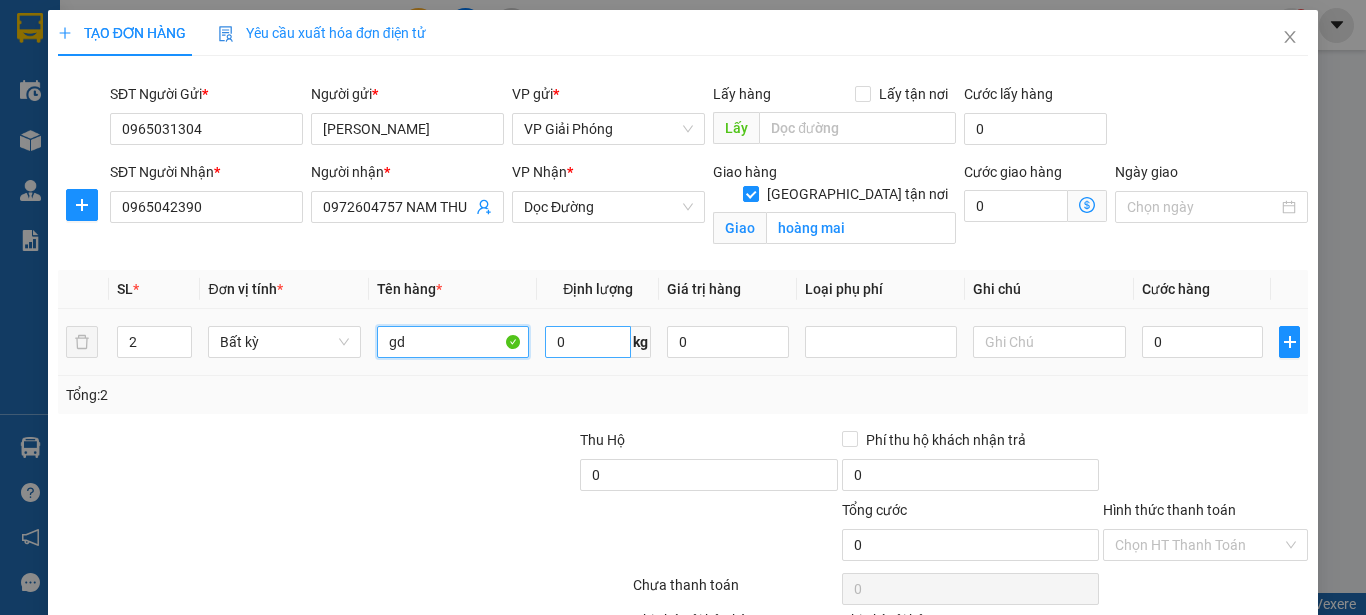 type on "gd" 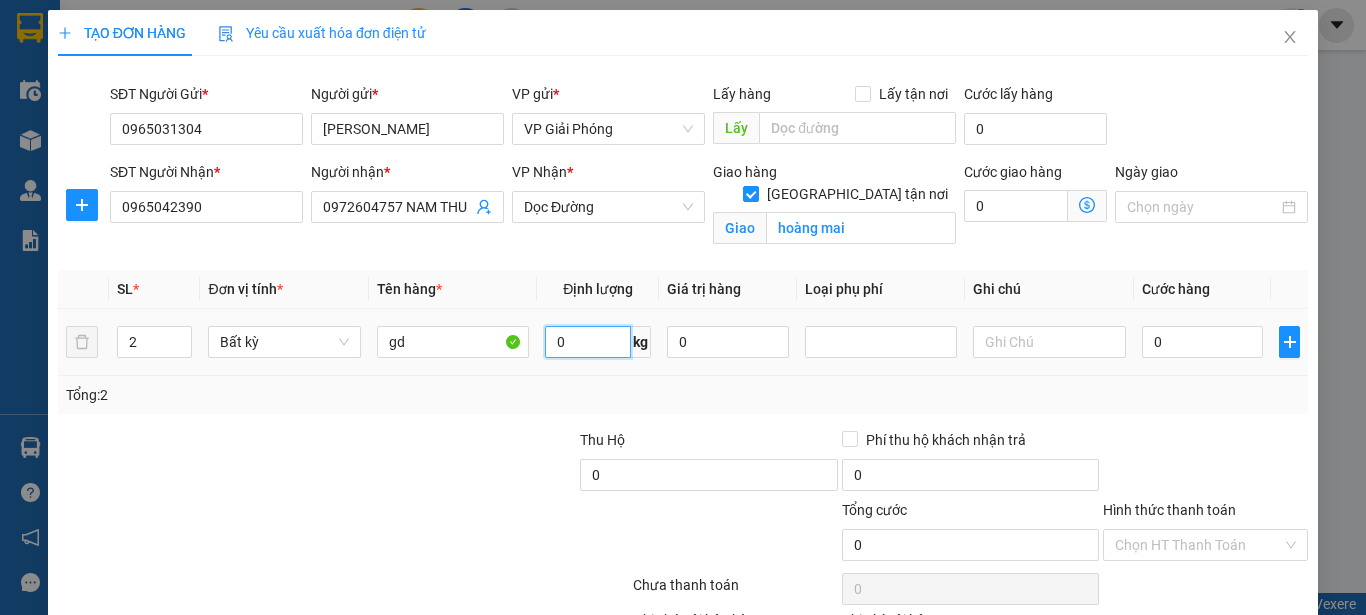 click on "0" at bounding box center [588, 342] 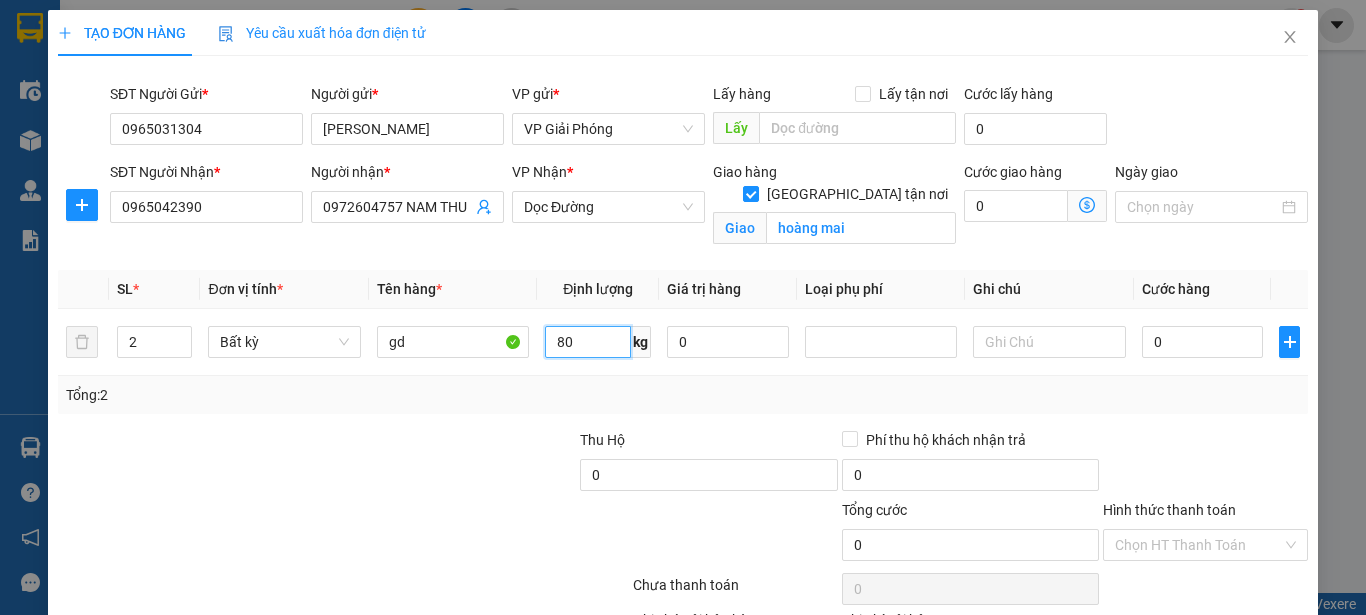 type on "80" 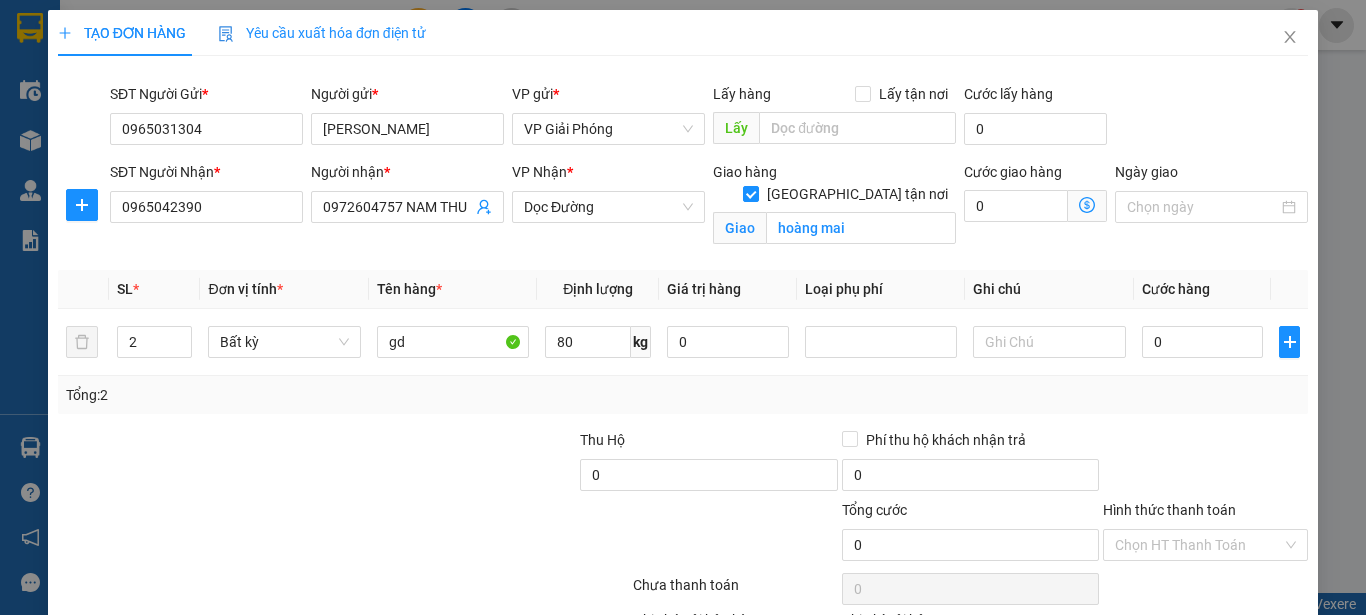 click at bounding box center (447, 464) 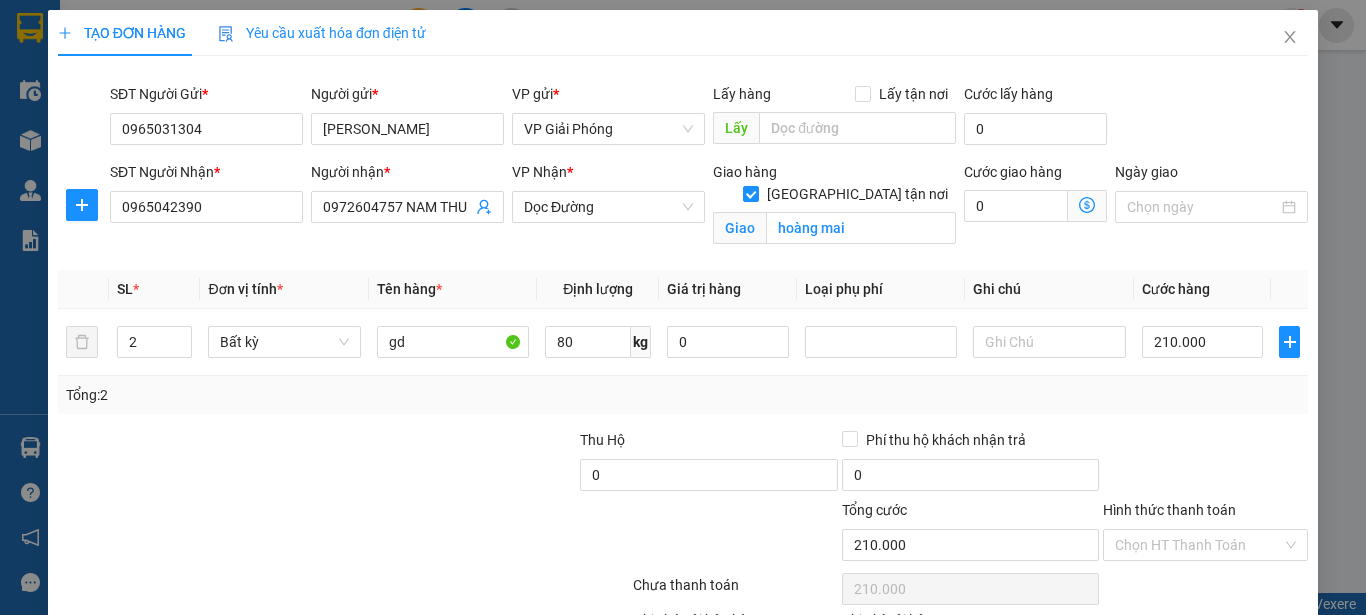 type on "210.000" 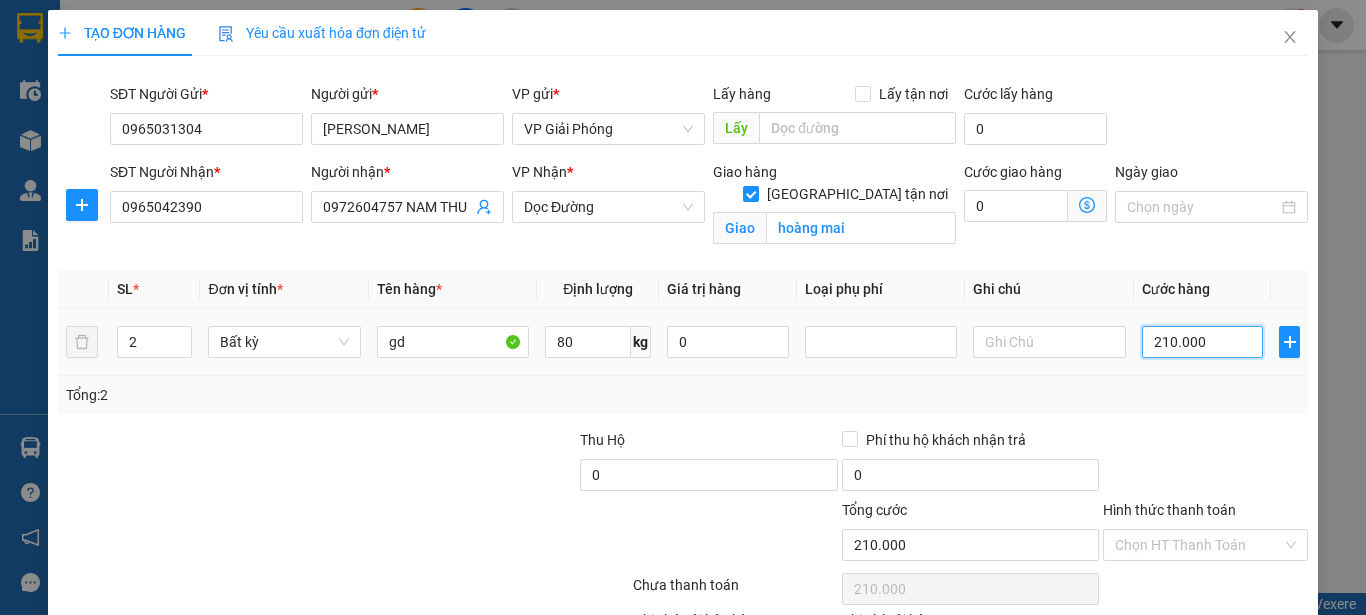 click on "210.000" at bounding box center (1203, 342) 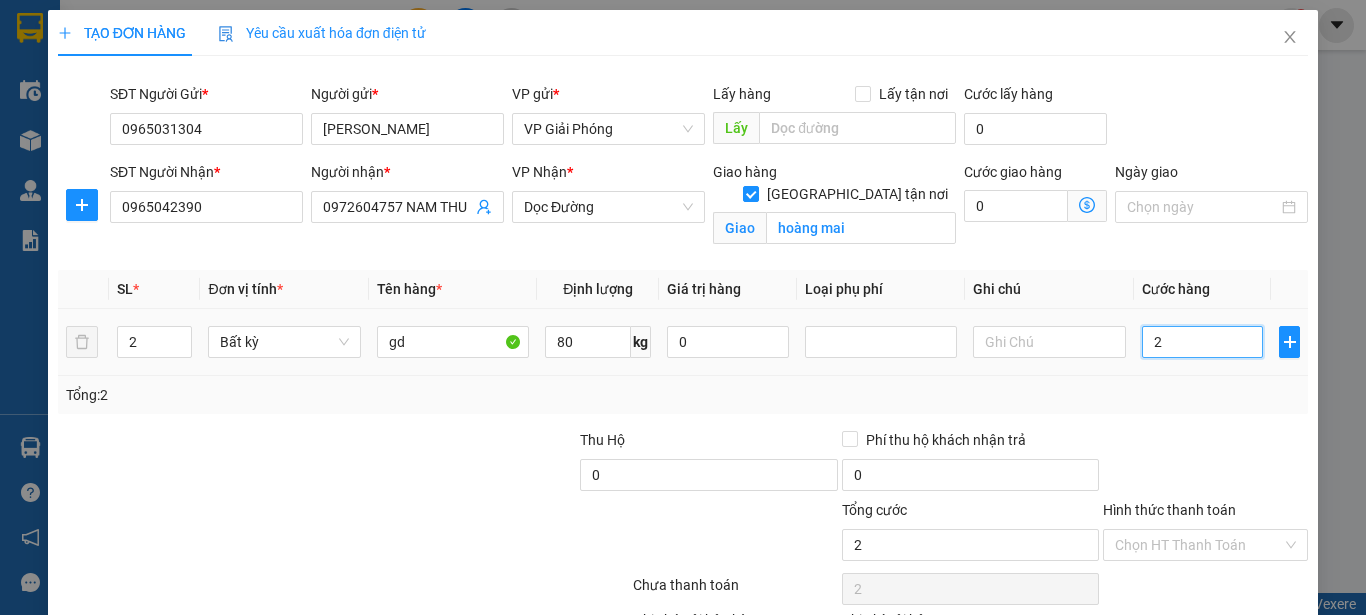 type on "25" 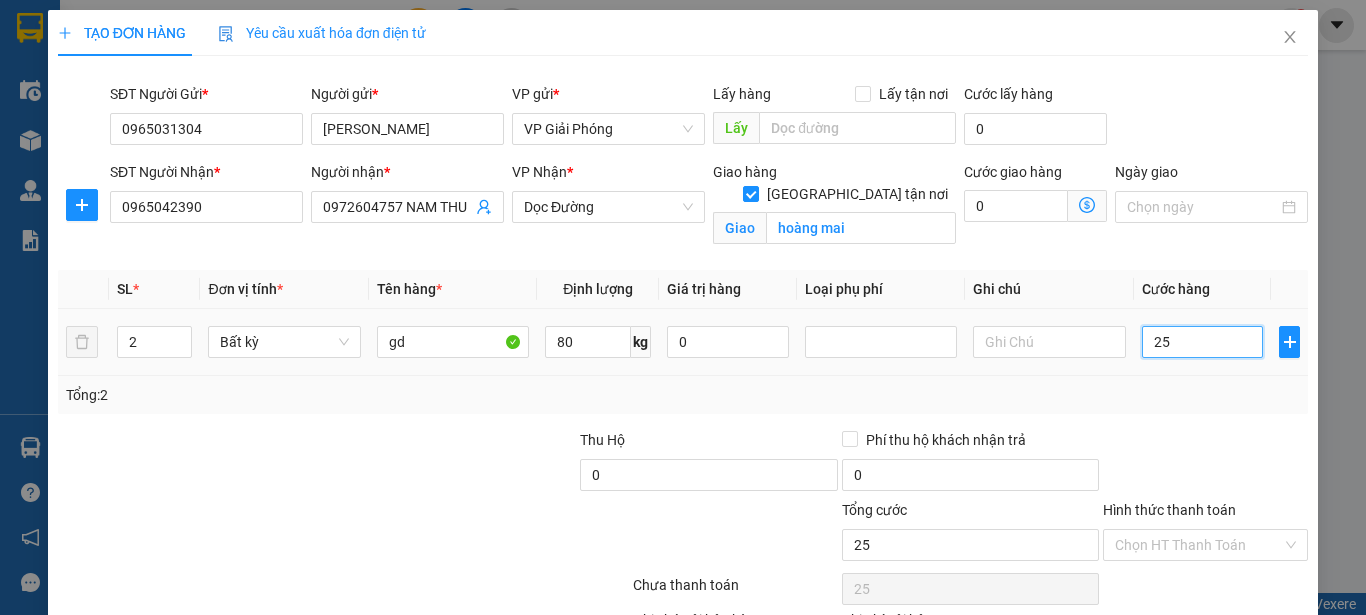 type on "250" 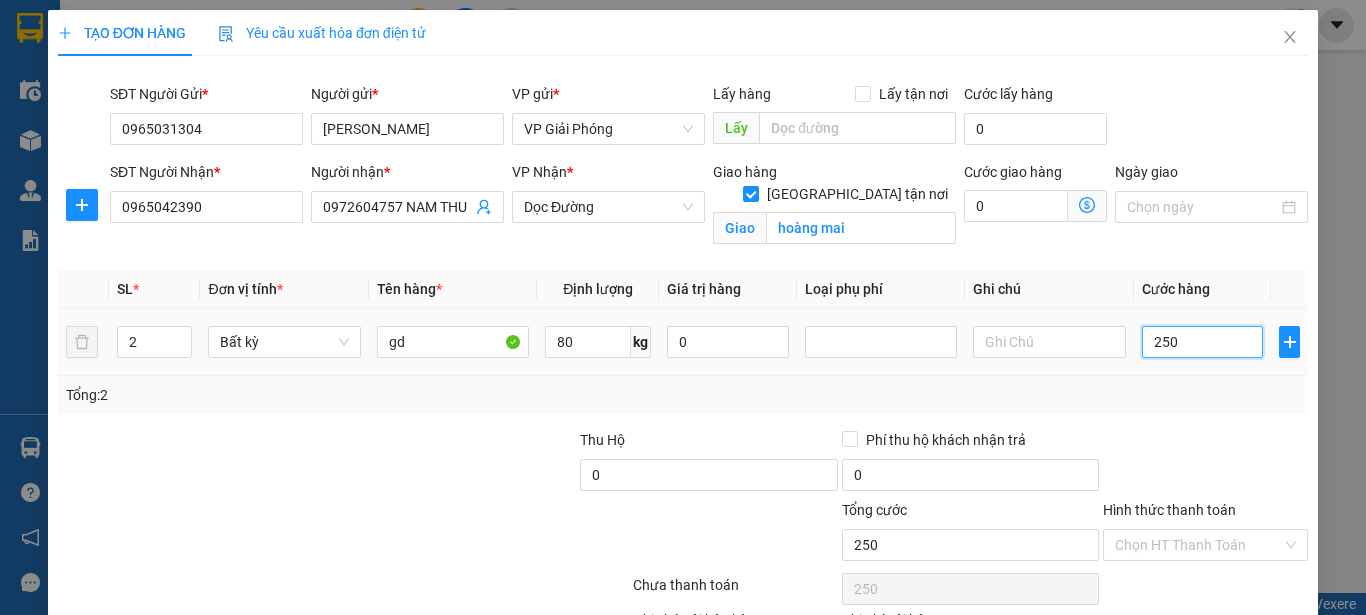 type on "2.500" 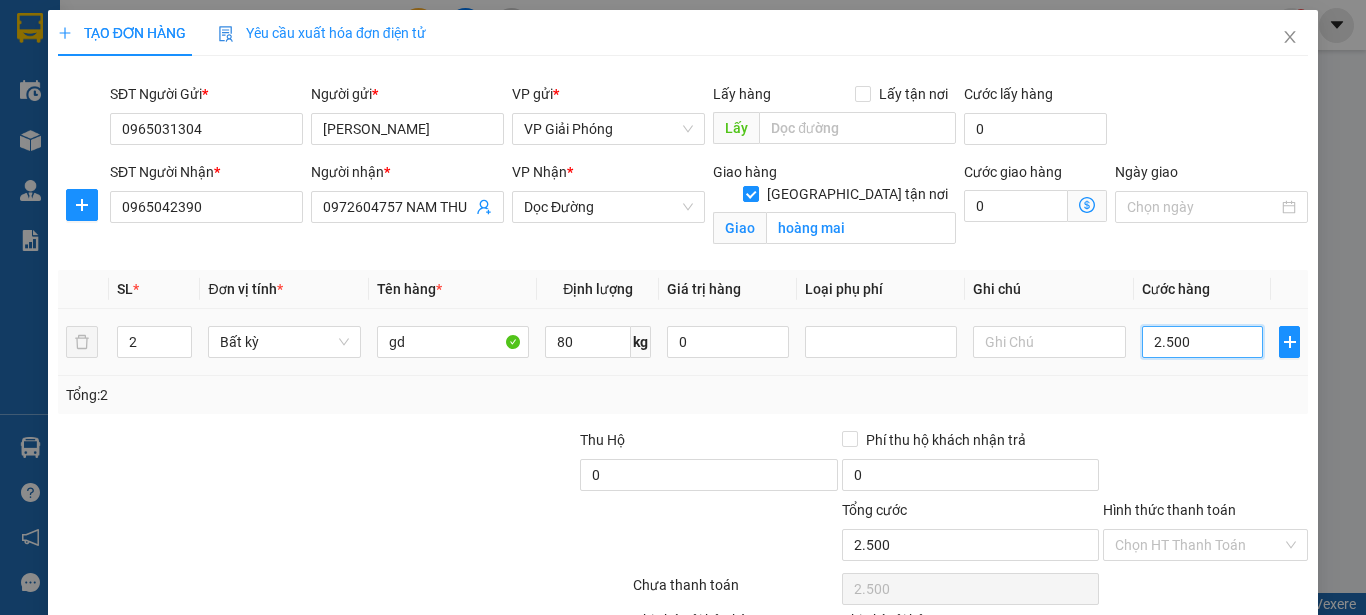 type on "25.000" 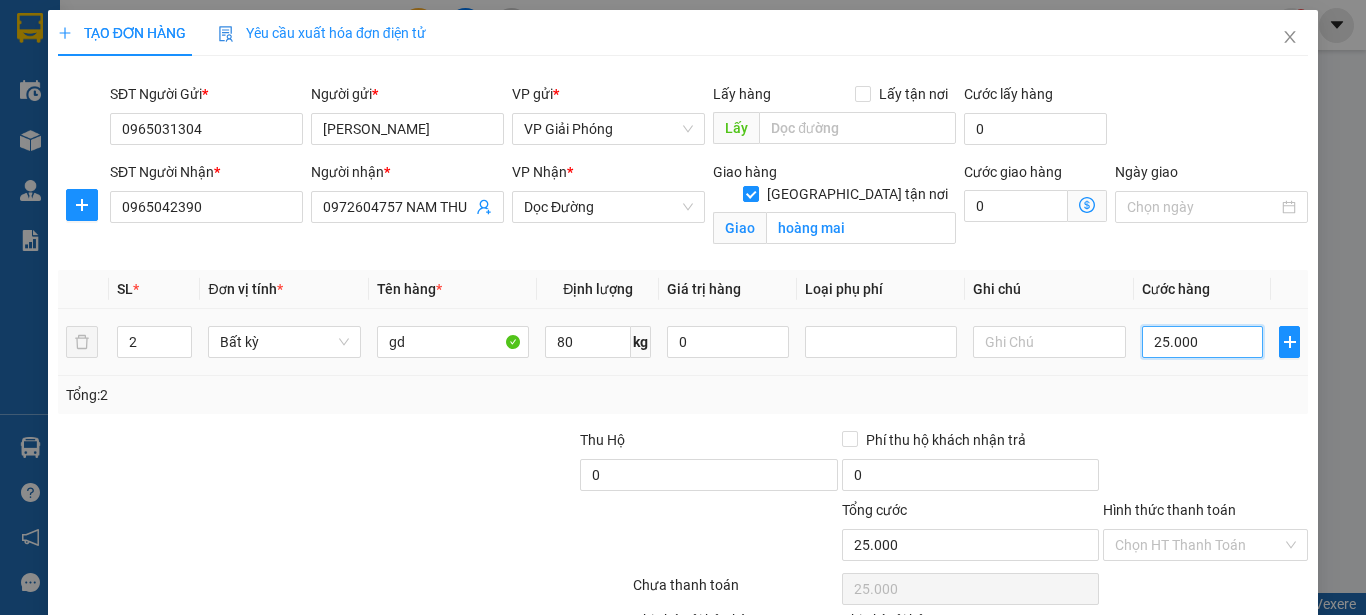 type on "250.000" 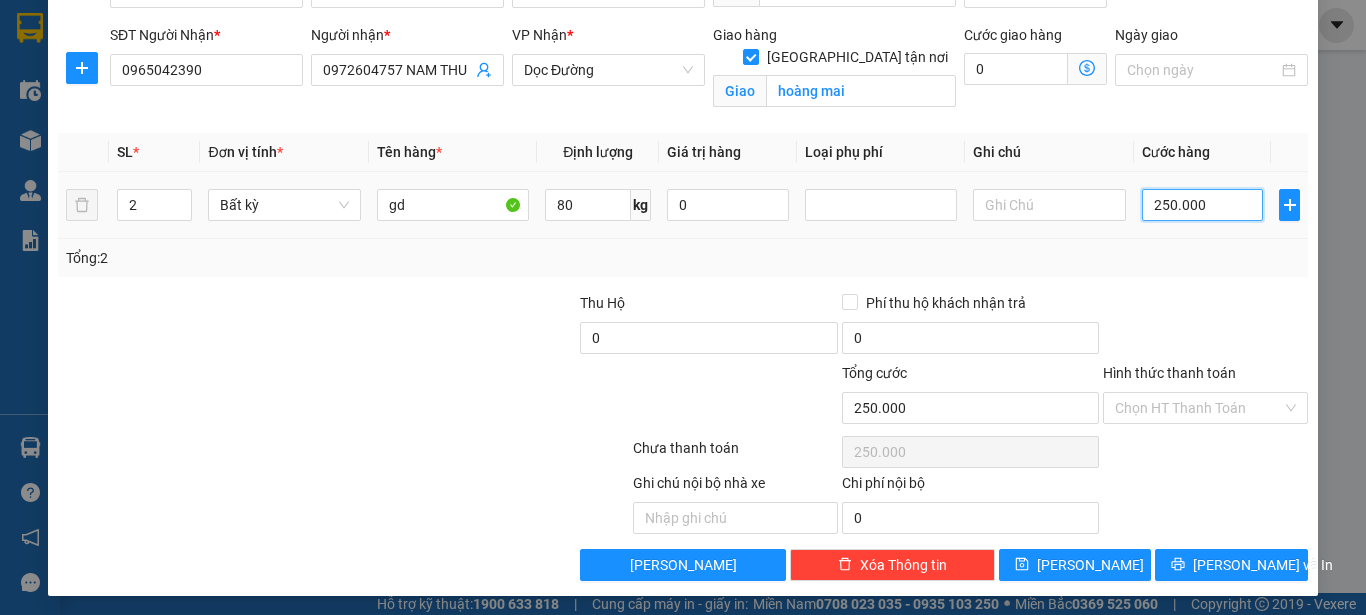 scroll, scrollTop: 142, scrollLeft: 0, axis: vertical 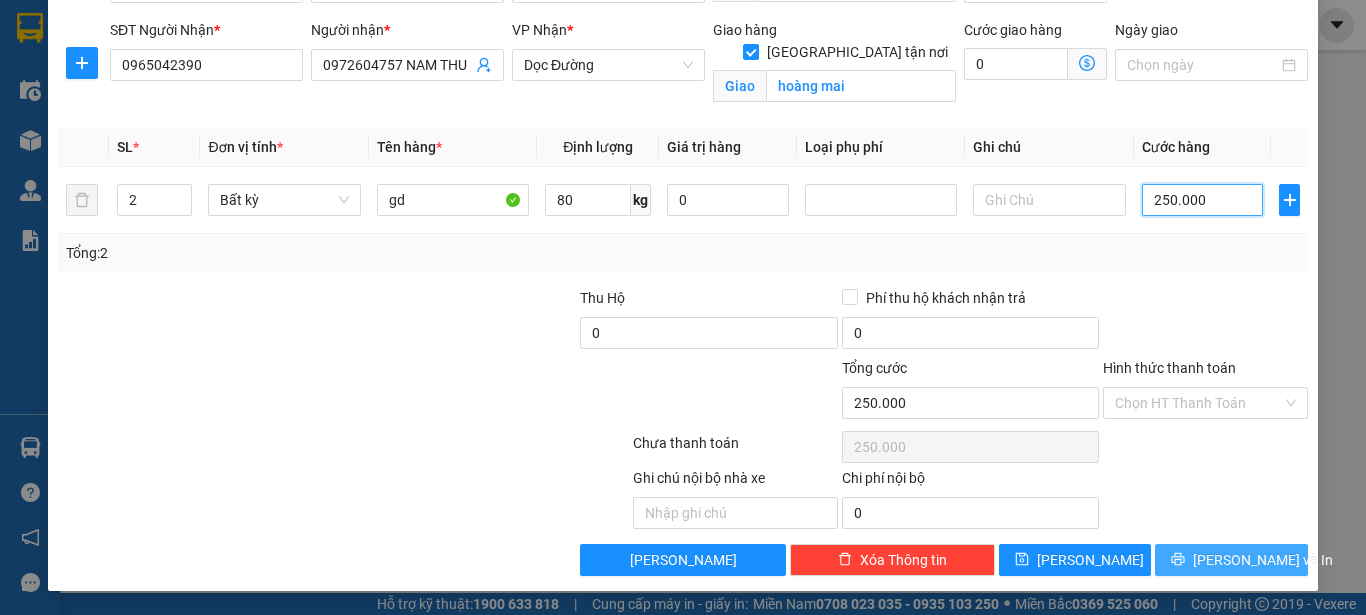 type on "250.000" 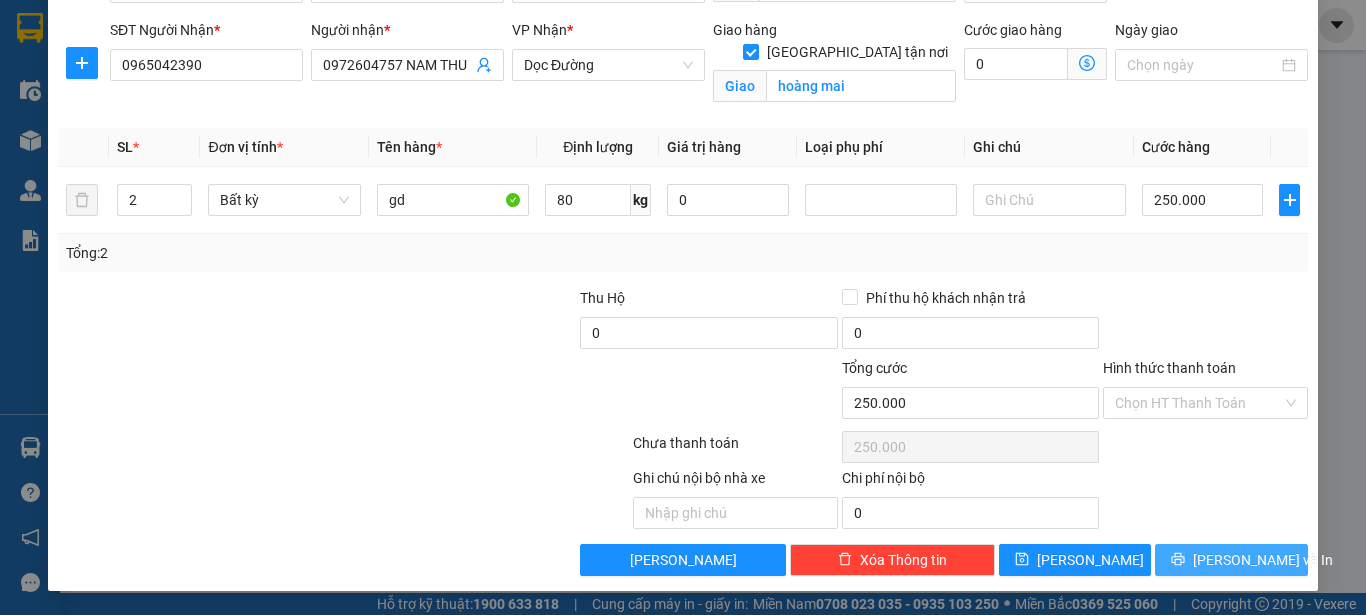 click on "Lưu và In" at bounding box center [1231, 560] 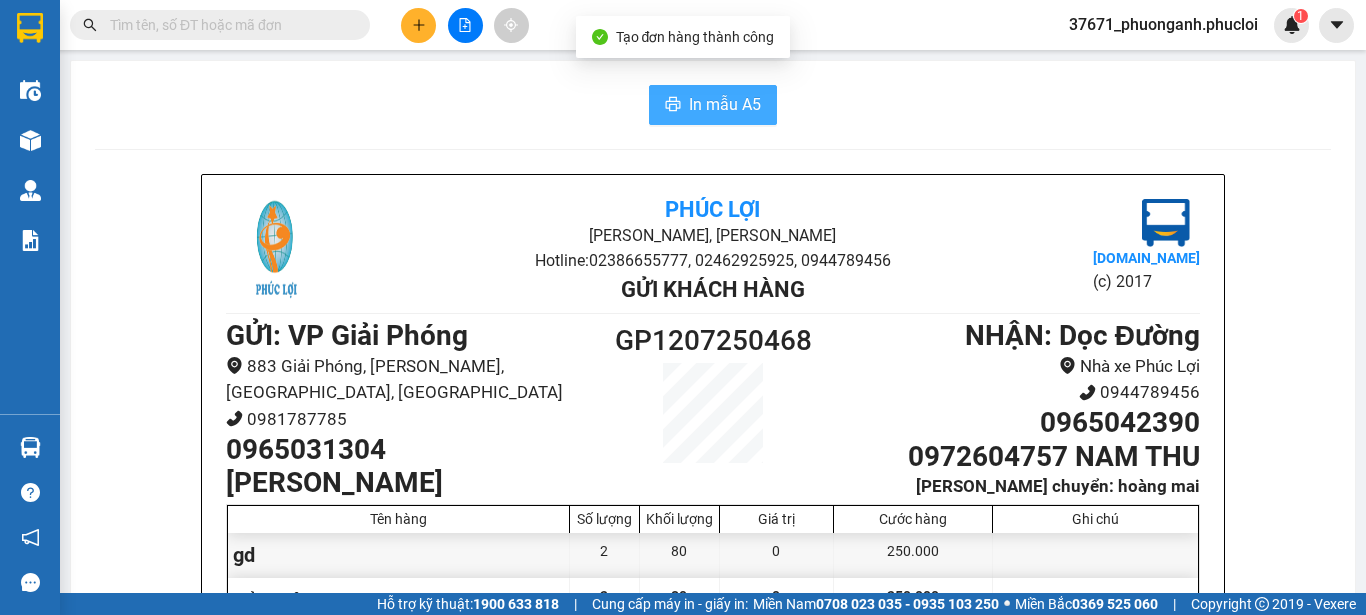 click on "In mẫu A5" at bounding box center (725, 104) 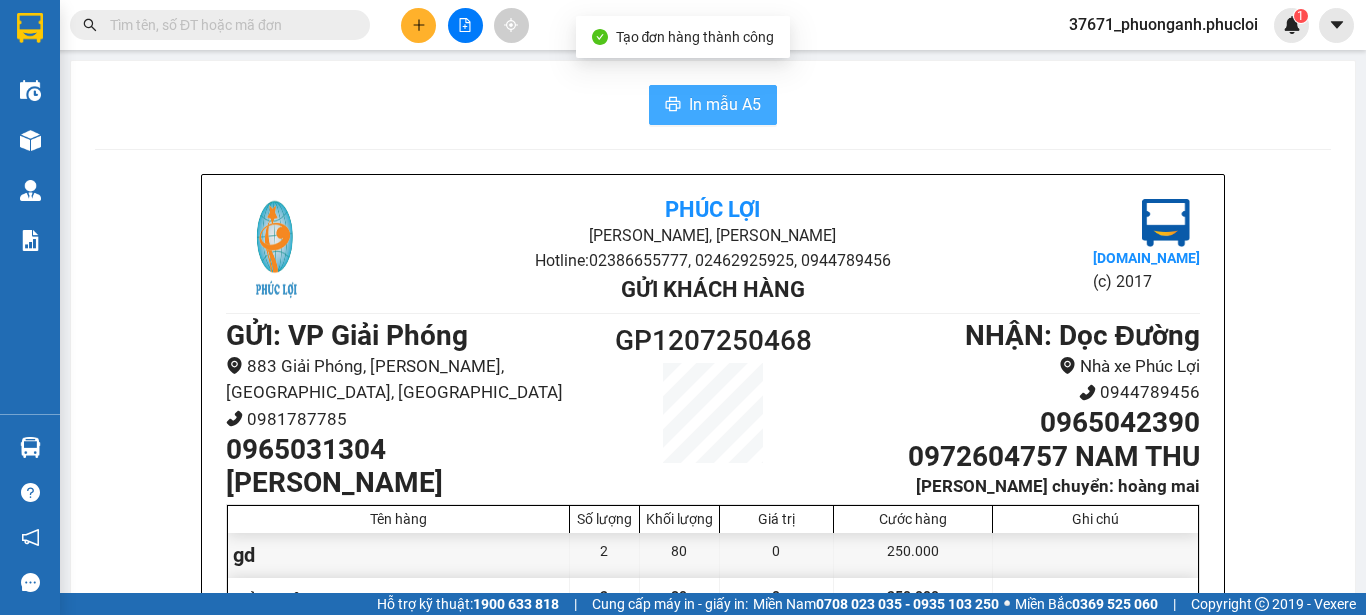scroll, scrollTop: 0, scrollLeft: 0, axis: both 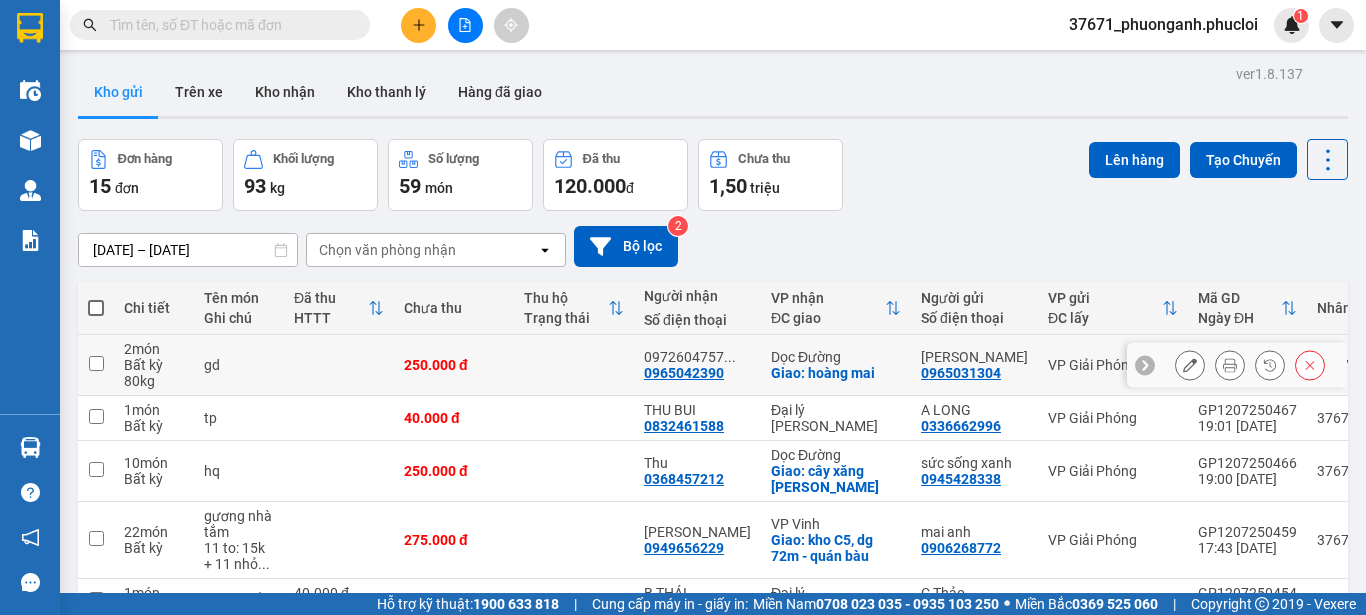 click 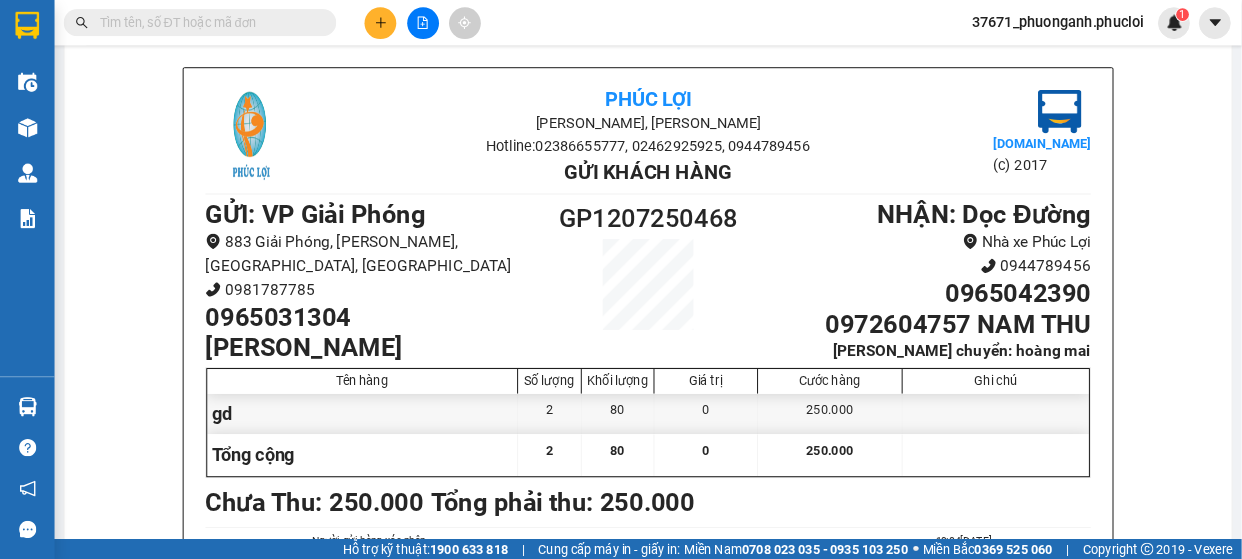 scroll, scrollTop: 108, scrollLeft: 0, axis: vertical 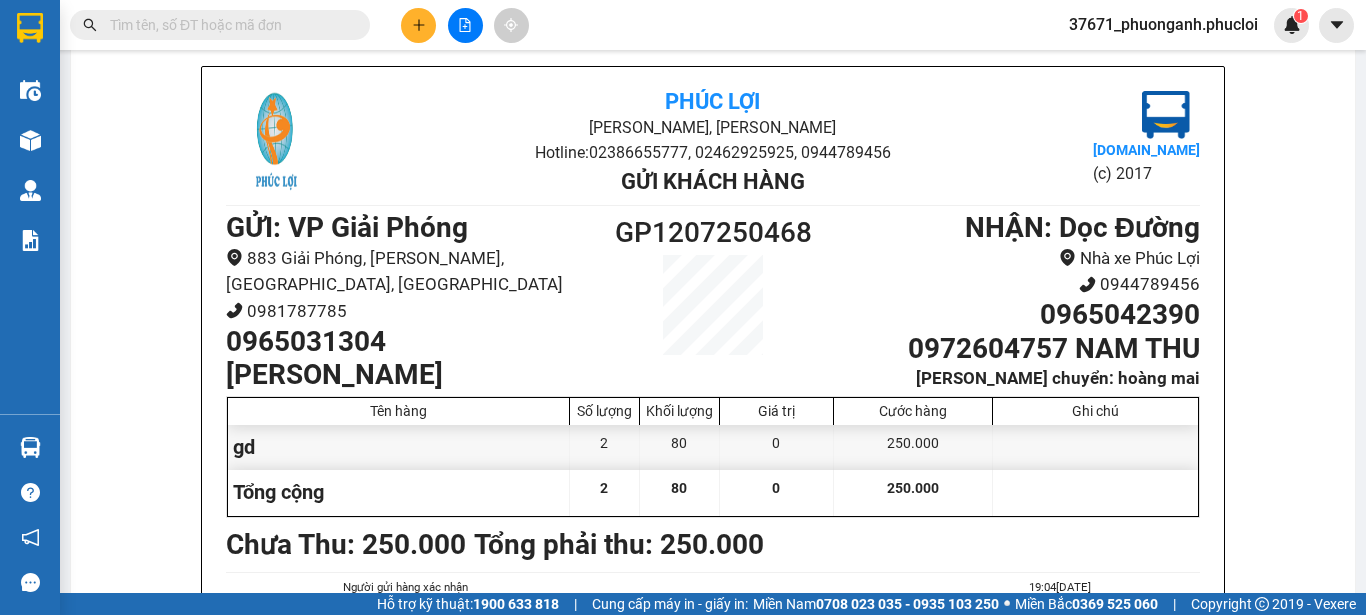 click on "0965031304" at bounding box center (408, 342) 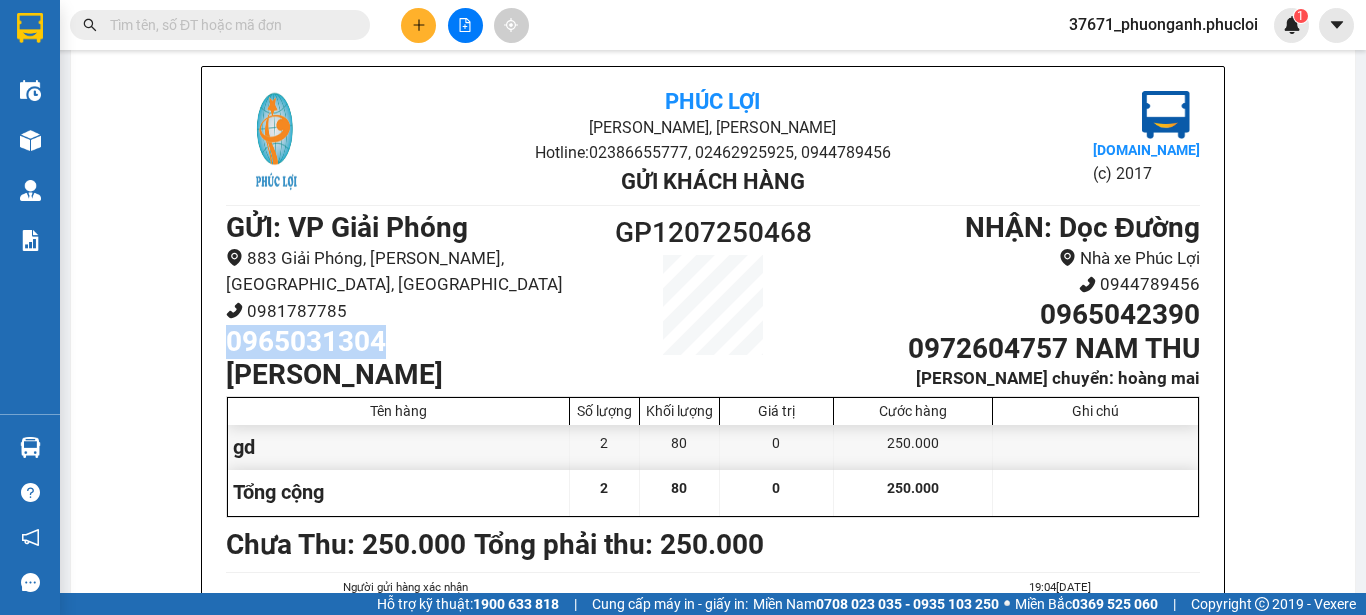 click on "0965031304" at bounding box center [408, 342] 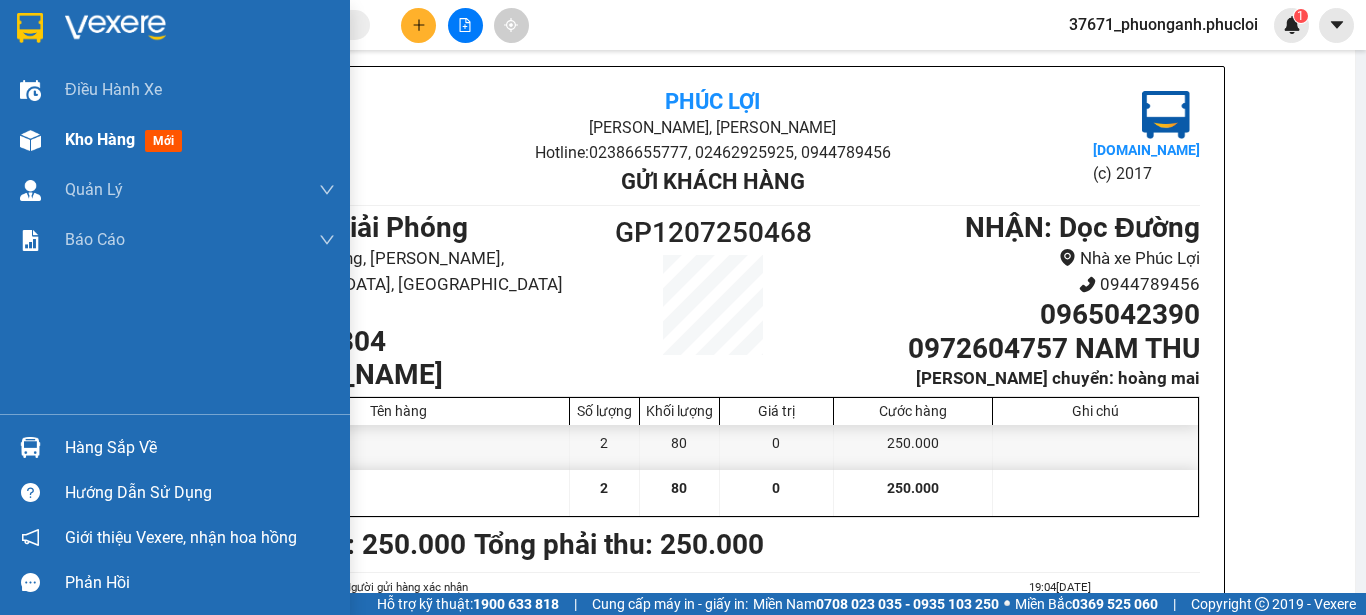 click on "Kho hàng mới" at bounding box center (175, 140) 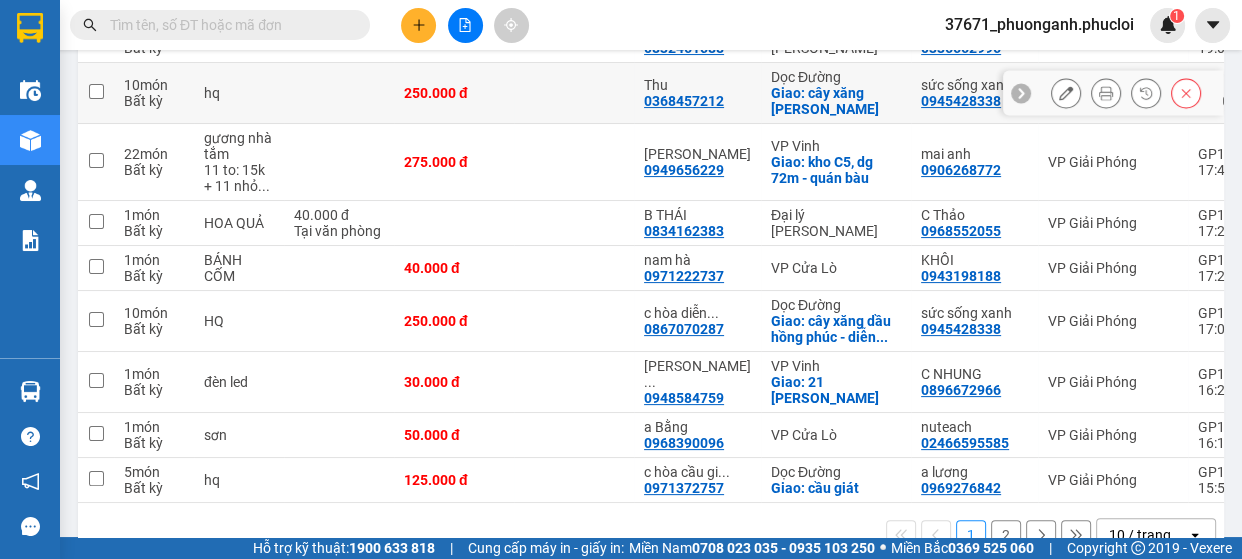 scroll, scrollTop: 431, scrollLeft: 0, axis: vertical 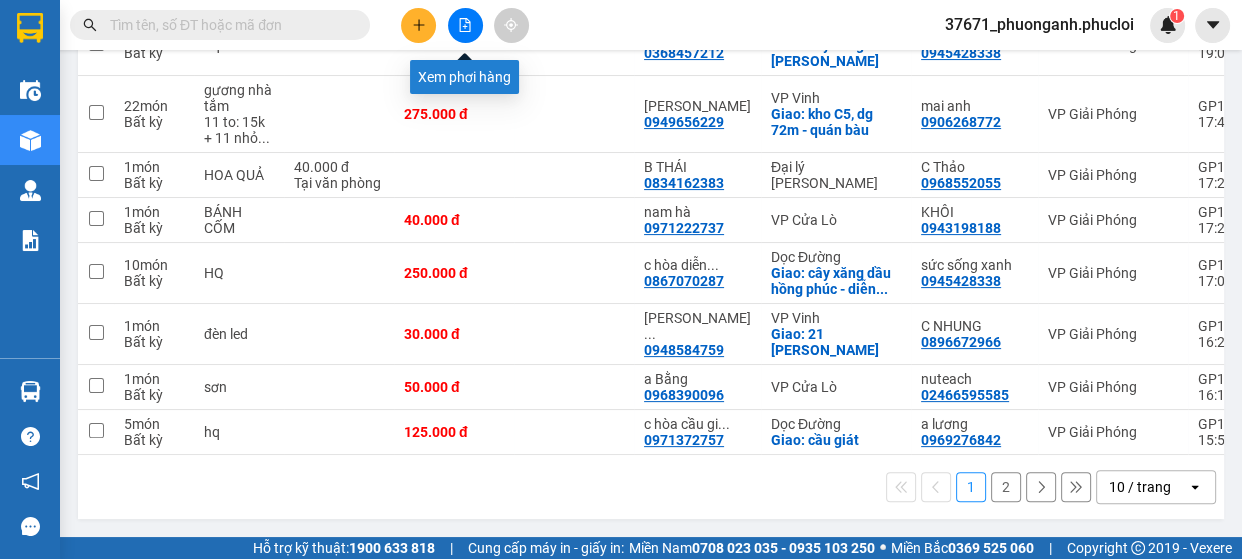 click 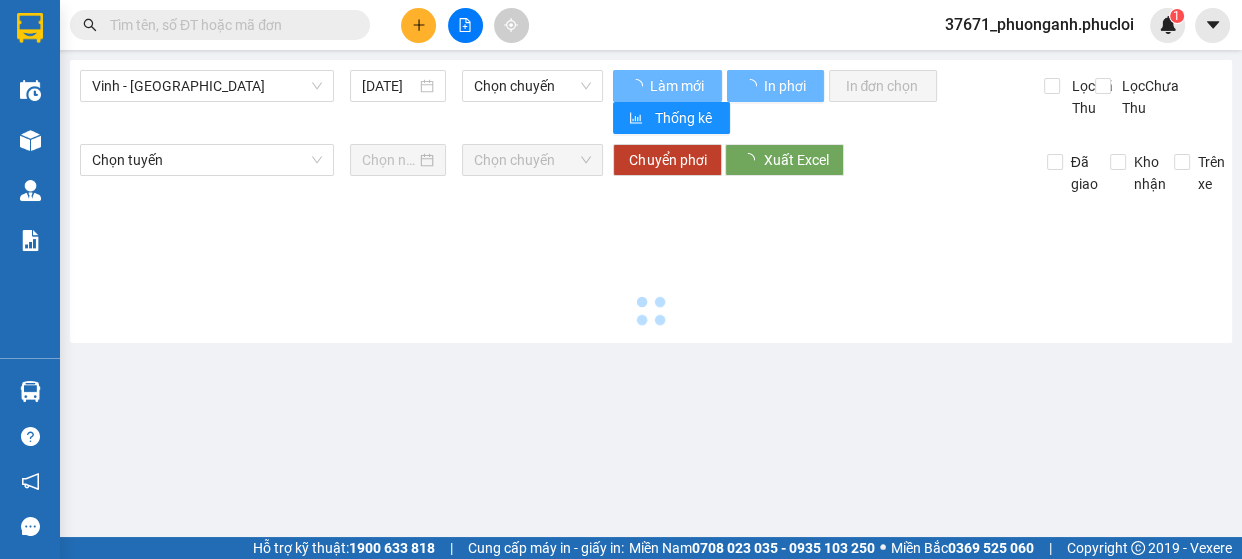 scroll, scrollTop: 0, scrollLeft: 0, axis: both 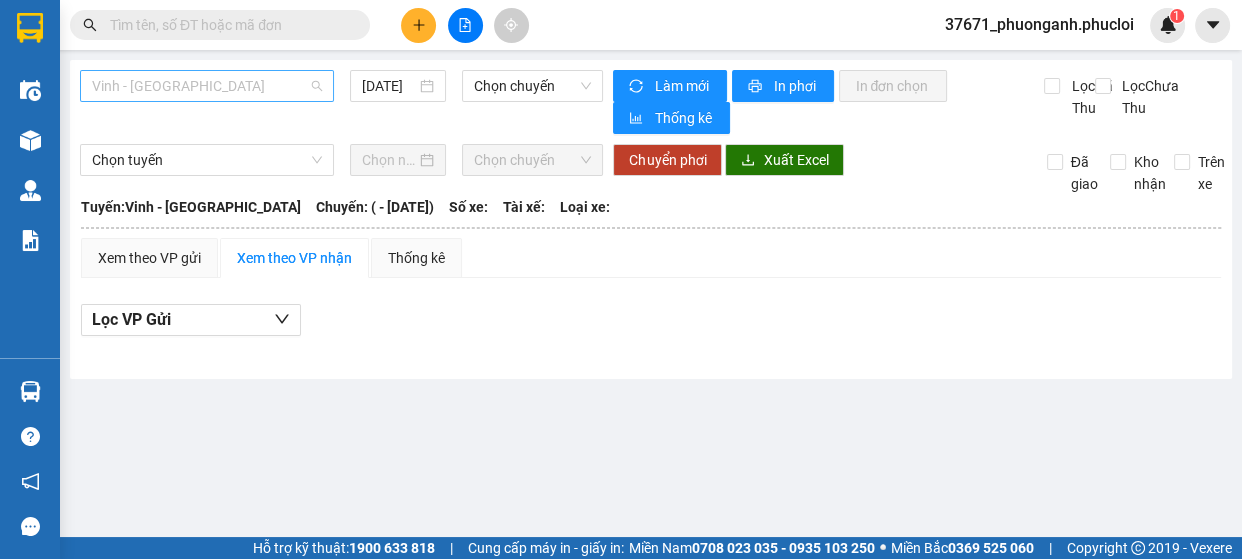 click on "Vinh - [GEOGRAPHIC_DATA]" at bounding box center [207, 86] 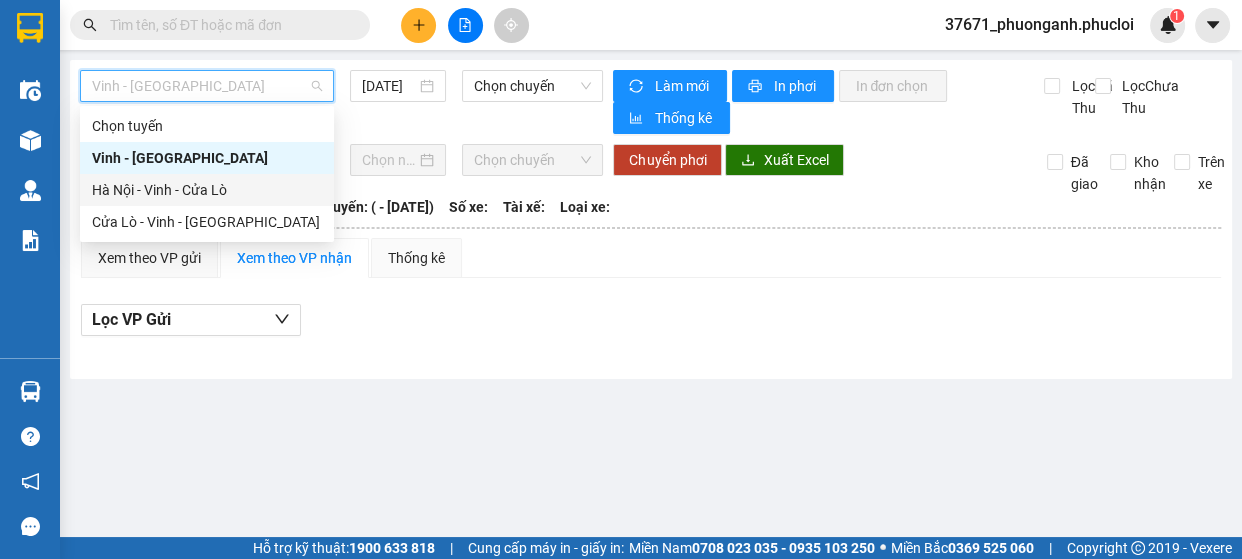 click on "Hà Nội - Vinh - Cửa Lò" at bounding box center (207, 190) 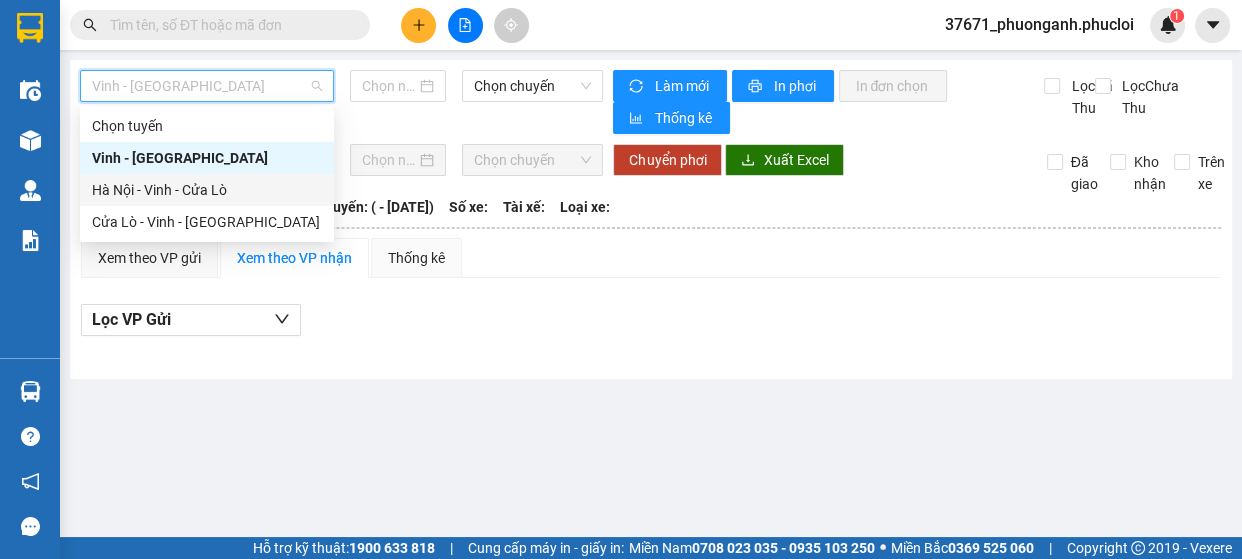 type on "12/07/2025" 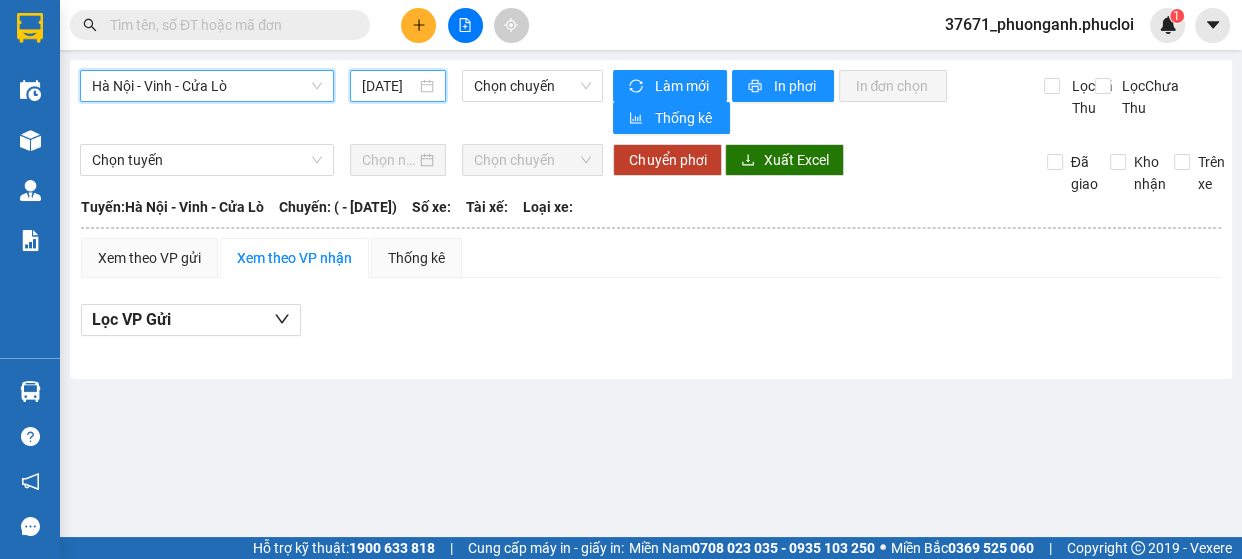 click on "12/07/2025" at bounding box center (389, 86) 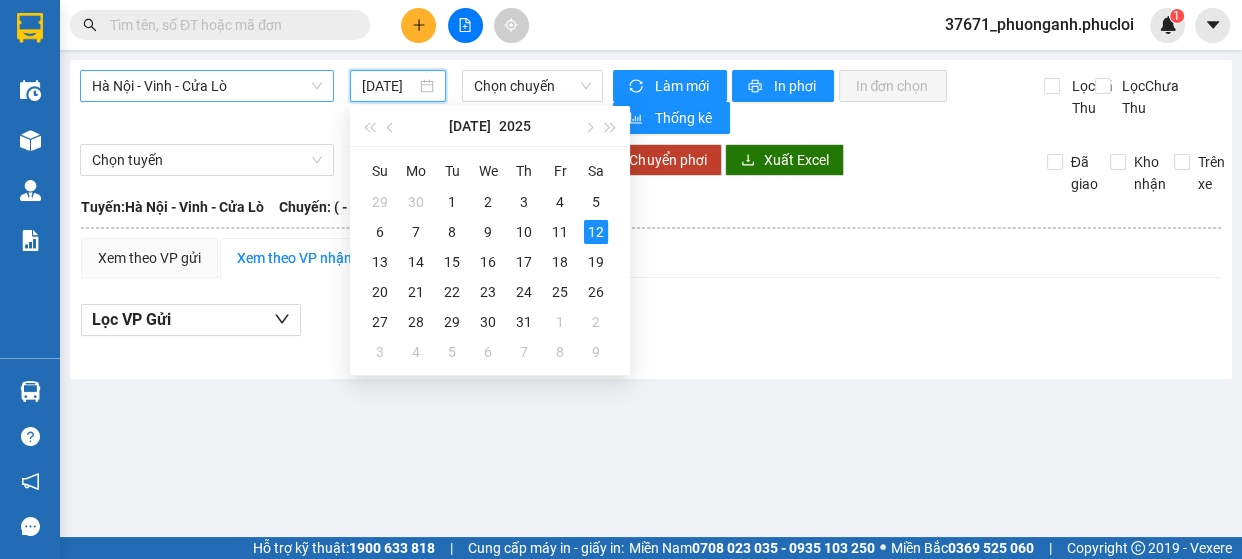 click on "Hà Nội - Vinh - Cửa Lò" at bounding box center (207, 86) 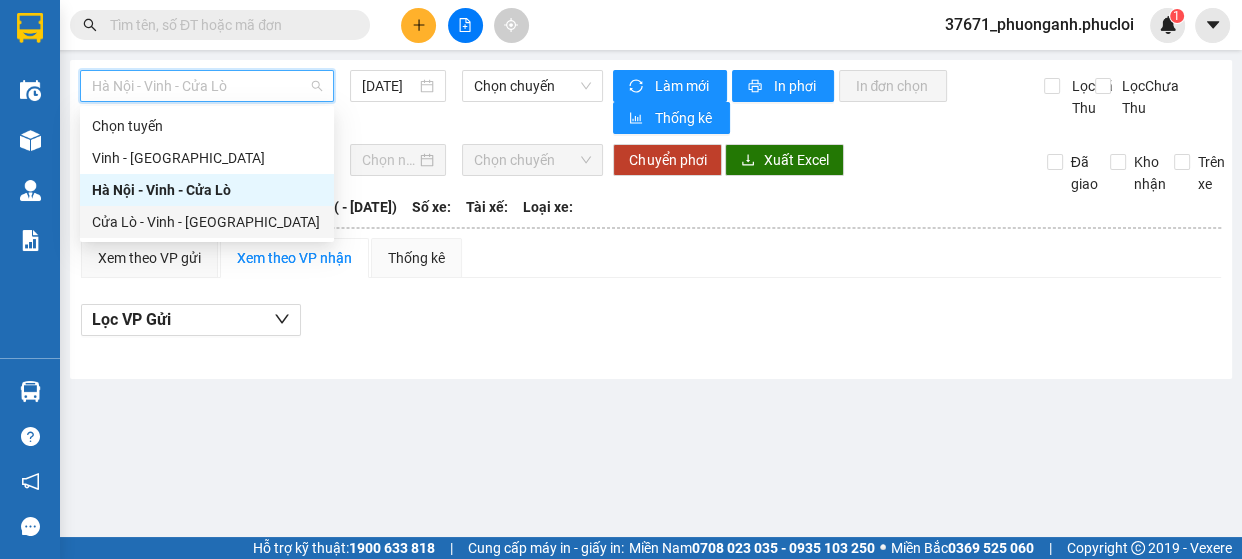 click on "Cửa Lò - Vinh - [GEOGRAPHIC_DATA]" at bounding box center (207, 222) 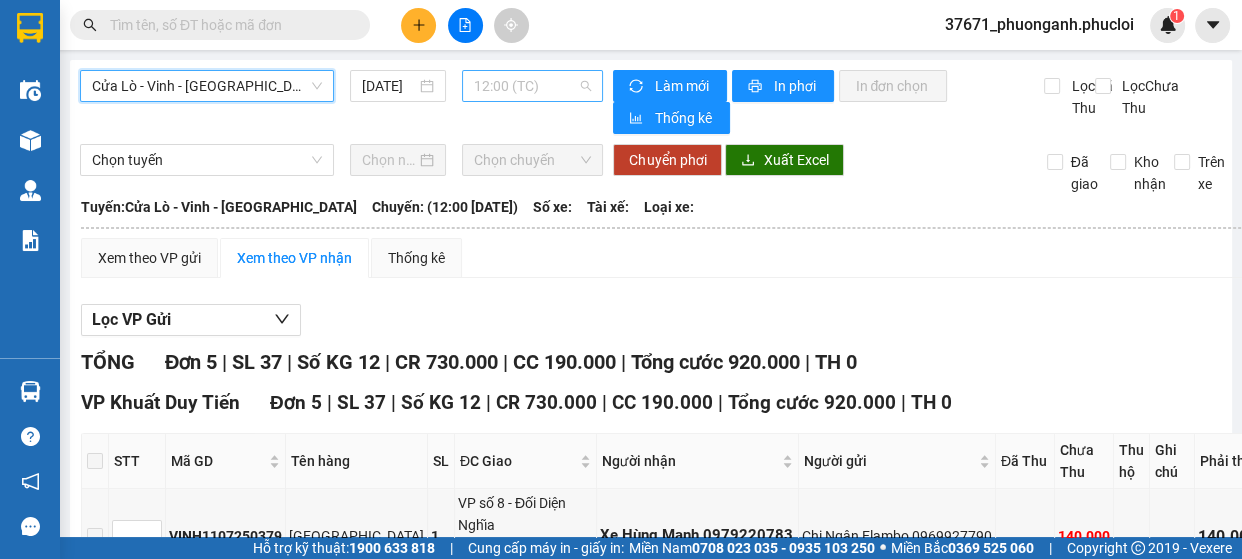 click on "12:00   (TC)" at bounding box center [532, 86] 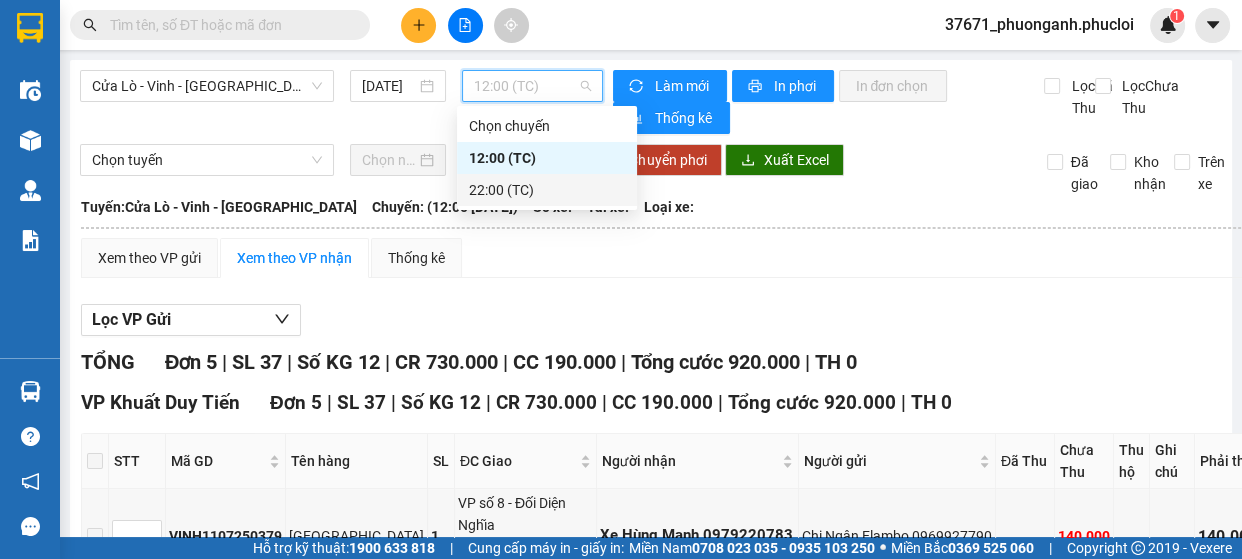 click on "22:00   (TC)" at bounding box center [547, 190] 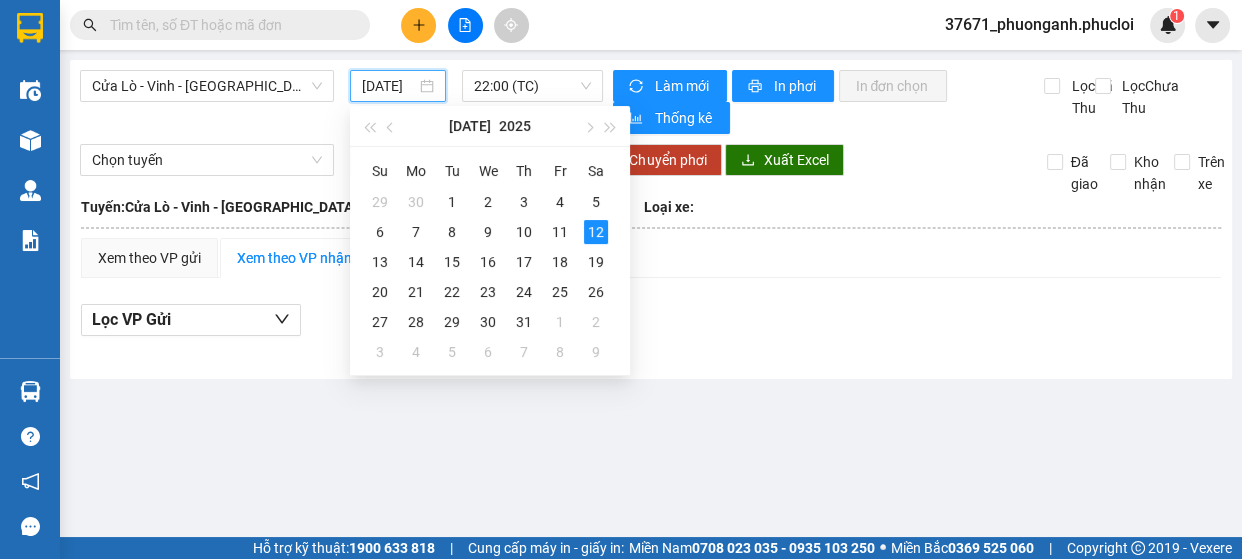 click on "12/07/2025" at bounding box center [389, 86] 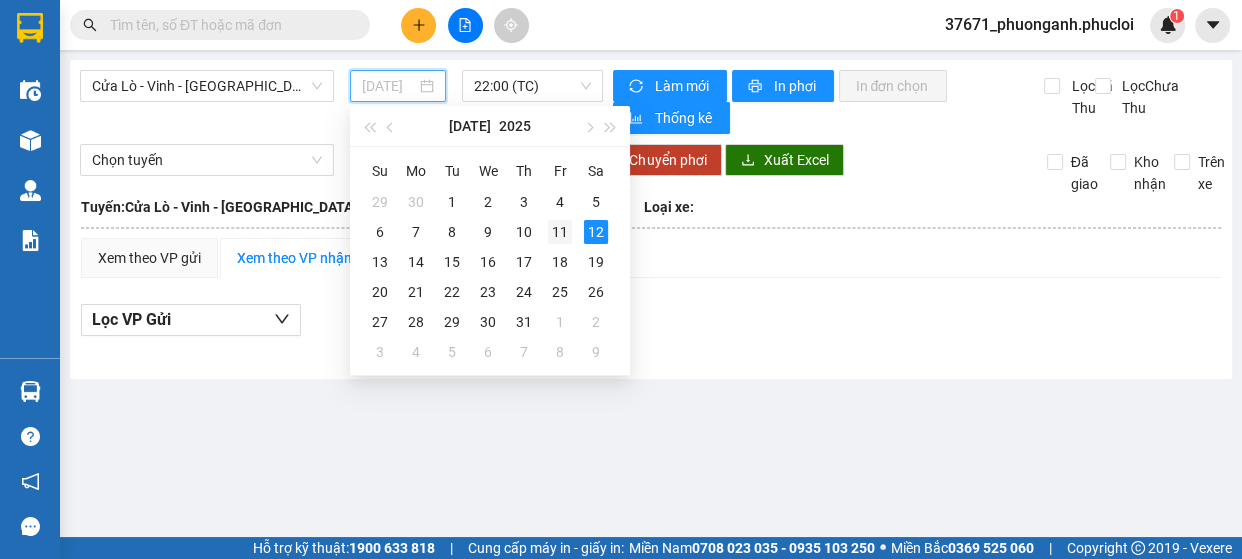 click on "11" at bounding box center (560, 232) 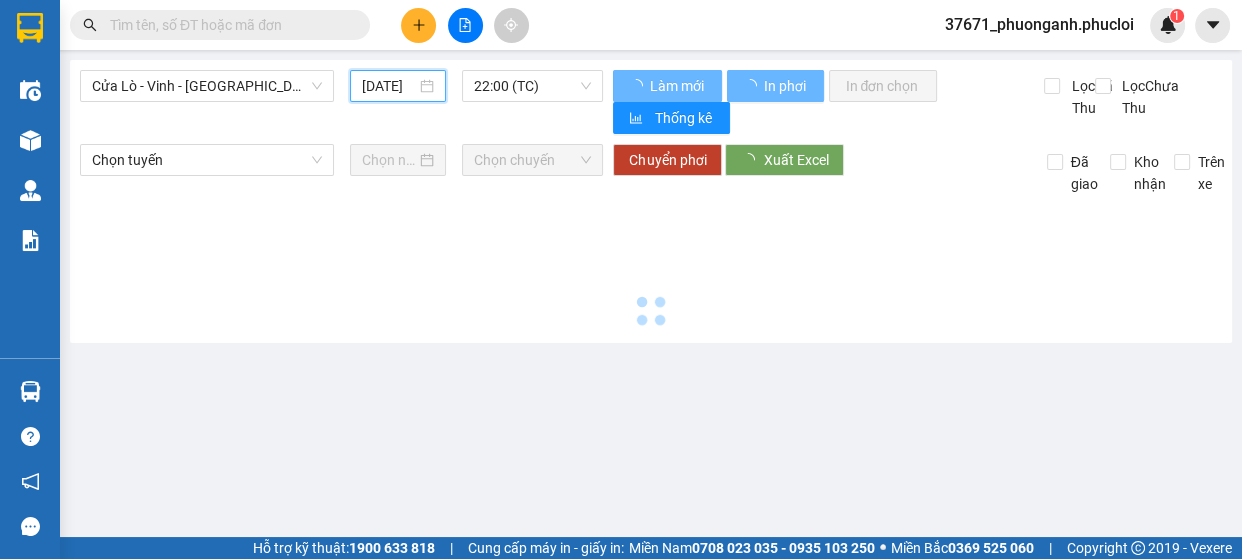 type on "[DATE]" 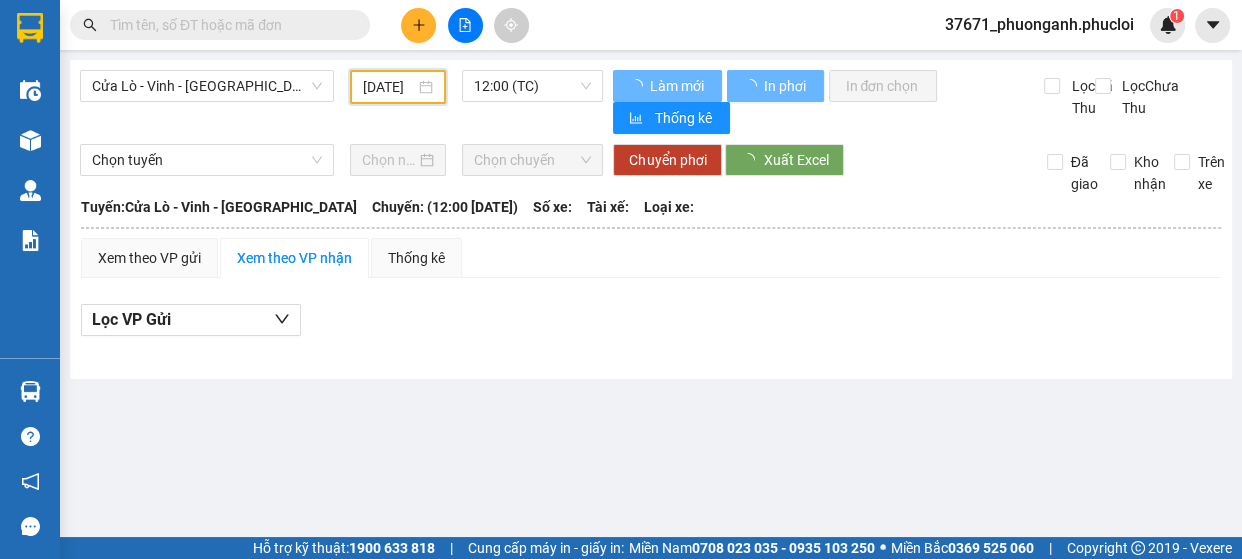 click on "12:00   (TC)" at bounding box center [532, 86] 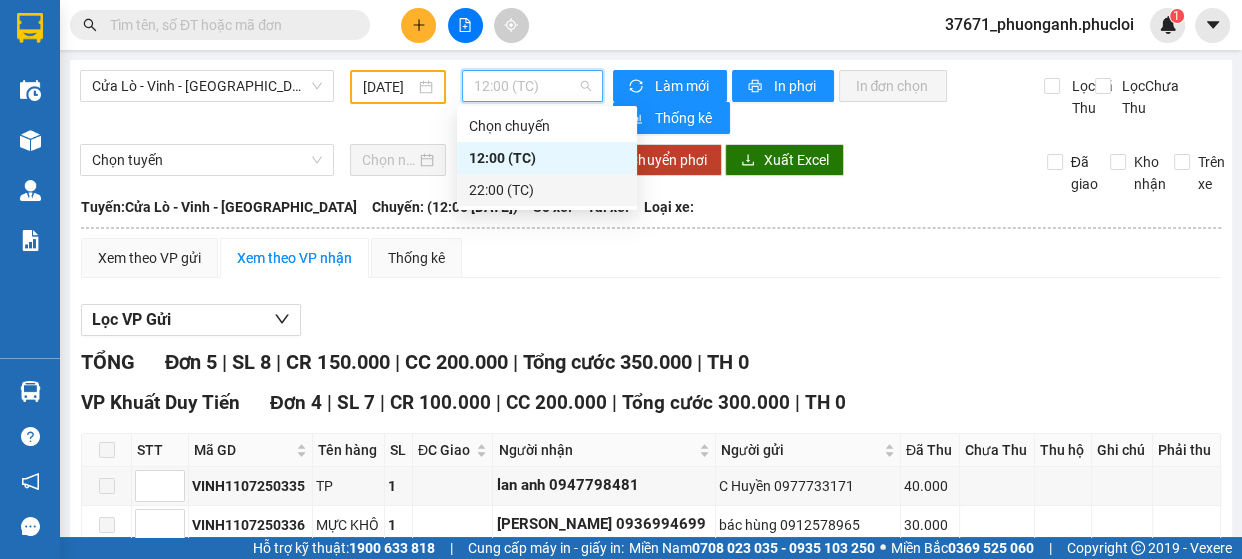 click on "22:00   (TC)" at bounding box center [547, 190] 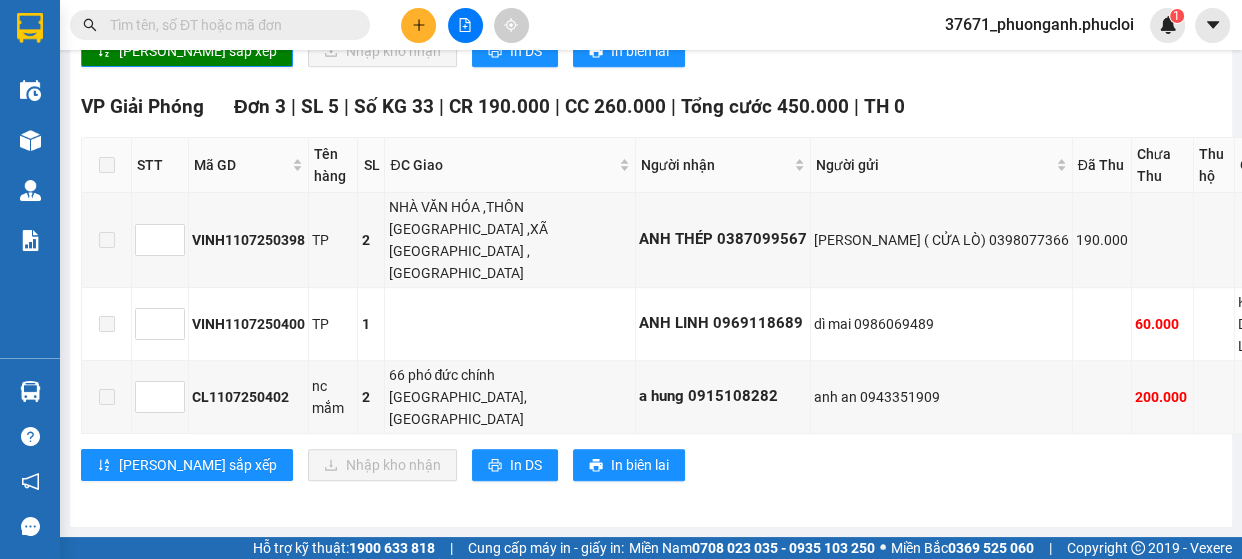 scroll, scrollTop: 1490, scrollLeft: 0, axis: vertical 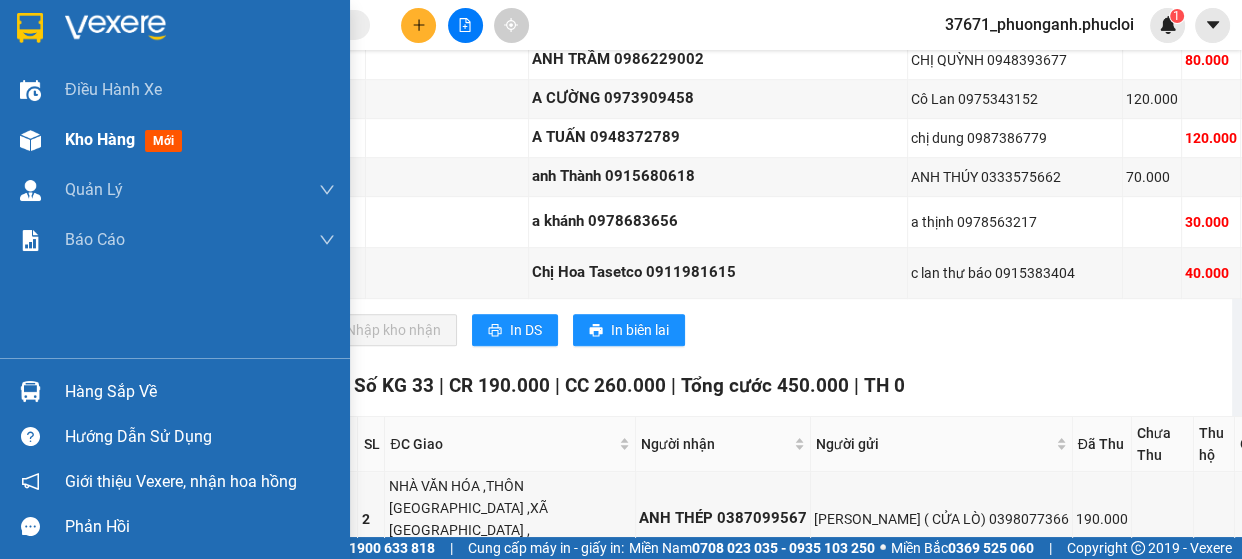 click at bounding box center [30, 140] 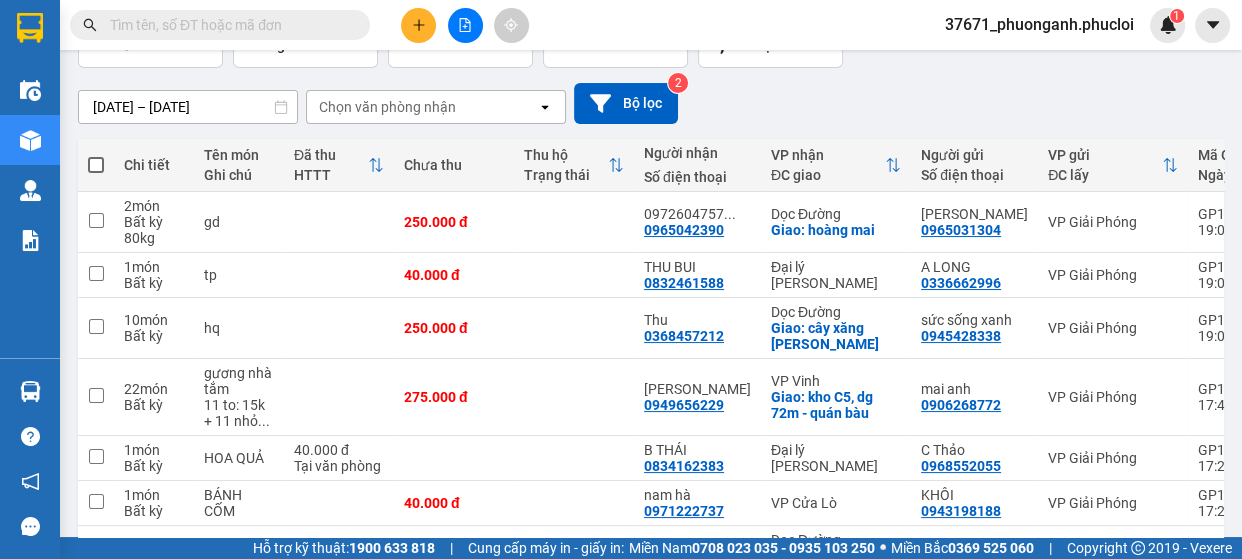 scroll, scrollTop: 0, scrollLeft: 0, axis: both 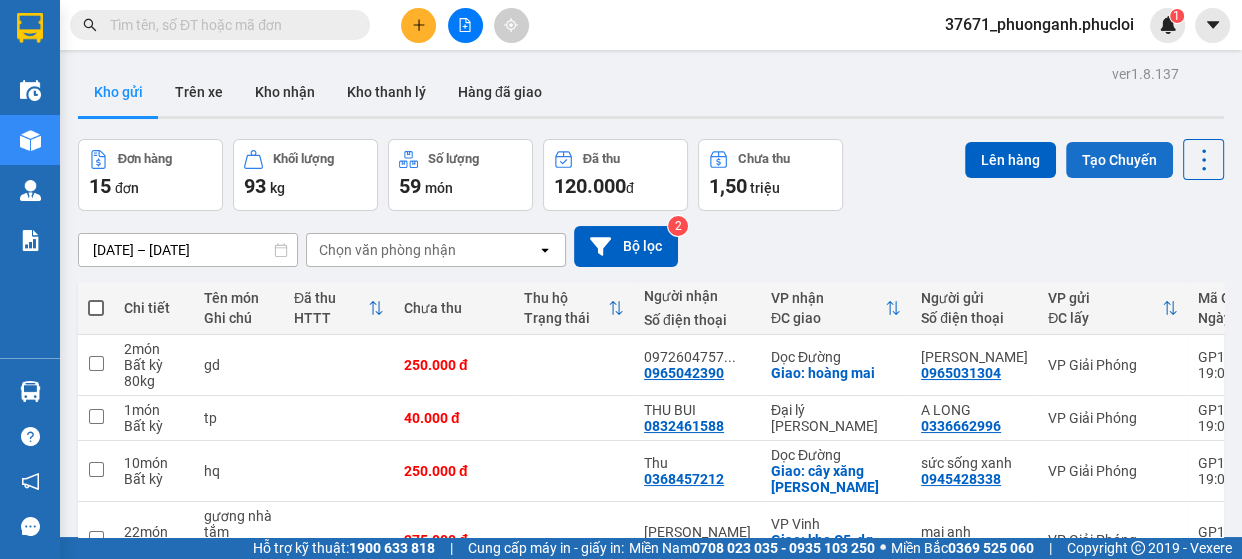 click on "Tạo Chuyến" at bounding box center [1119, 160] 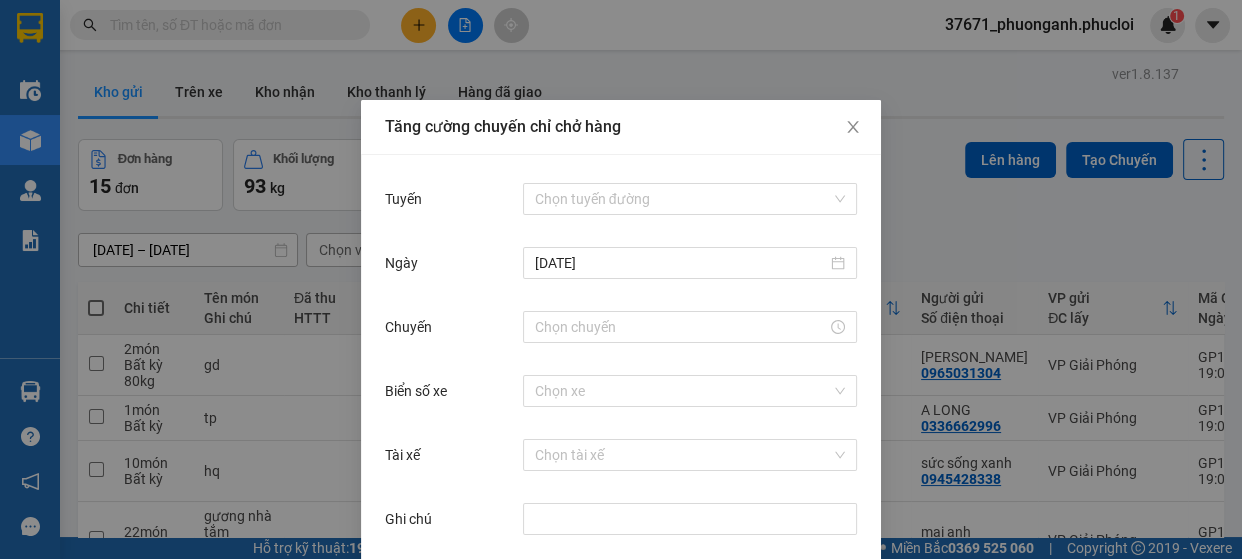 drag, startPoint x: 626, startPoint y: 196, endPoint x: 632, endPoint y: 214, distance: 18.973665 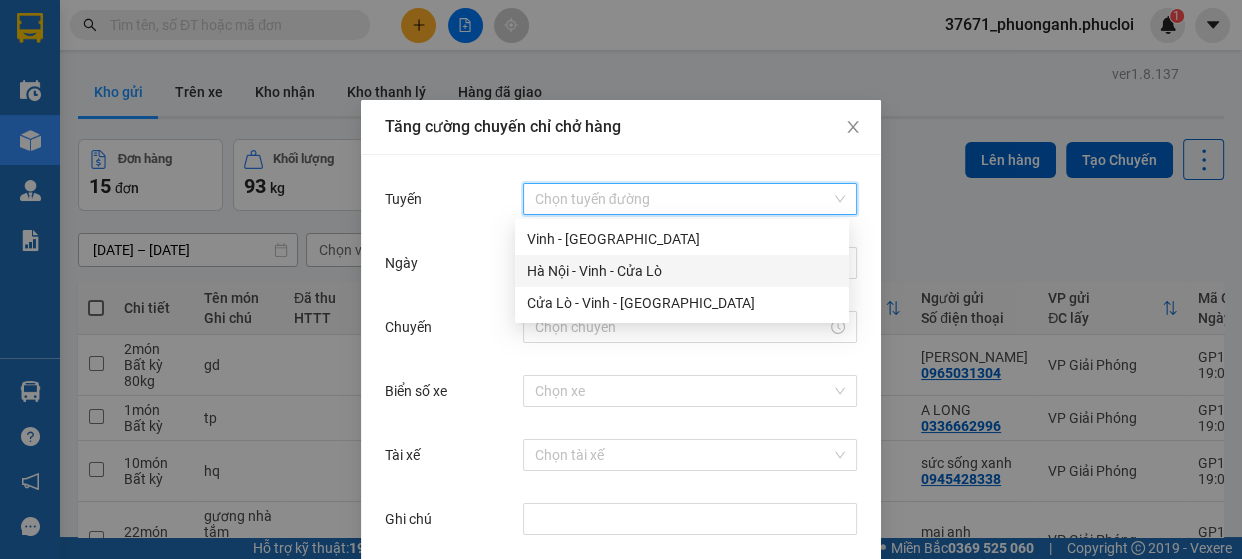 click on "Hà Nội - Vinh - Cửa Lò" at bounding box center (682, 271) 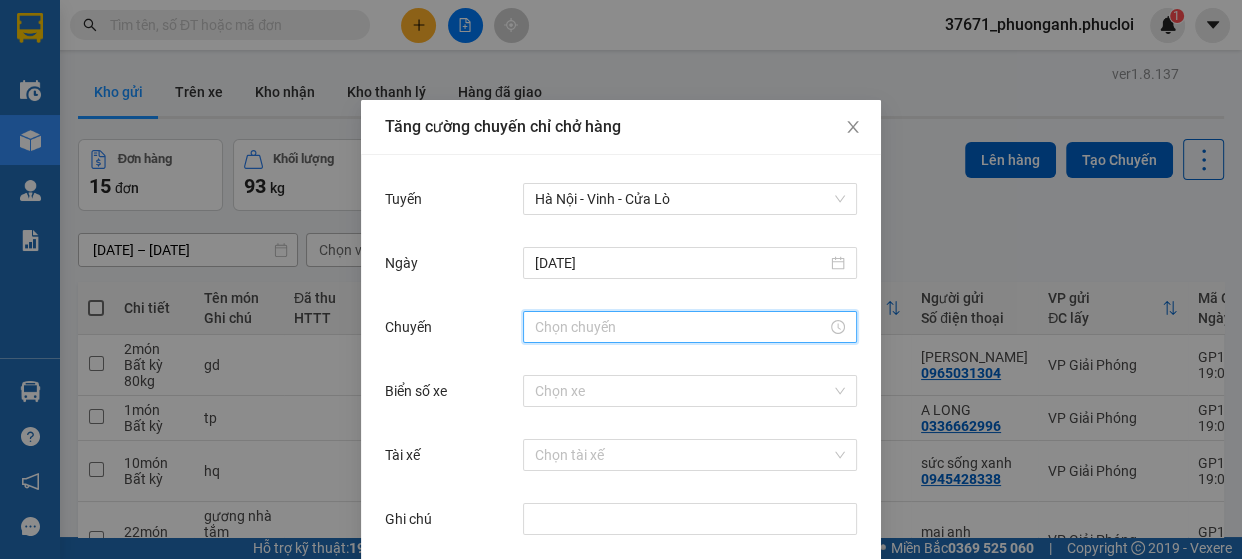 drag, startPoint x: 615, startPoint y: 326, endPoint x: 529, endPoint y: 208, distance: 146.0137 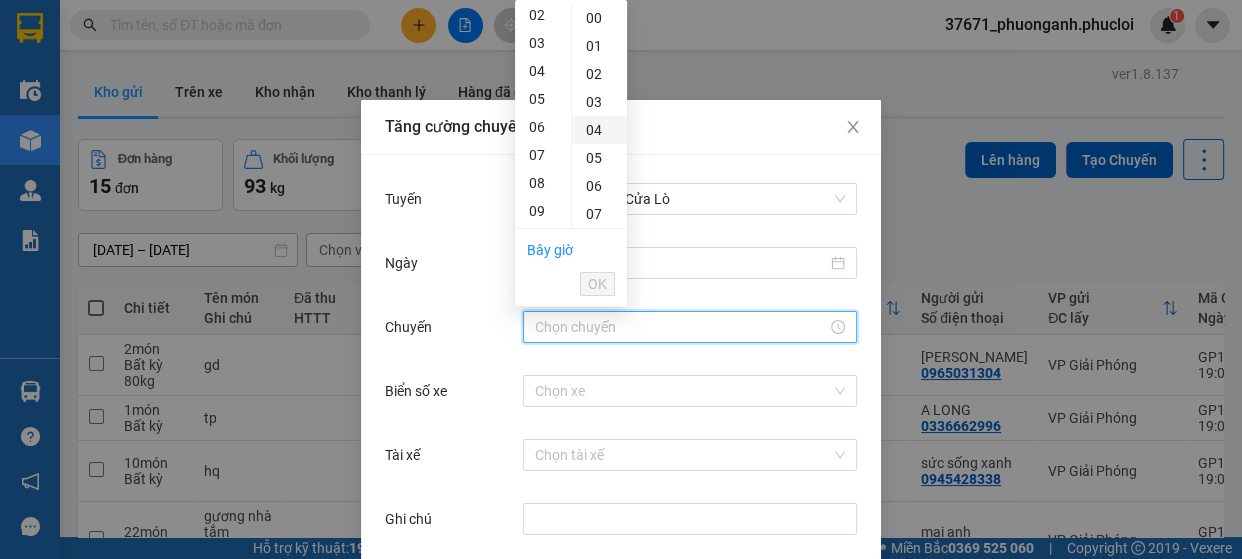 scroll, scrollTop: 90, scrollLeft: 0, axis: vertical 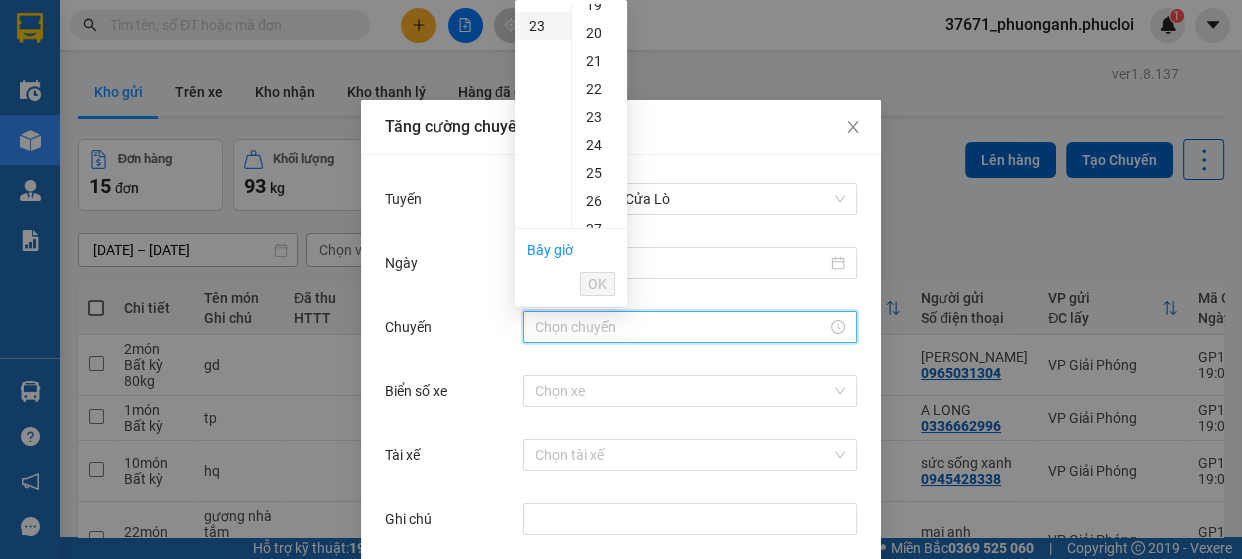 click on "23" at bounding box center [543, 26] 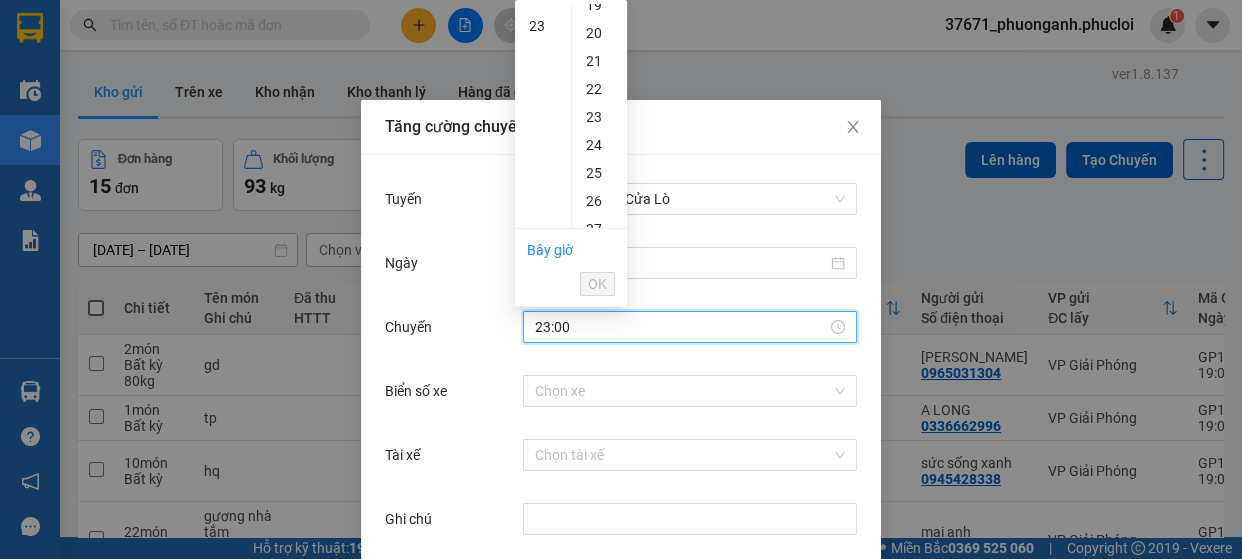 scroll, scrollTop: 641, scrollLeft: 0, axis: vertical 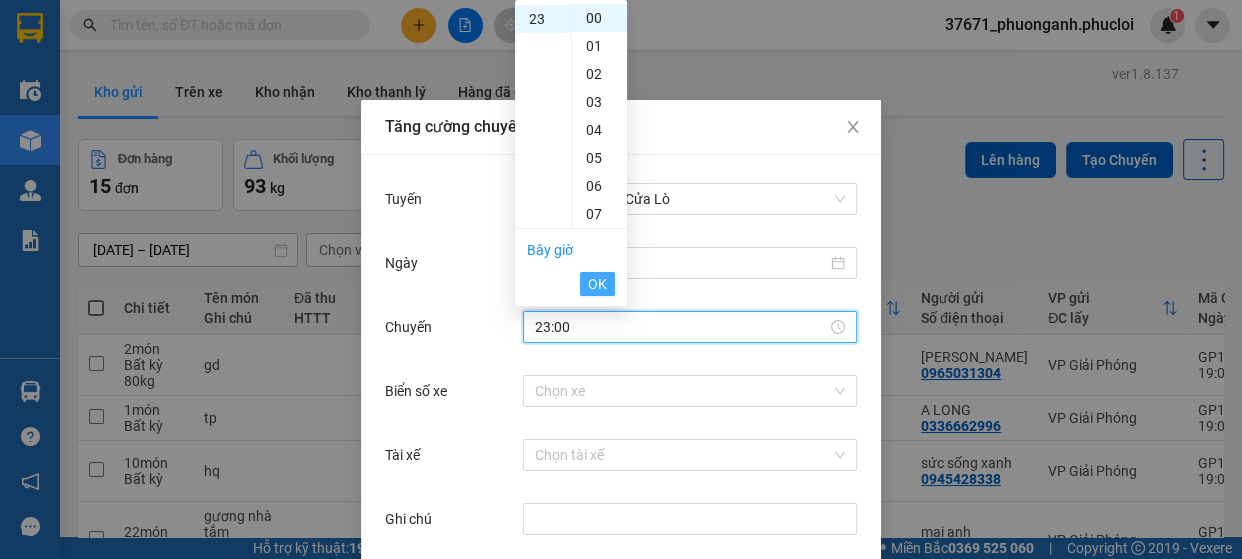 click on "OK" at bounding box center [597, 284] 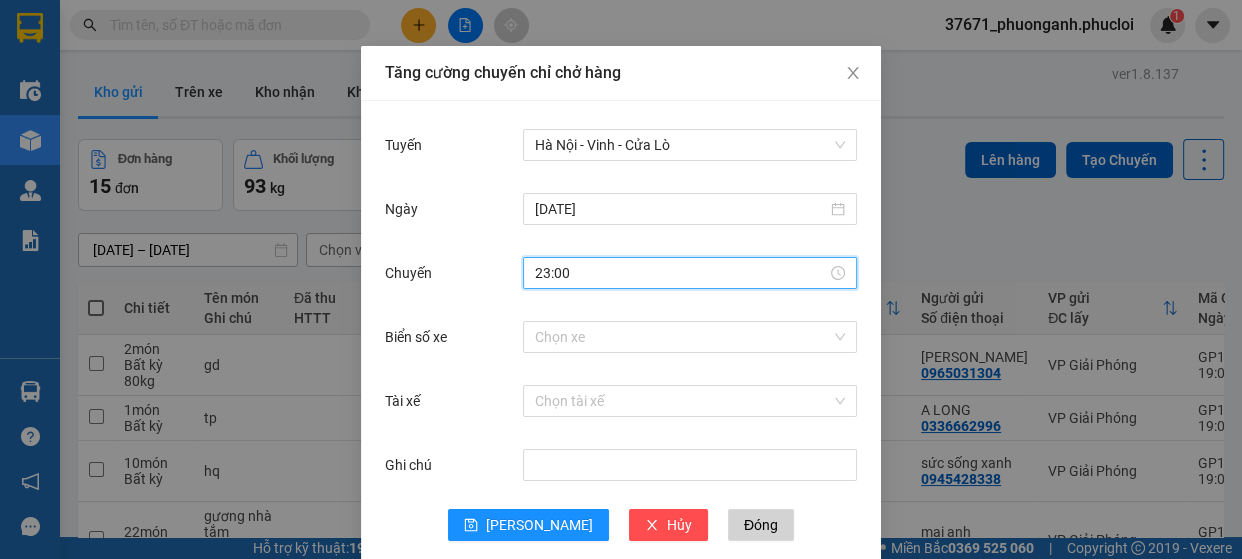 scroll, scrollTop: 83, scrollLeft: 0, axis: vertical 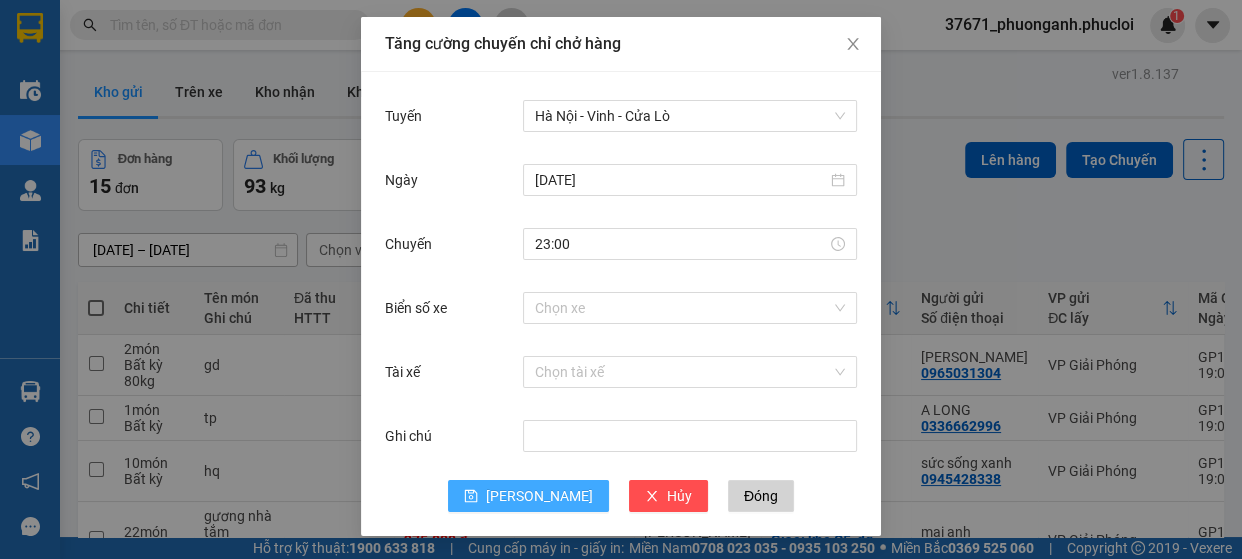 click on "Lưu" at bounding box center (539, 496) 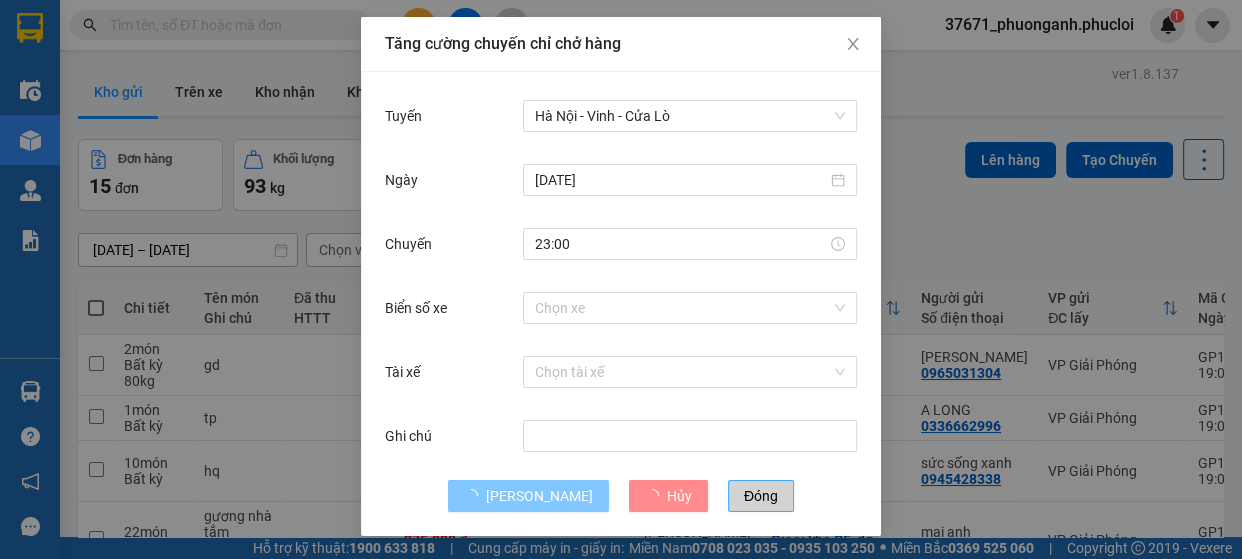 type 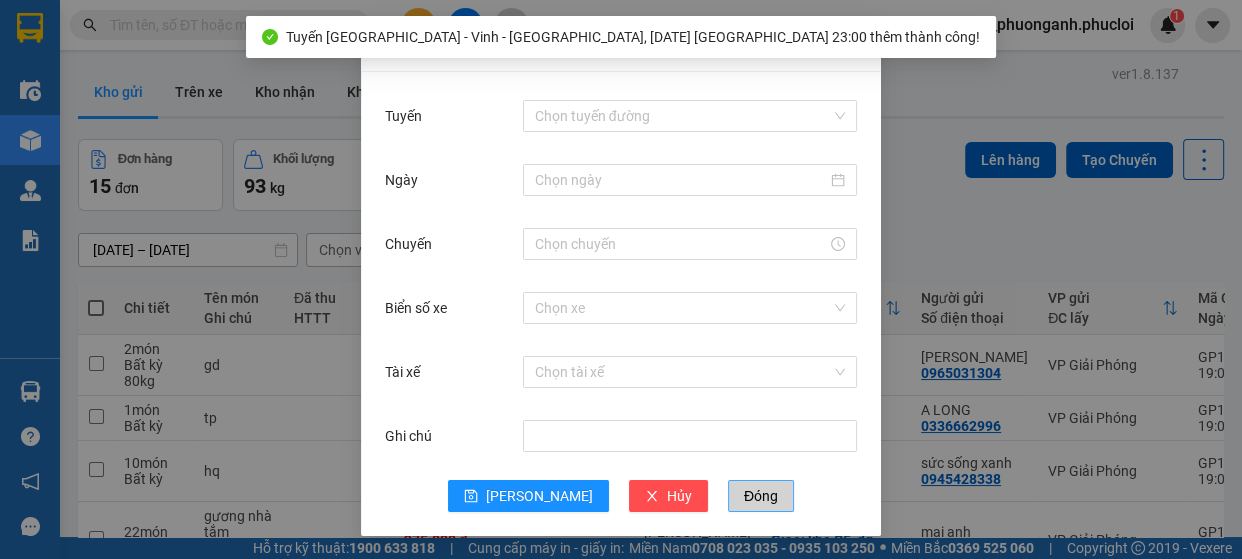 click on "Đóng" at bounding box center (761, 496) 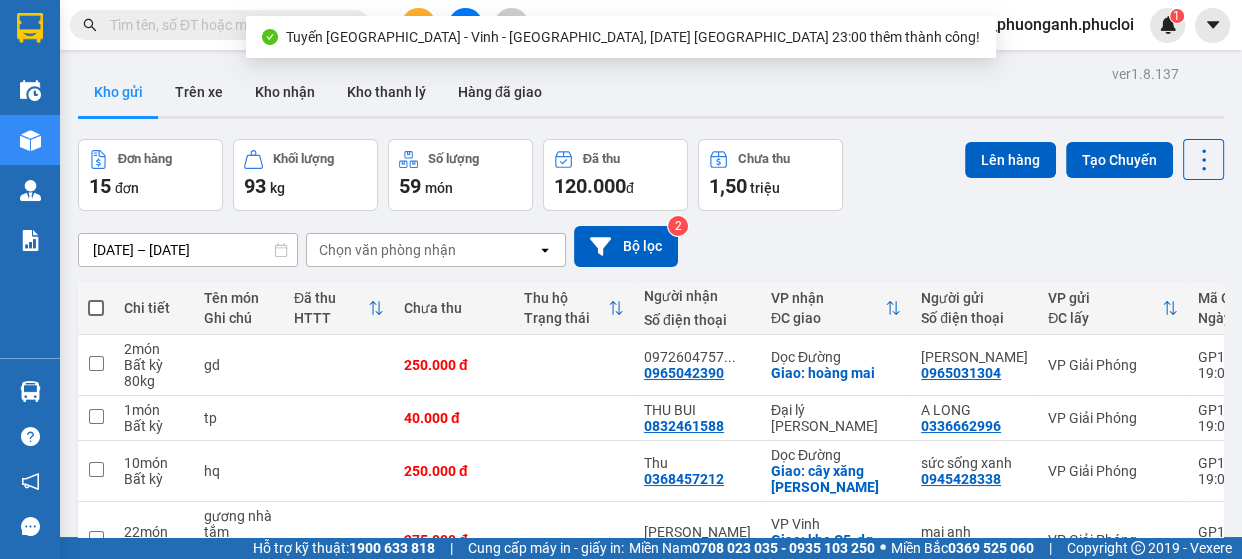 scroll, scrollTop: 0, scrollLeft: 0, axis: both 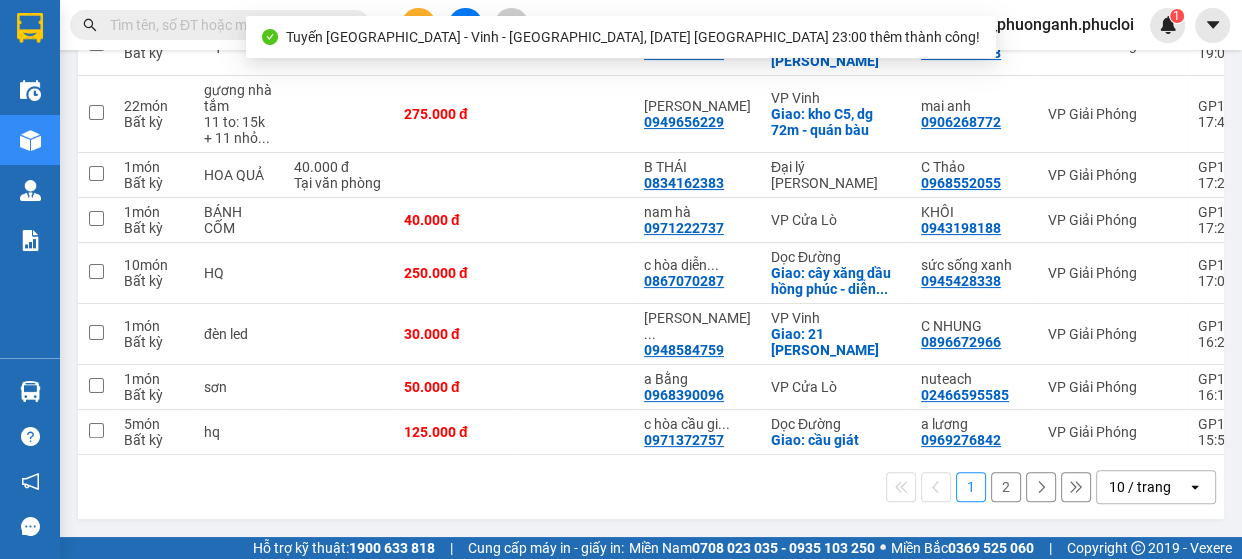 click on "2" at bounding box center [1006, 487] 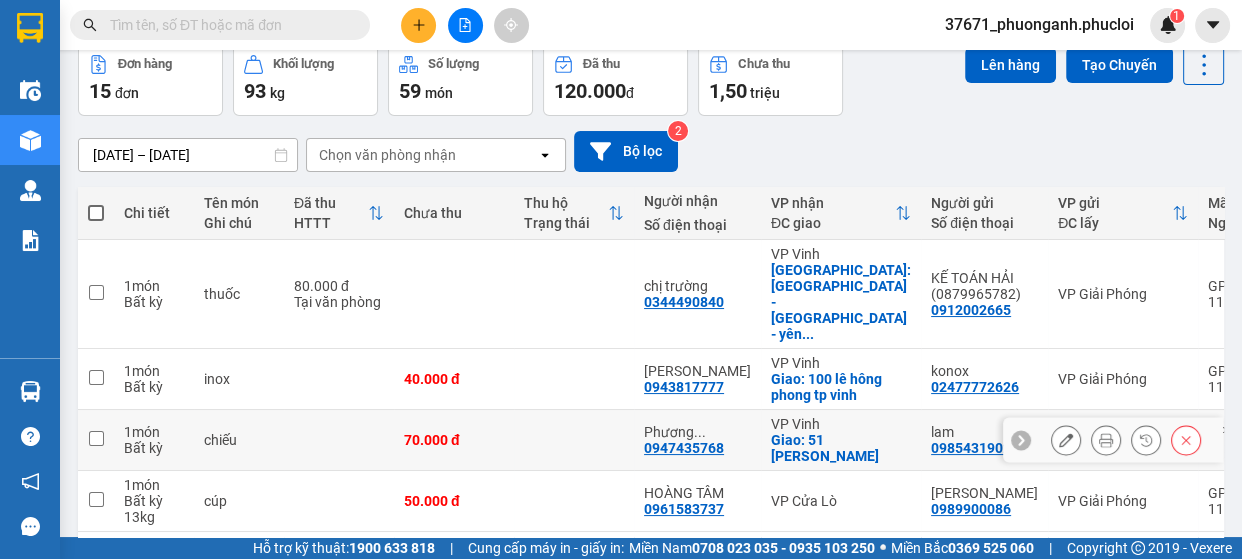 scroll, scrollTop: 84, scrollLeft: 0, axis: vertical 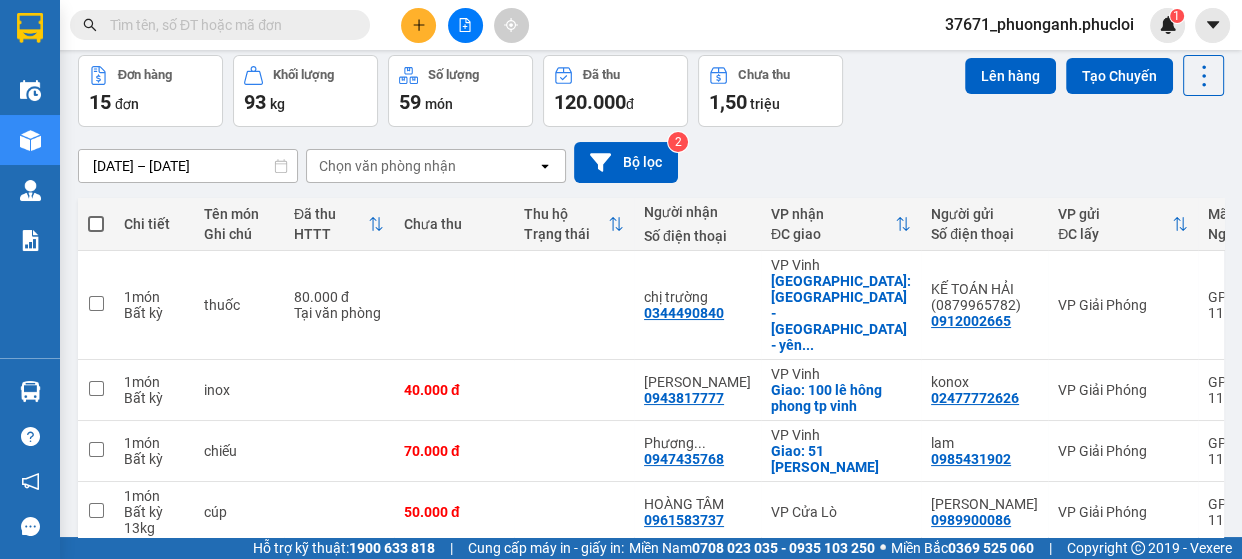 drag, startPoint x: 96, startPoint y: 222, endPoint x: 436, endPoint y: 208, distance: 340.28812 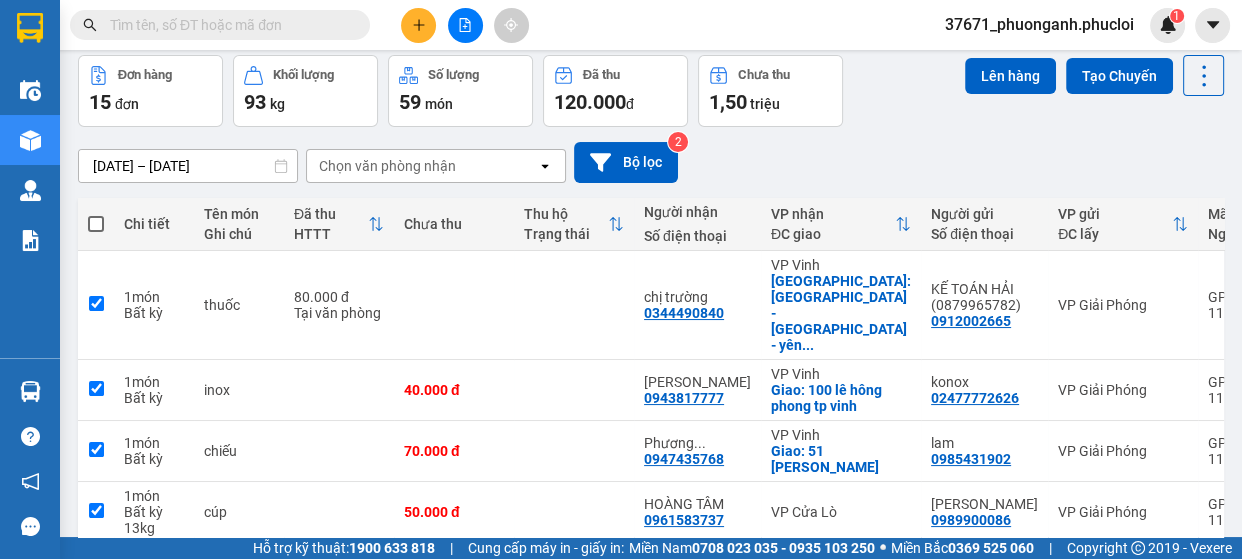 checkbox on "true" 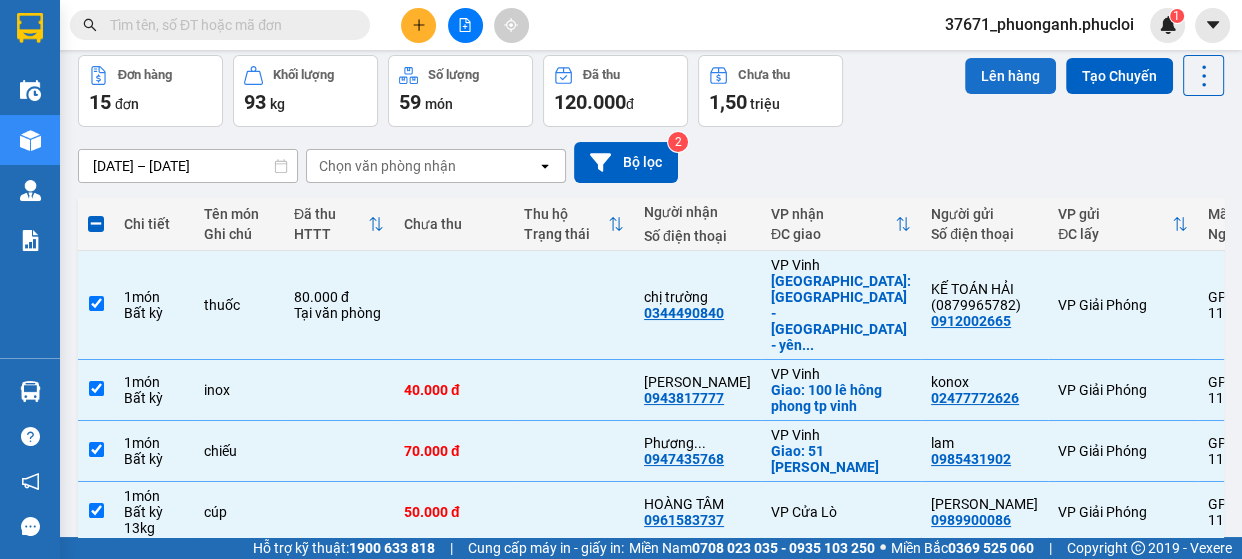 click on "Lên hàng" at bounding box center [1010, 76] 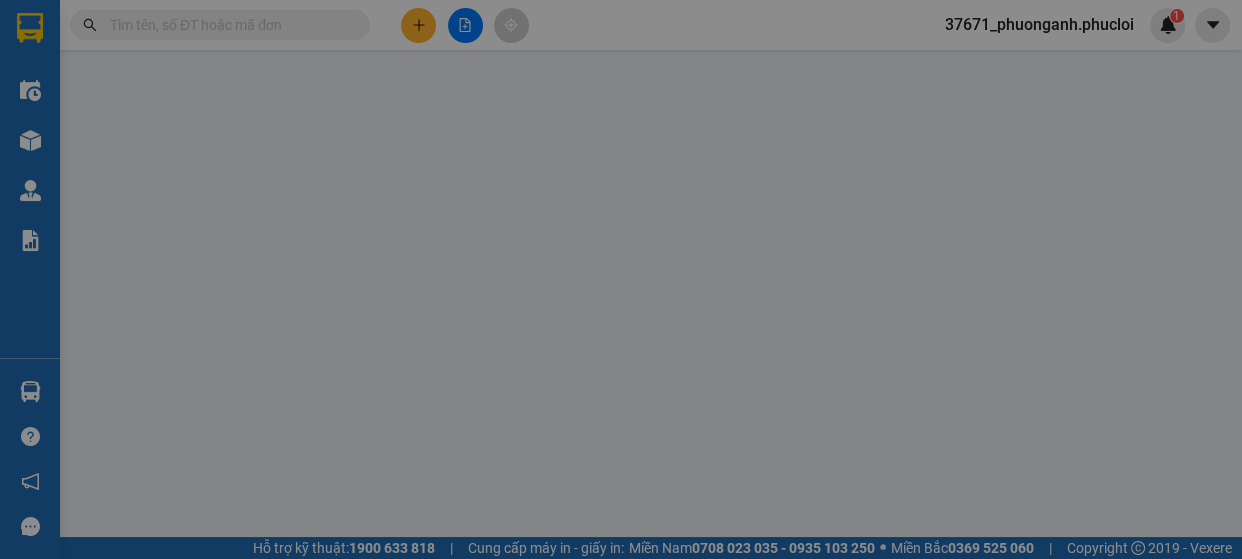 scroll, scrollTop: 0, scrollLeft: 0, axis: both 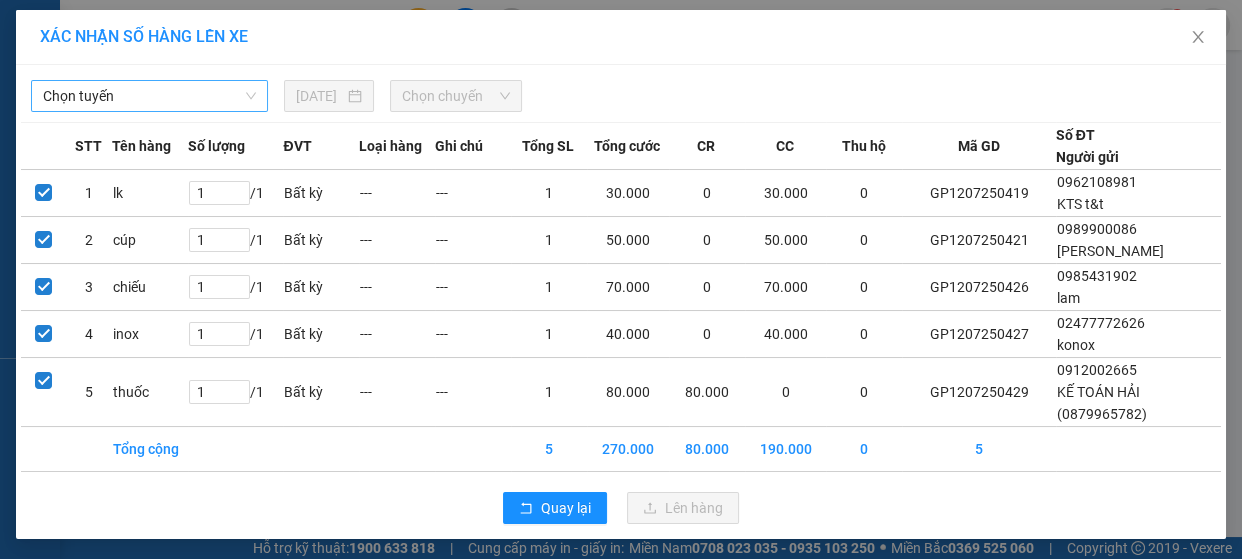 click on "Chọn tuyến" at bounding box center [149, 96] 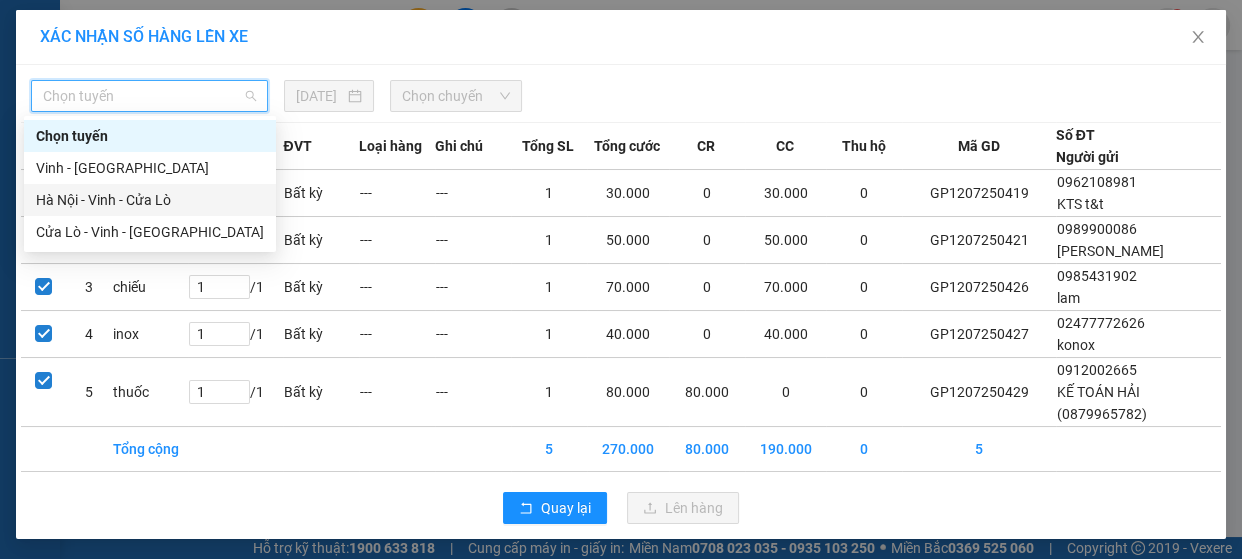 drag, startPoint x: 211, startPoint y: 194, endPoint x: 398, endPoint y: 126, distance: 198.9799 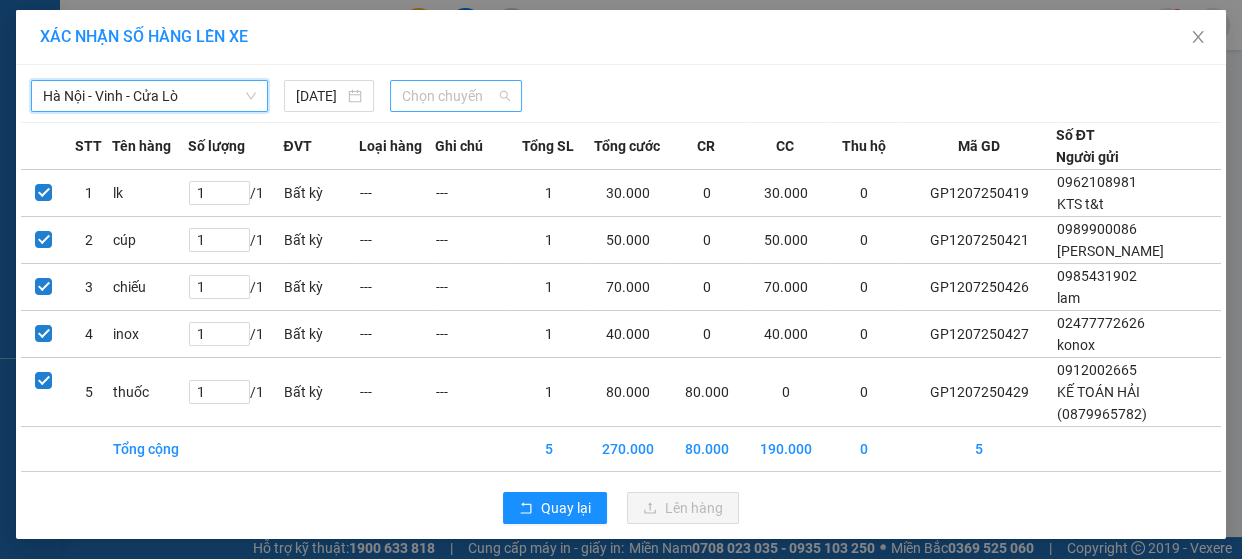 click on "Chọn chuyến" at bounding box center [456, 96] 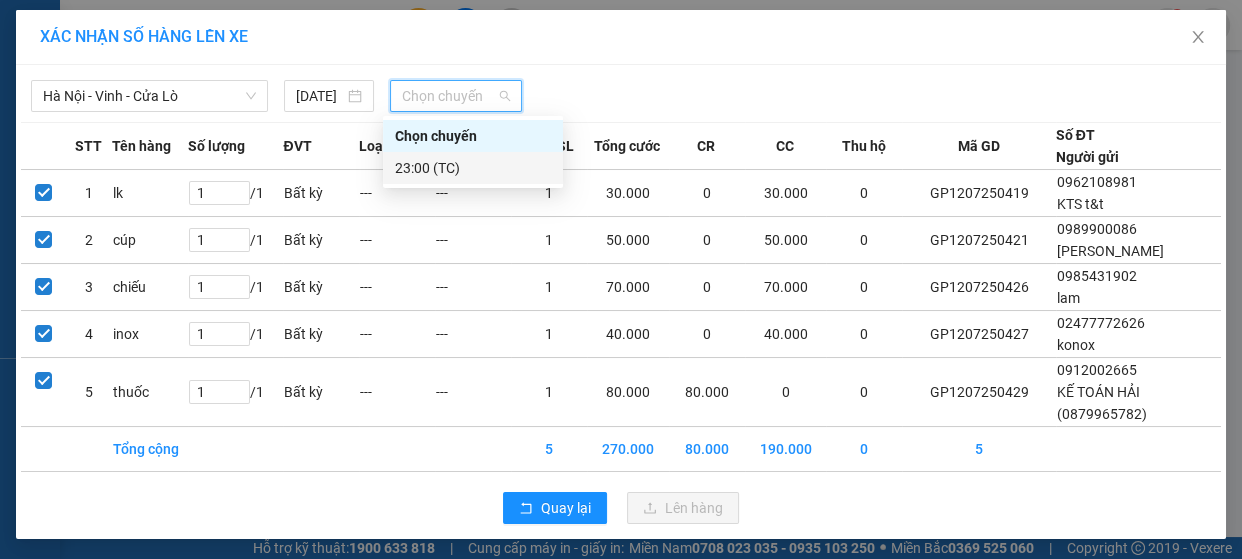 click on "23:00   (TC)" at bounding box center (473, 168) 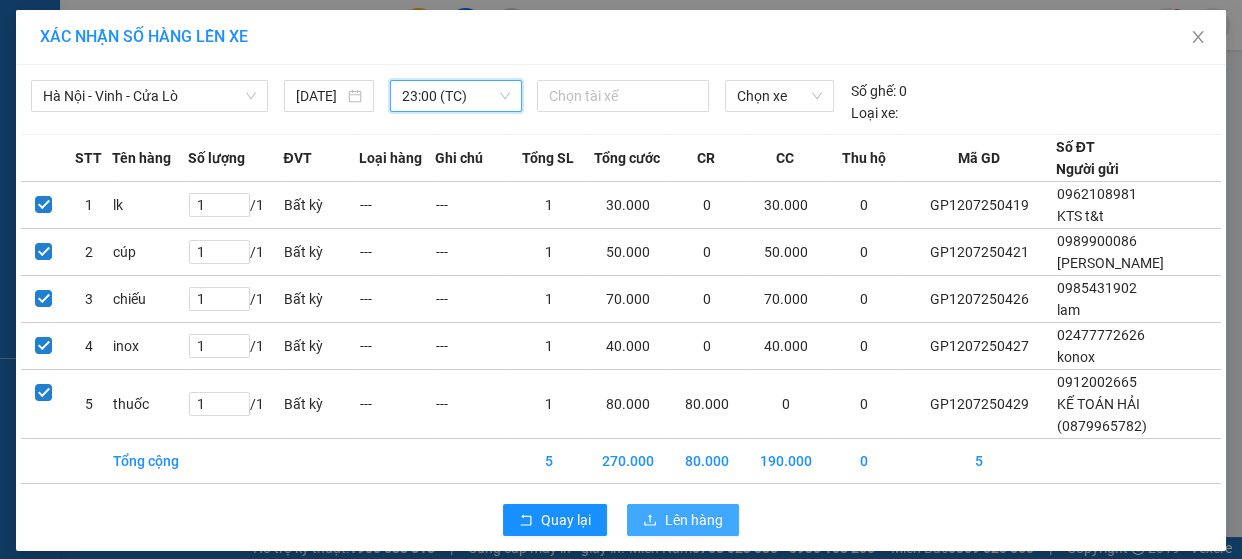 click on "Lên hàng" at bounding box center (683, 520) 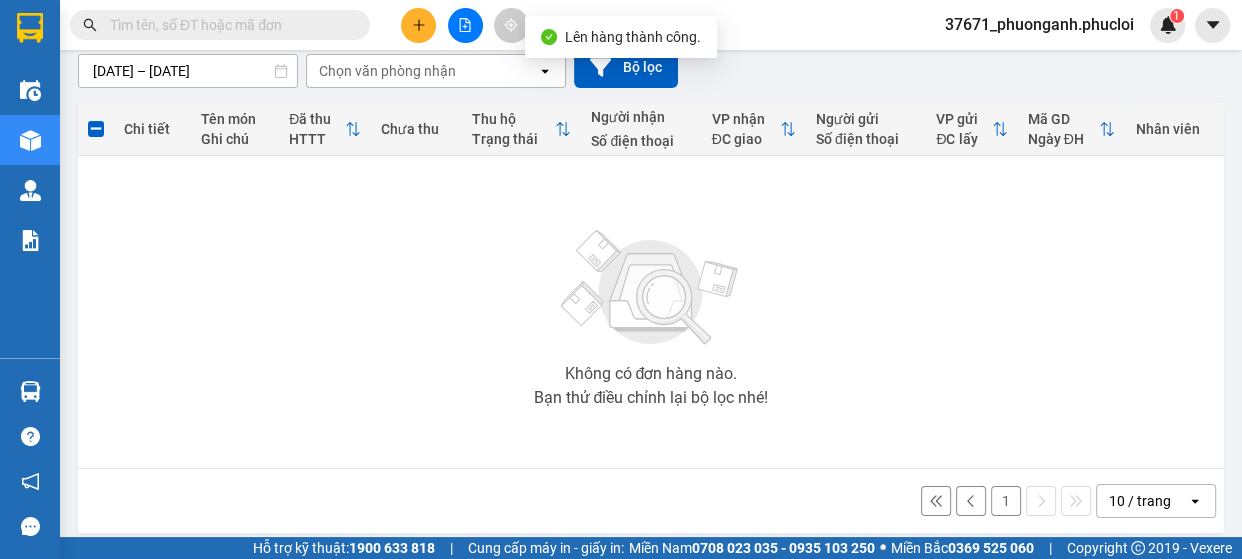 scroll, scrollTop: 181, scrollLeft: 0, axis: vertical 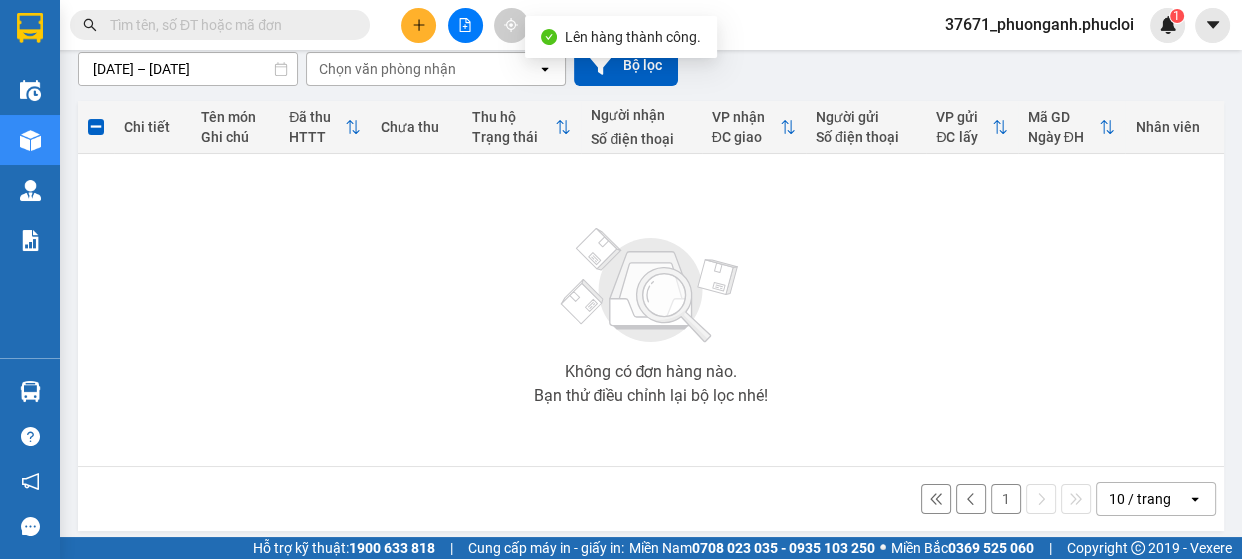 click on "1 10 / trang open" at bounding box center [651, 499] 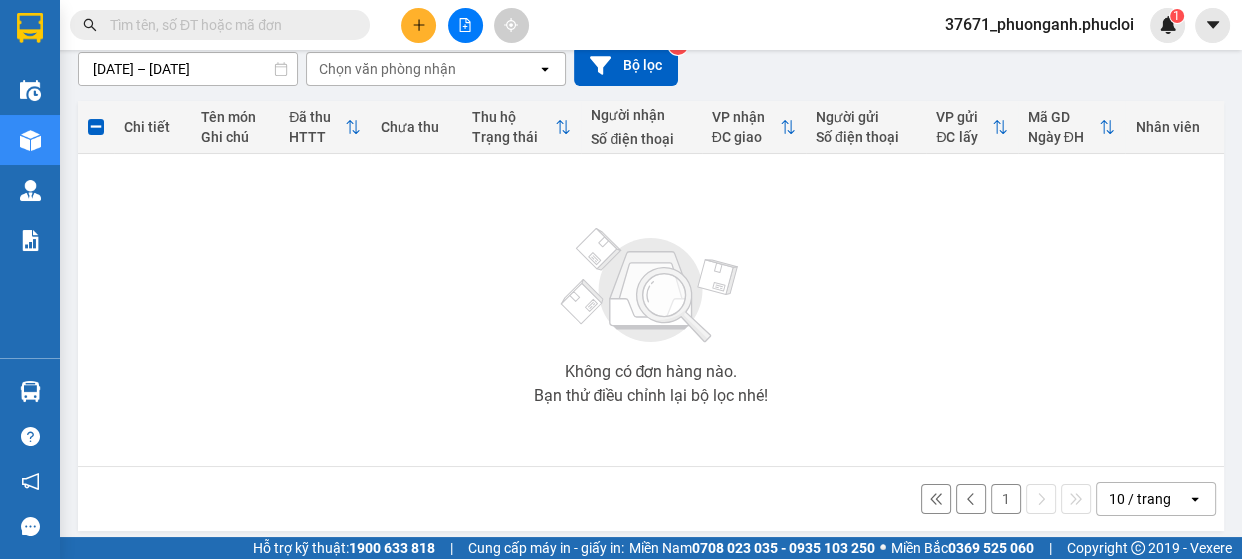 click on "1" at bounding box center (1006, 499) 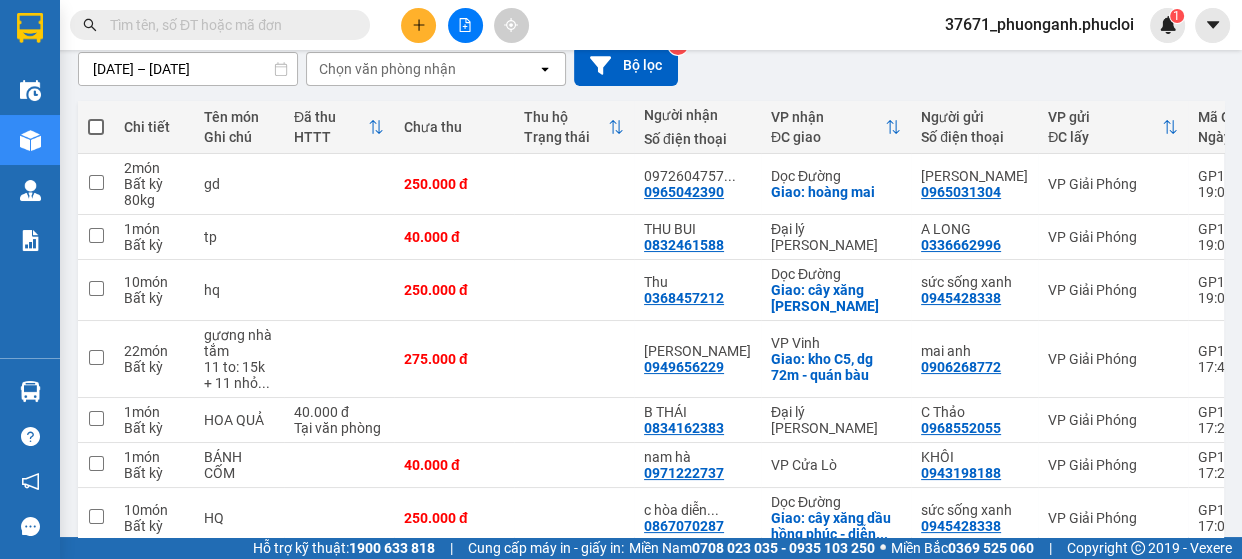 click at bounding box center [96, 127] 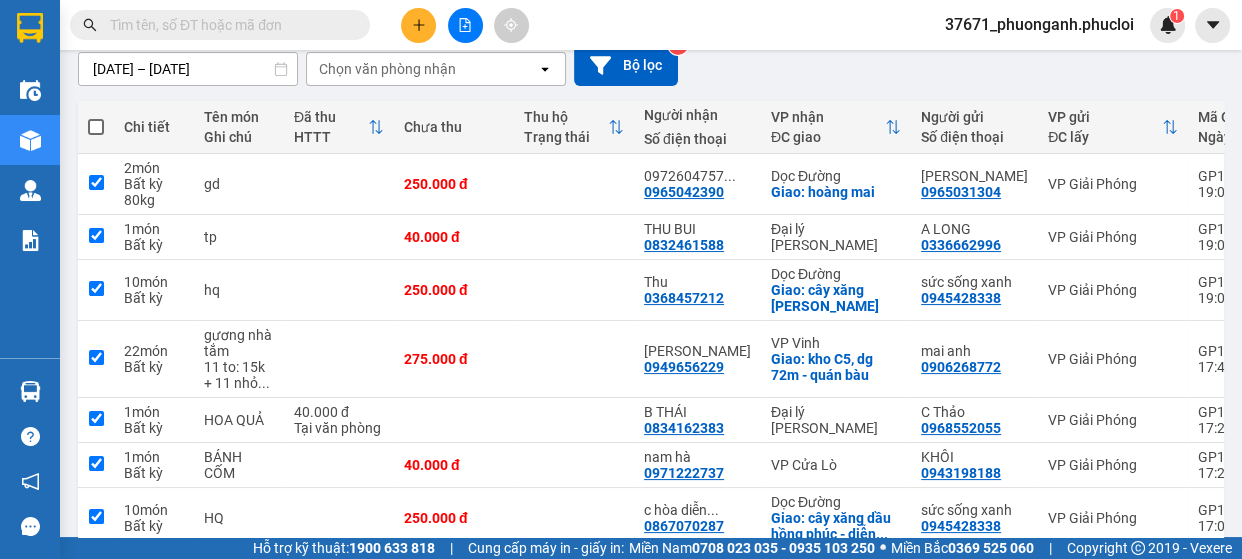 checkbox on "true" 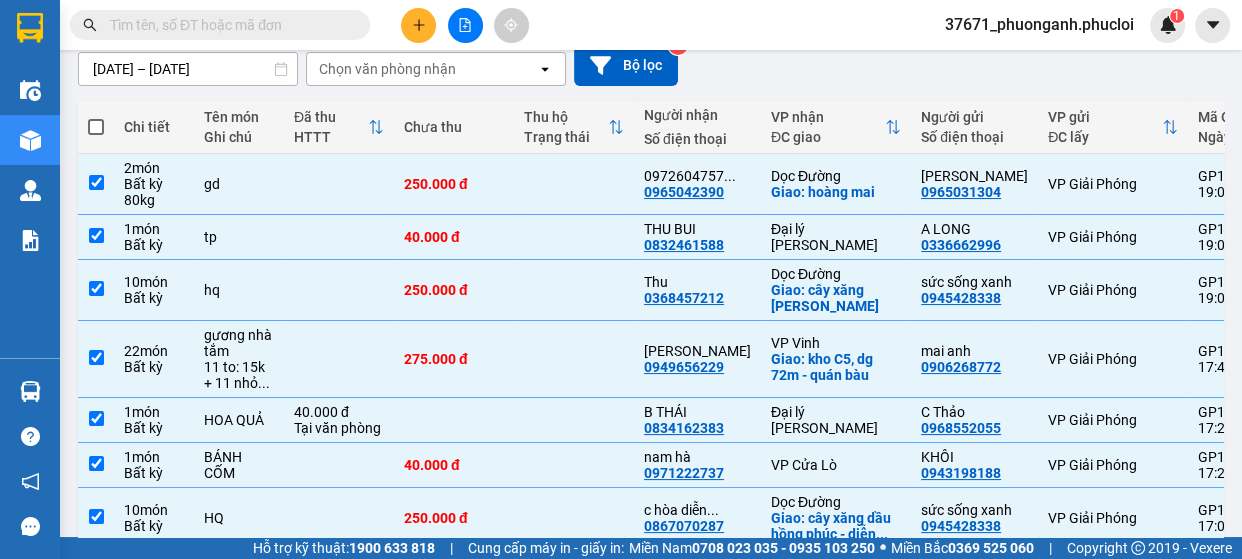 scroll, scrollTop: 0, scrollLeft: 0, axis: both 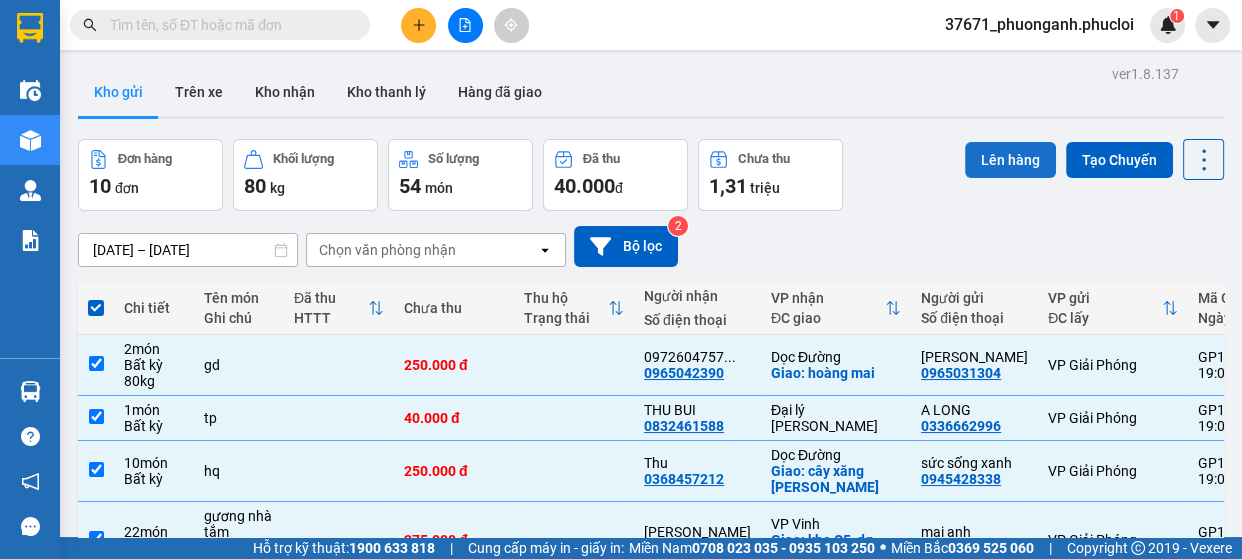 click on "Lên hàng" at bounding box center (1010, 160) 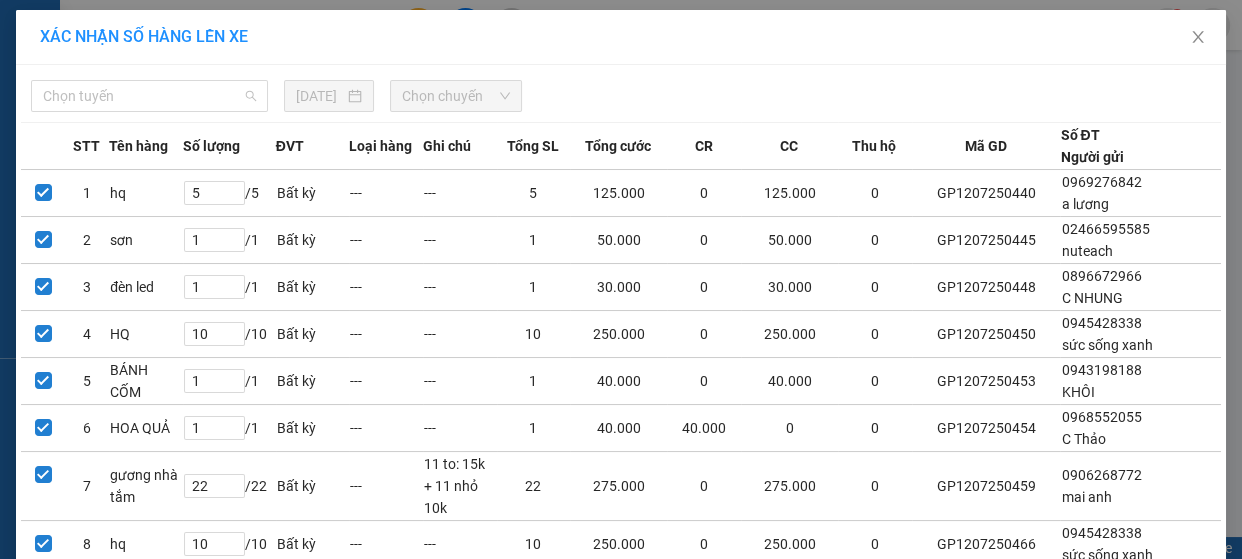 drag, startPoint x: 161, startPoint y: 105, endPoint x: 162, endPoint y: 195, distance: 90.005554 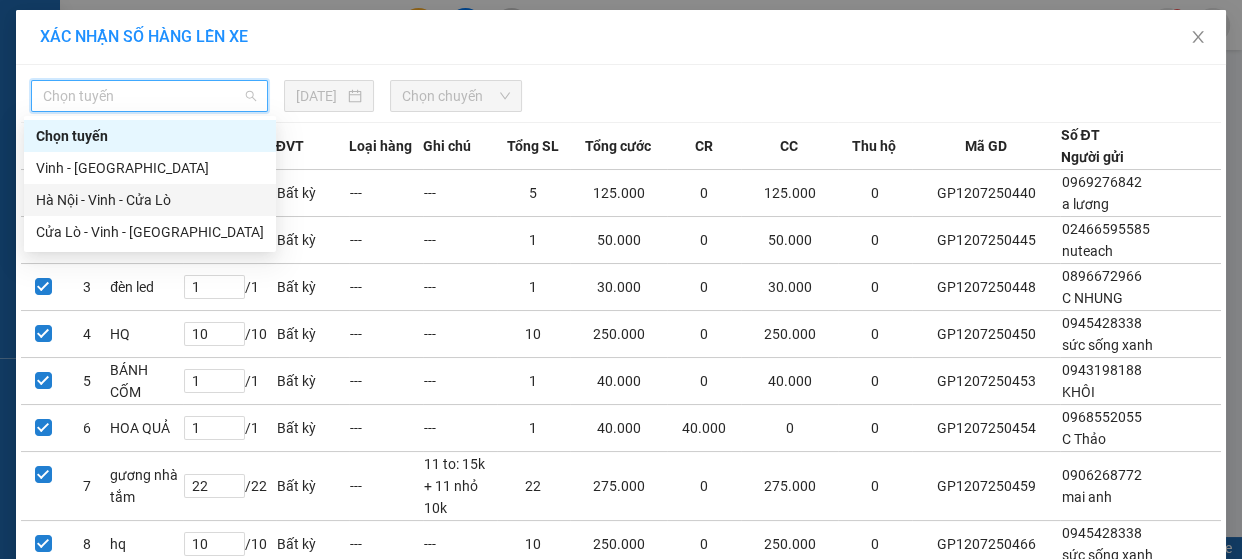 drag, startPoint x: 155, startPoint y: 218, endPoint x: 155, endPoint y: 205, distance: 13 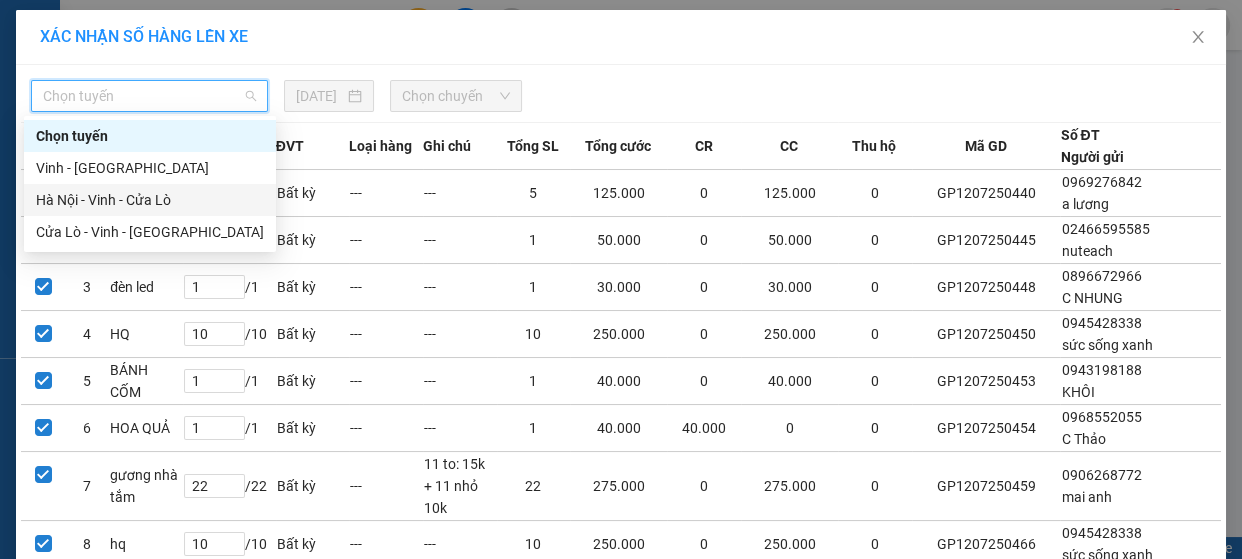 drag, startPoint x: 173, startPoint y: 190, endPoint x: 443, endPoint y: 129, distance: 276.805 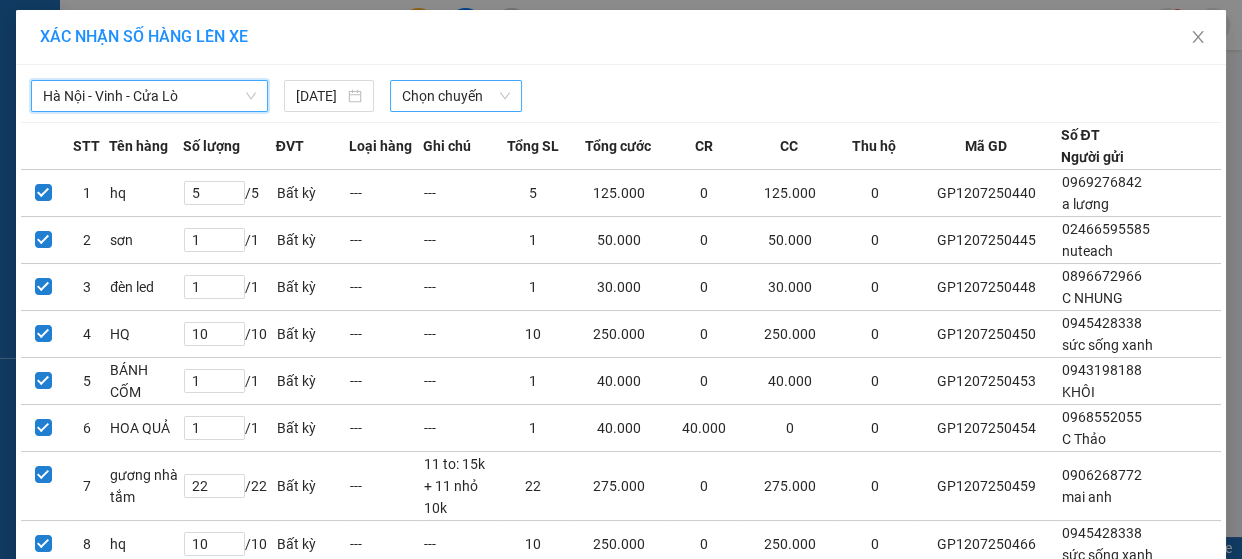 click on "Chọn chuyến" at bounding box center (456, 96) 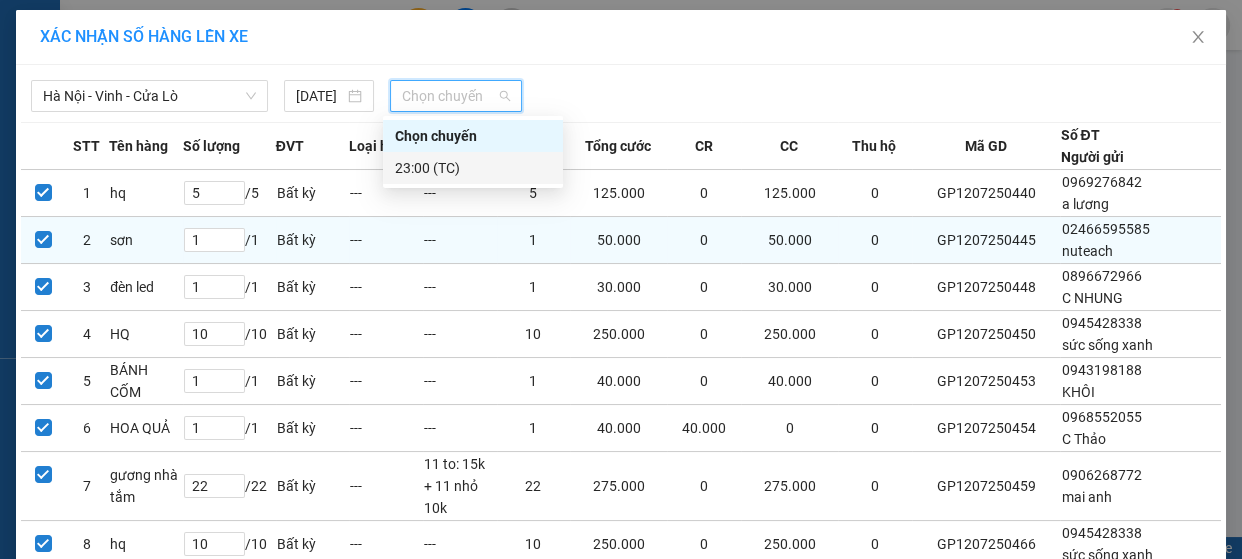 drag, startPoint x: 460, startPoint y: 161, endPoint x: 551, endPoint y: 237, distance: 118.56222 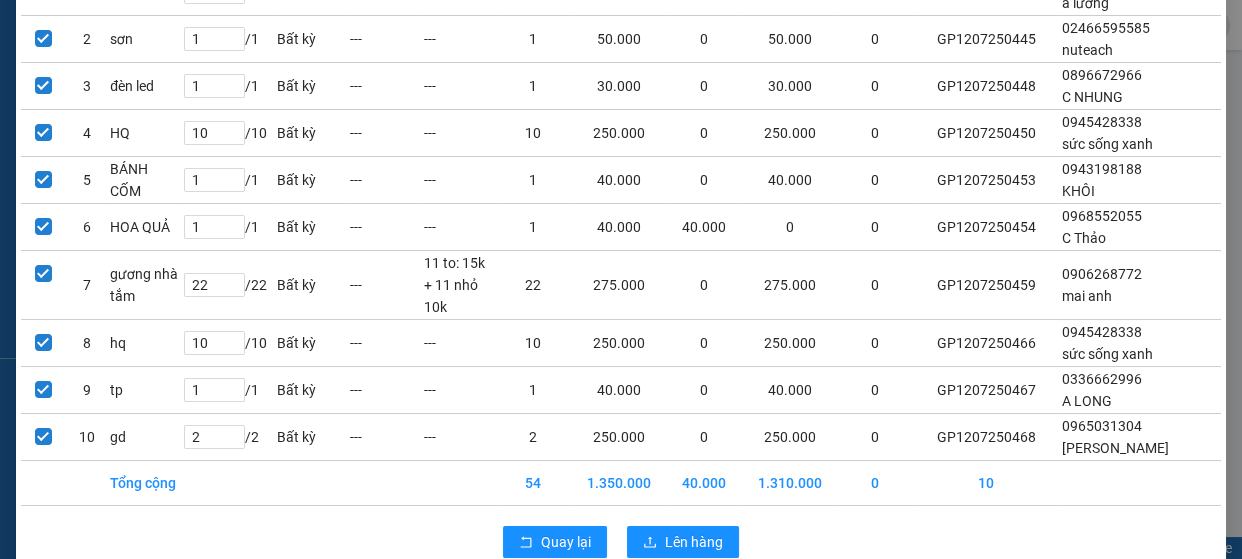 scroll, scrollTop: 227, scrollLeft: 0, axis: vertical 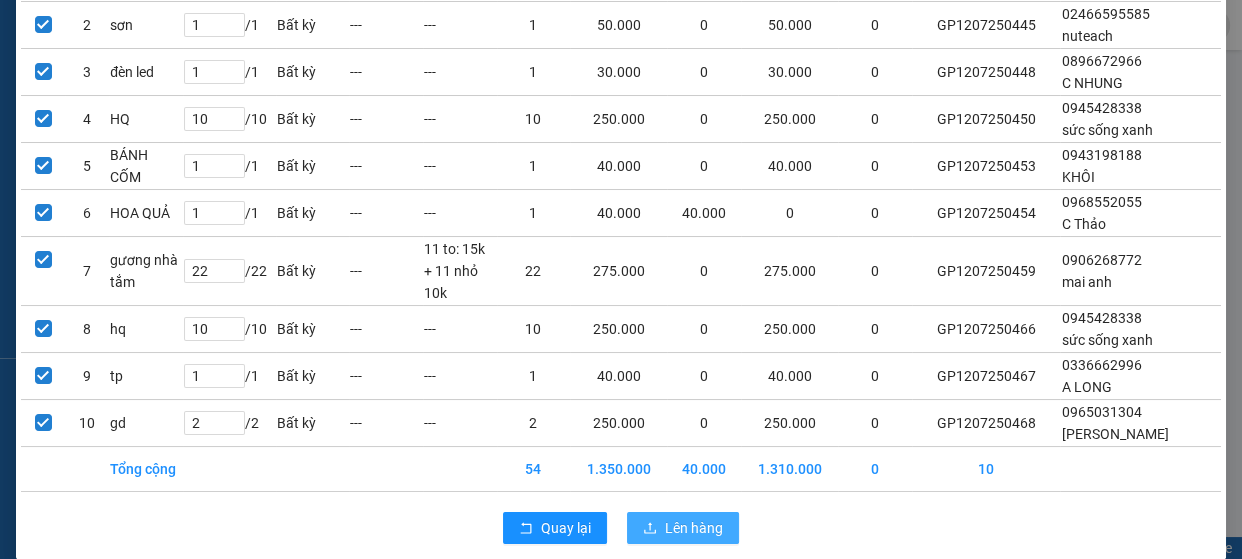 click on "Lên hàng" at bounding box center [694, 528] 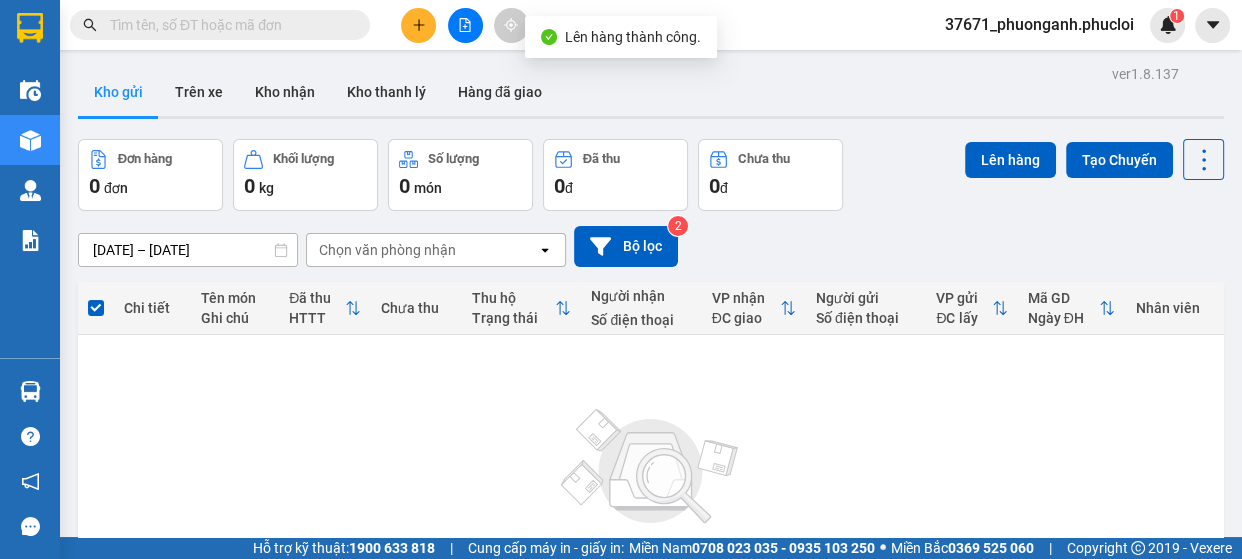 click at bounding box center (465, 25) 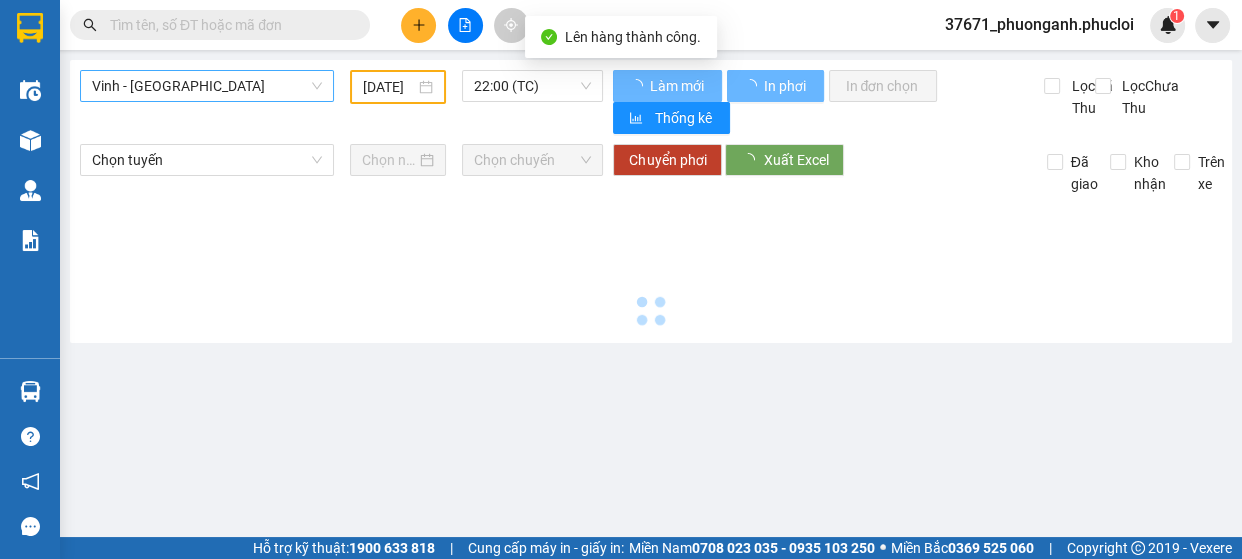 type on "12/07/2025" 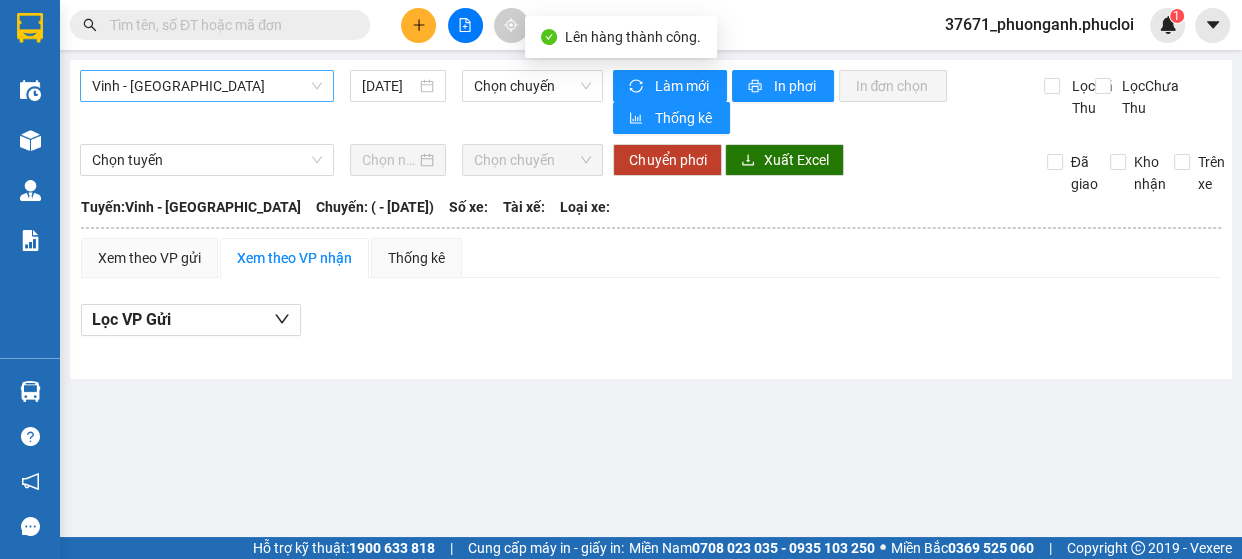 click on "Vinh - [GEOGRAPHIC_DATA]" at bounding box center (207, 86) 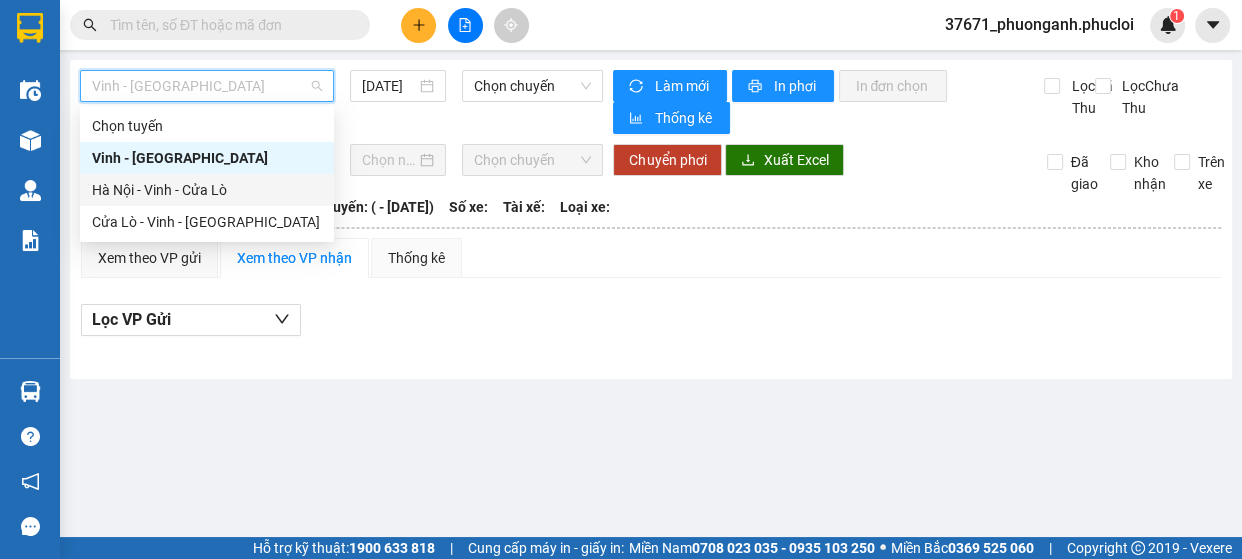 click on "Hà Nội - Vinh - Cửa Lò" at bounding box center [207, 190] 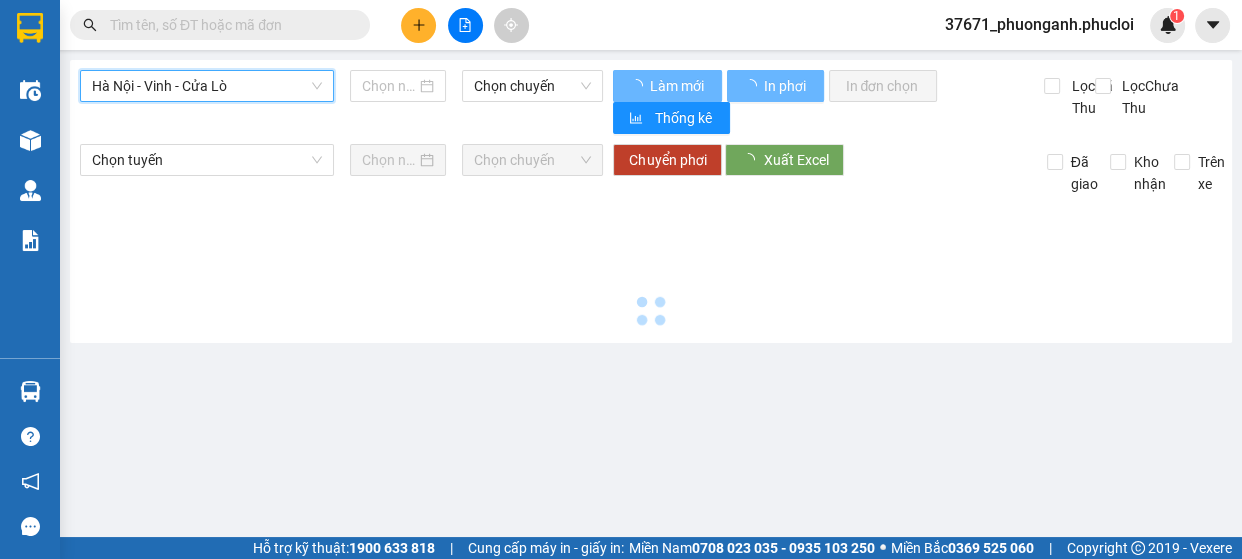 type on "12/07/2025" 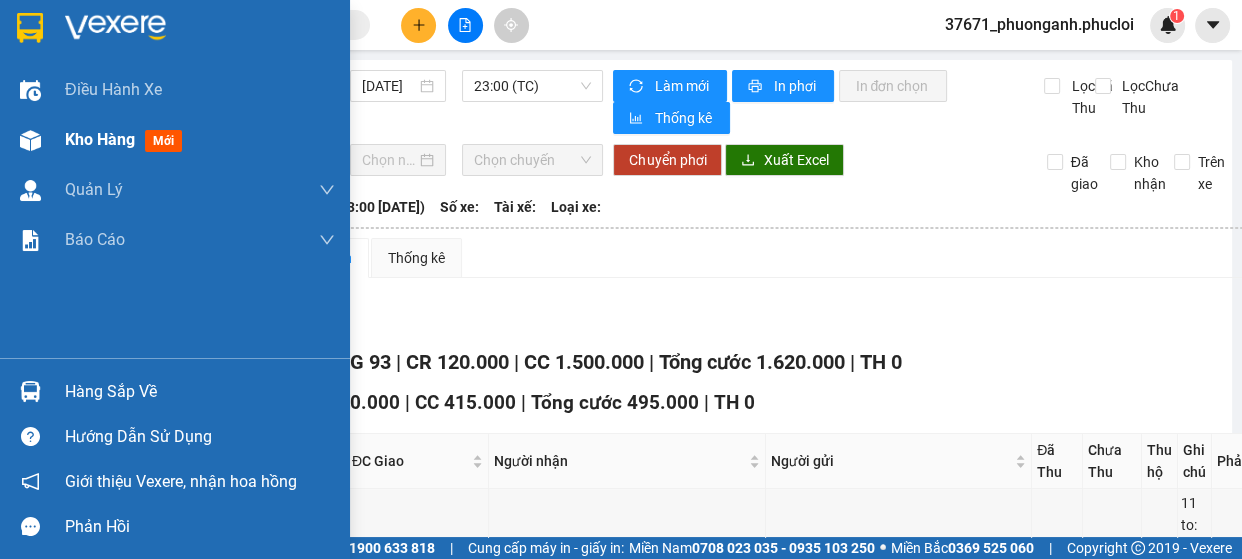 click at bounding box center [30, 140] 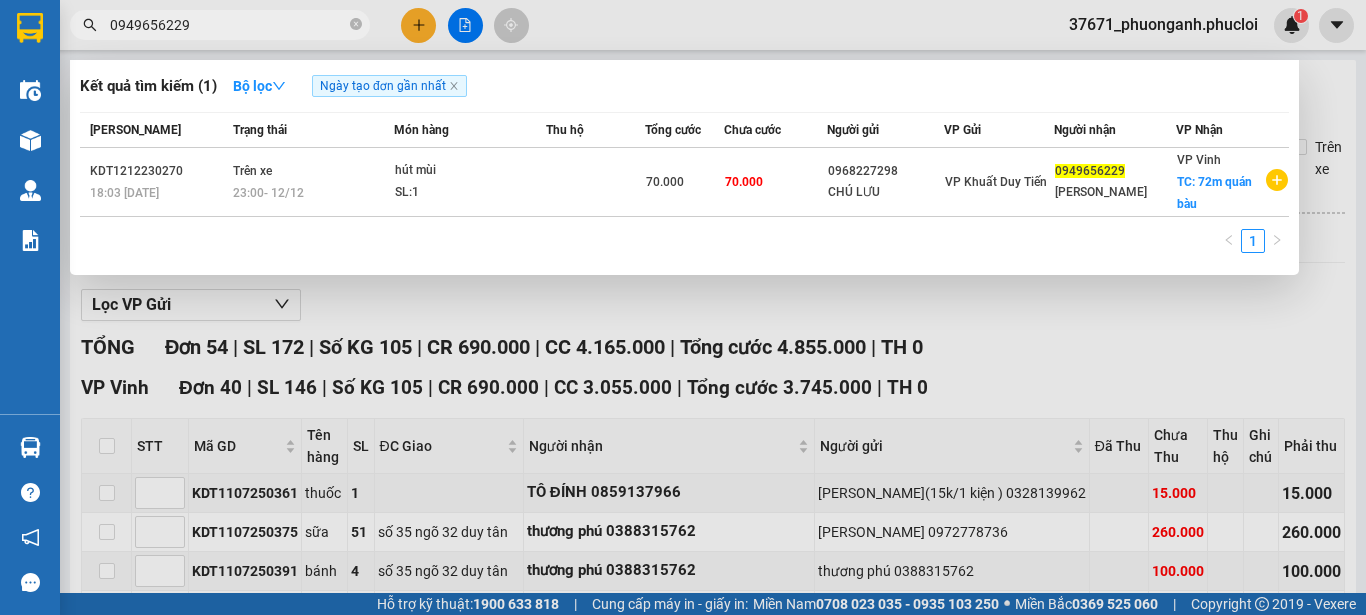 scroll, scrollTop: 0, scrollLeft: 0, axis: both 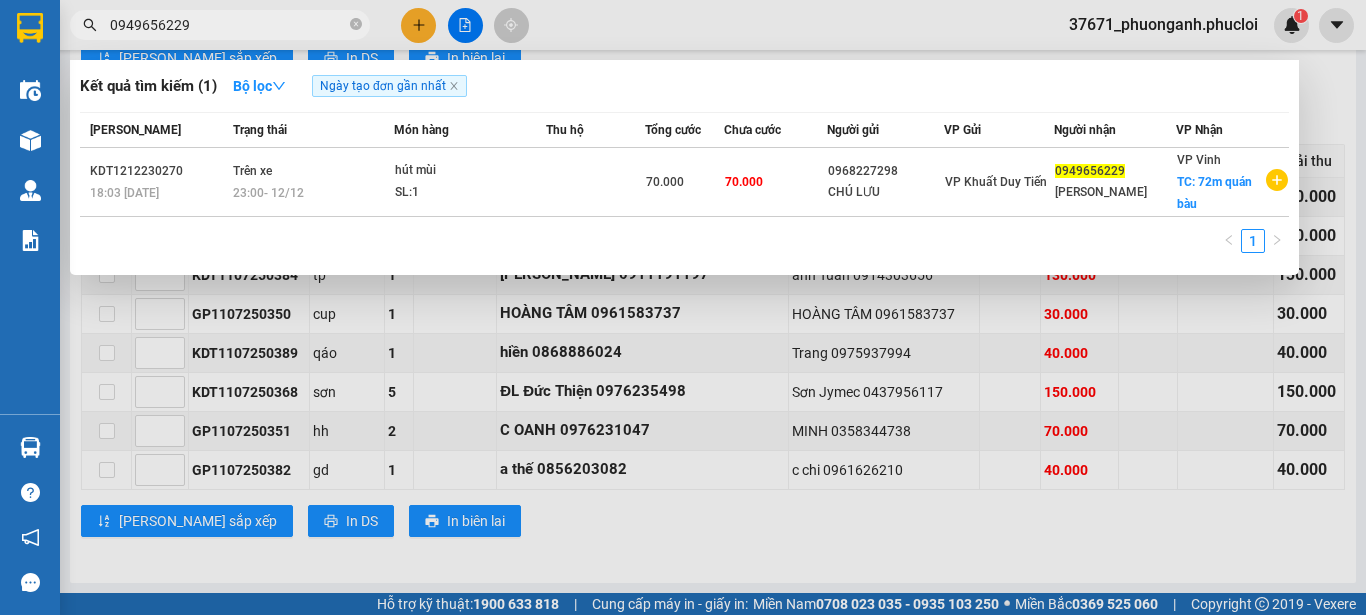 click on "0949656229" at bounding box center (228, 25) 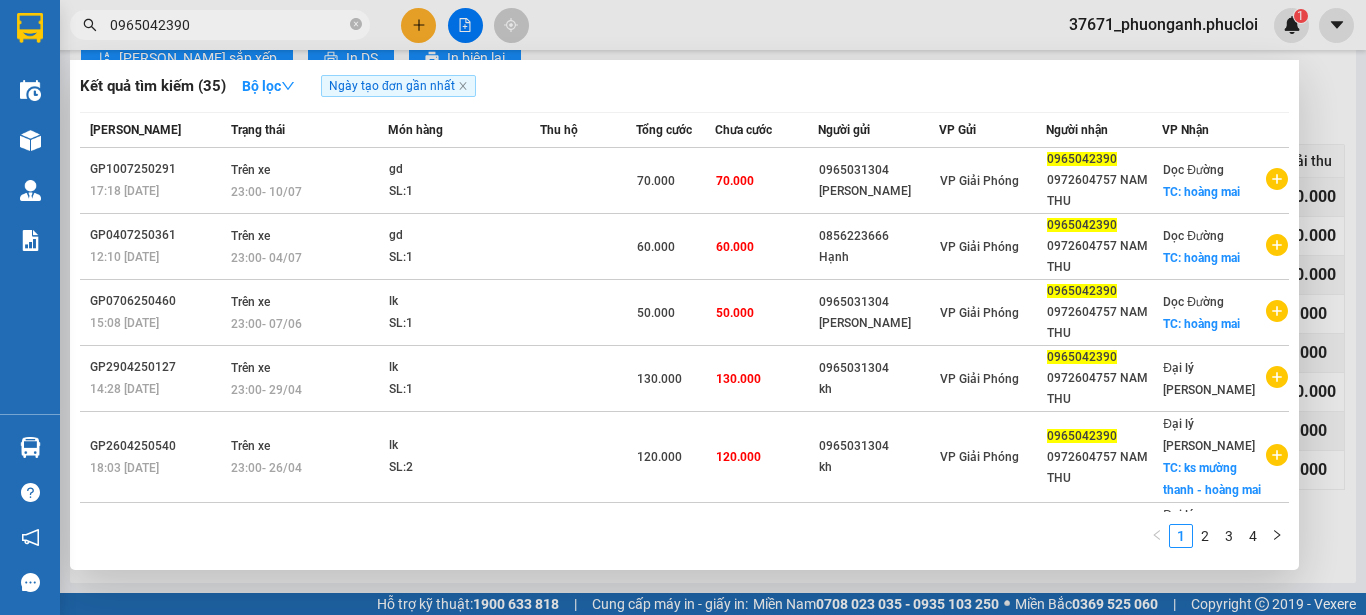type on "0965042390" 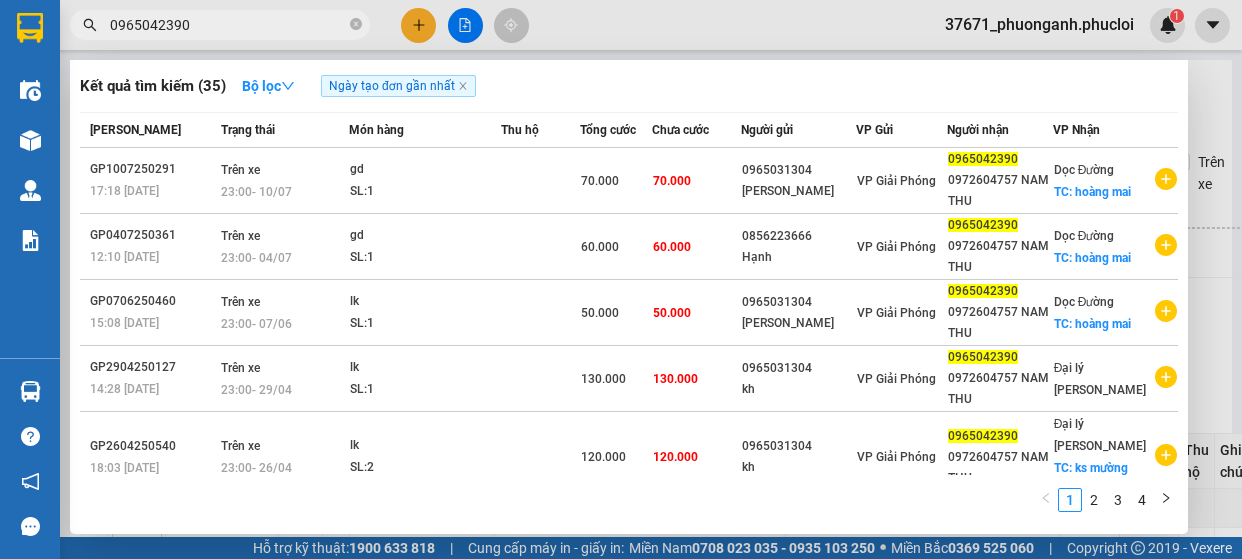 scroll, scrollTop: 0, scrollLeft: 0, axis: both 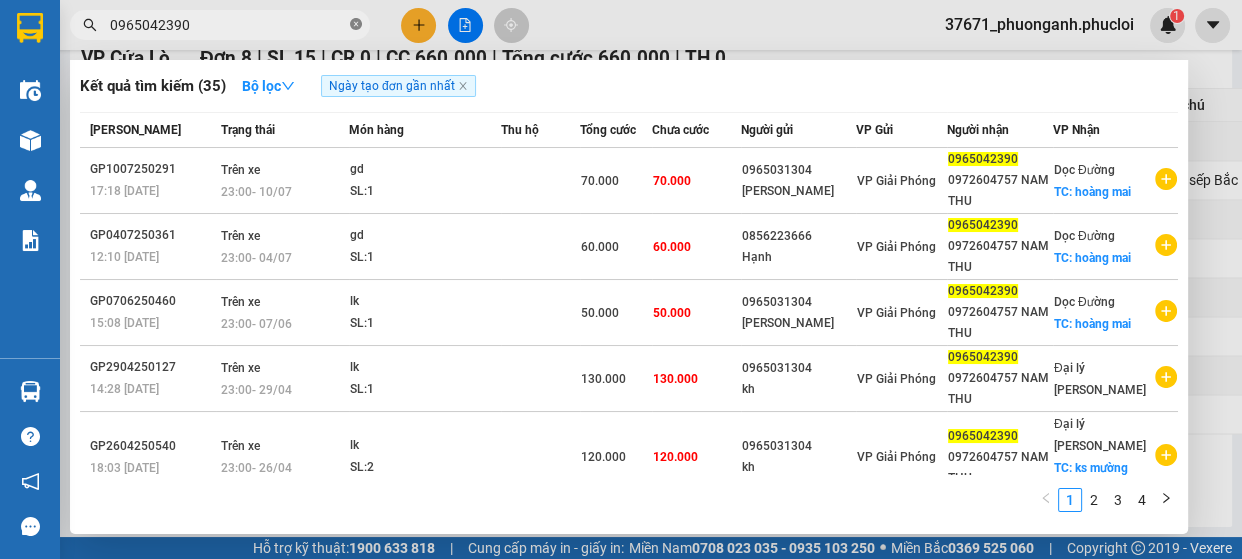 click at bounding box center [356, 25] 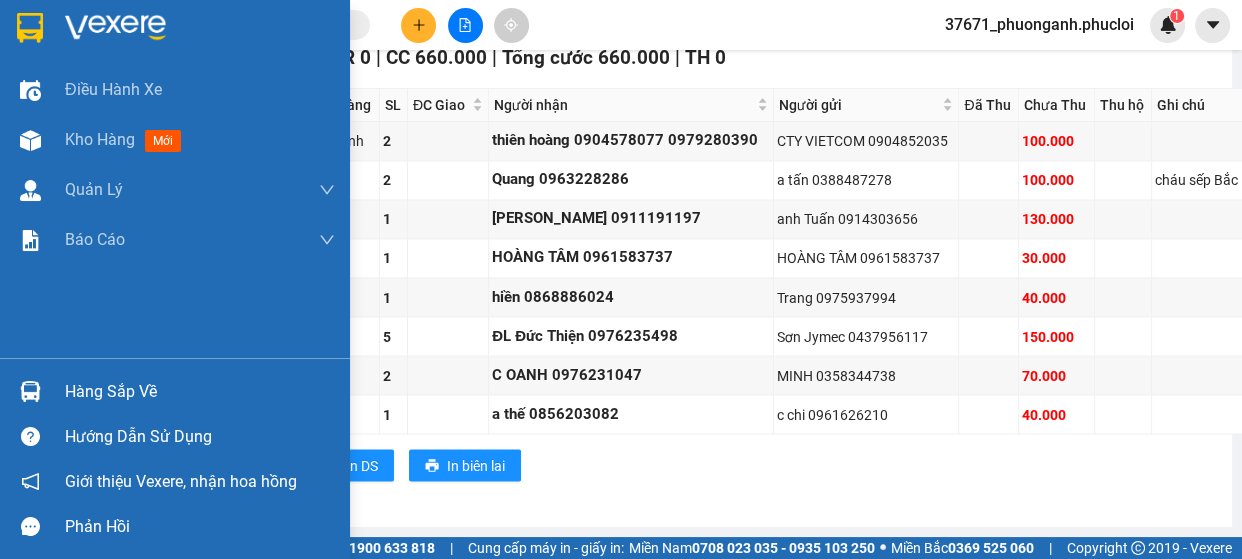 click at bounding box center (30, 140) 